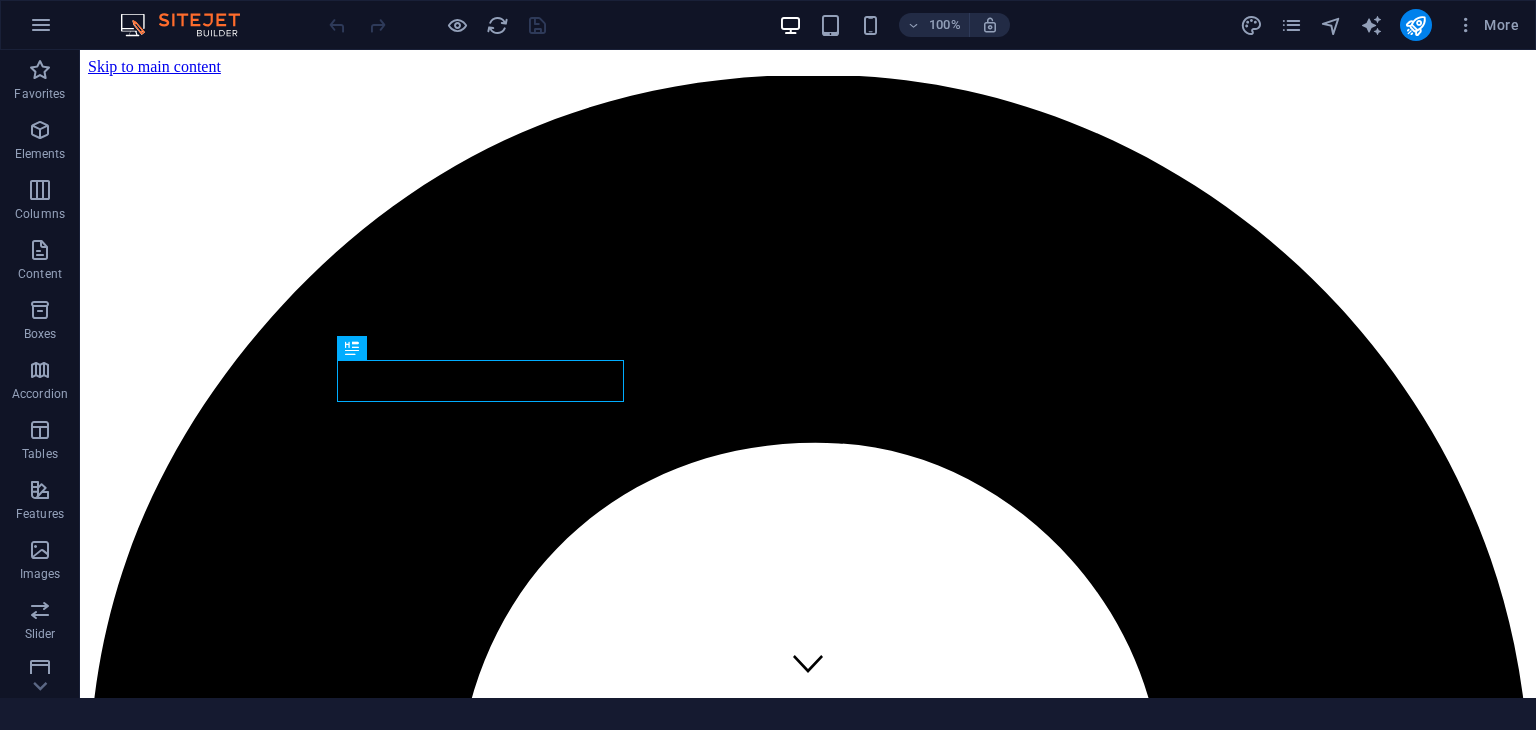 scroll, scrollTop: 0, scrollLeft: 0, axis: both 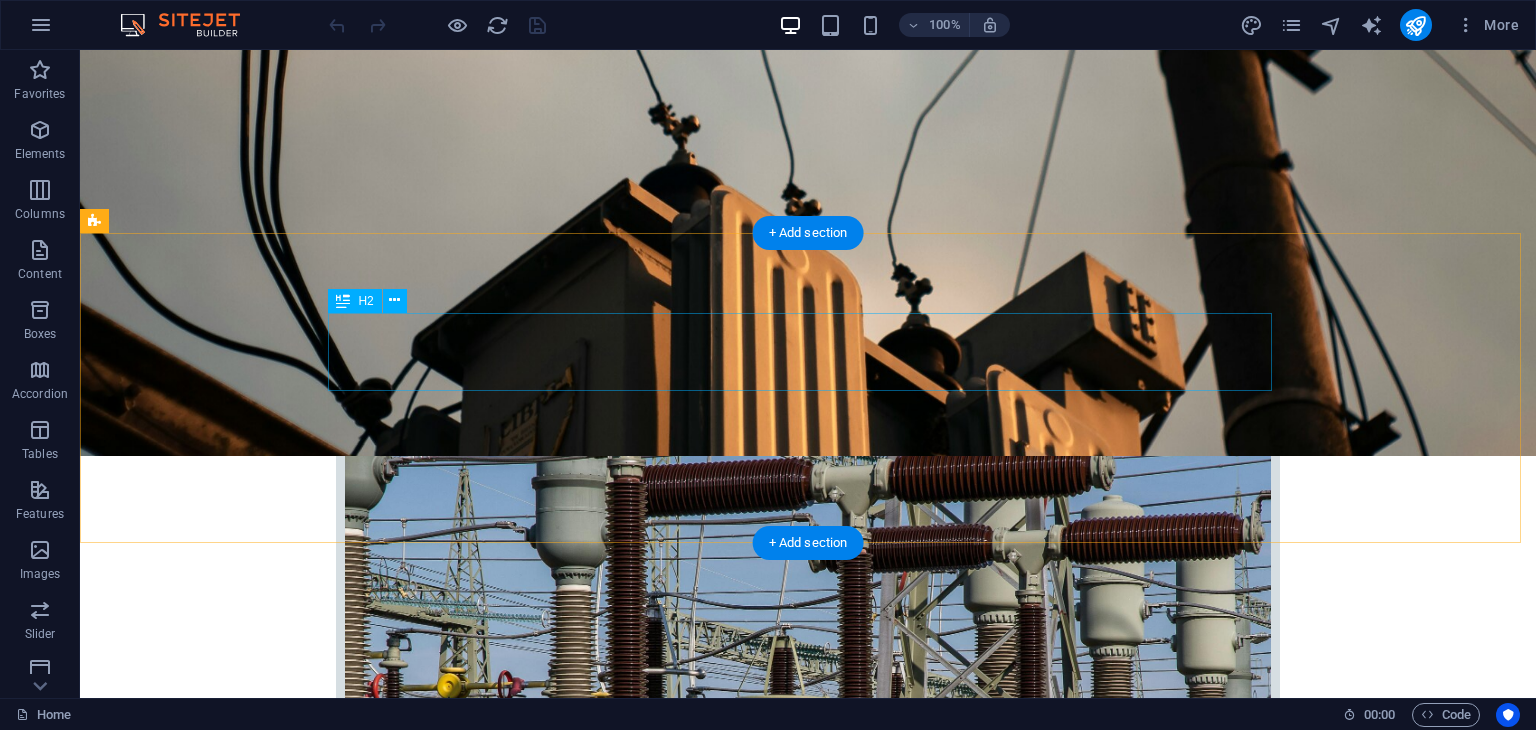 click on "About us" at bounding box center [808, 2542] 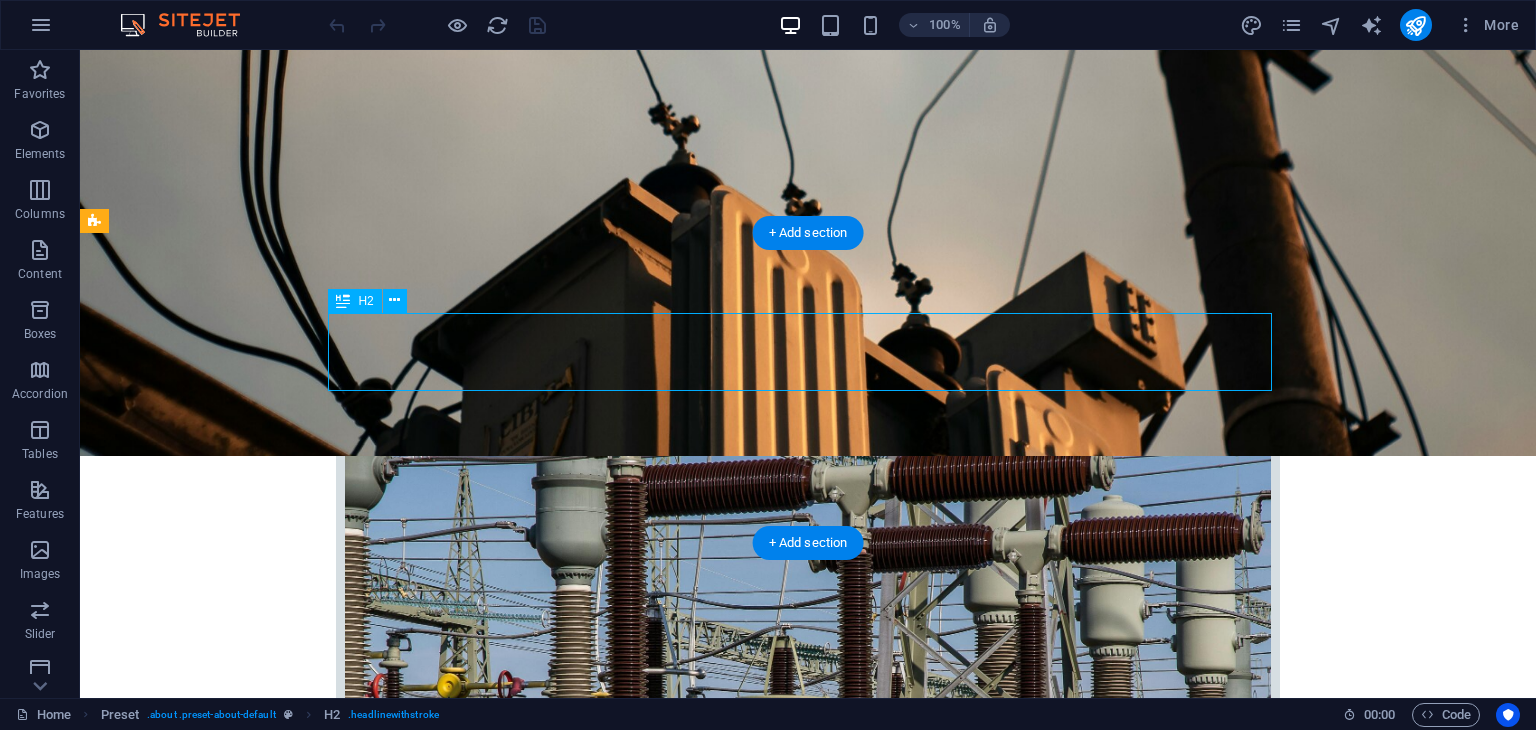 click on "About us" at bounding box center (808, 2542) 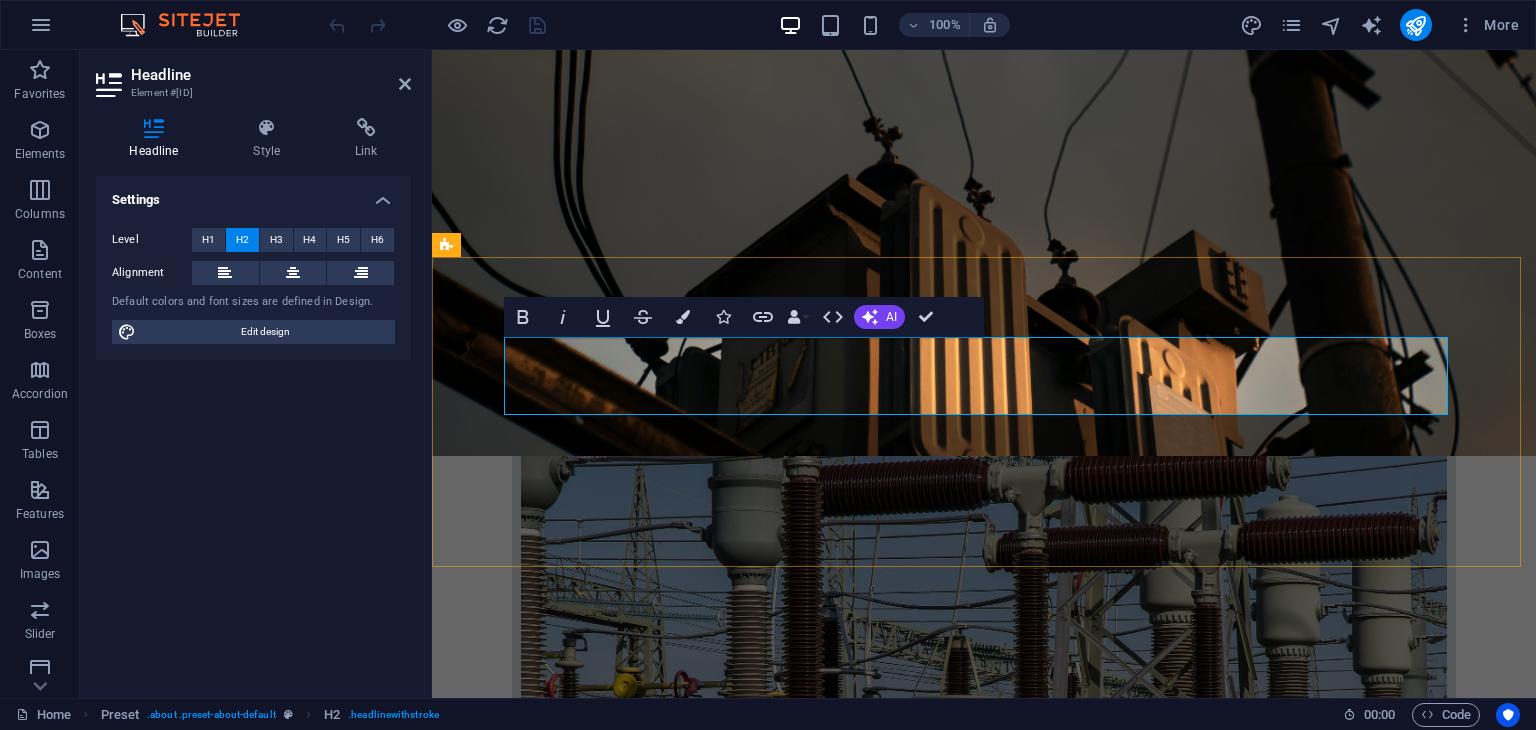 type 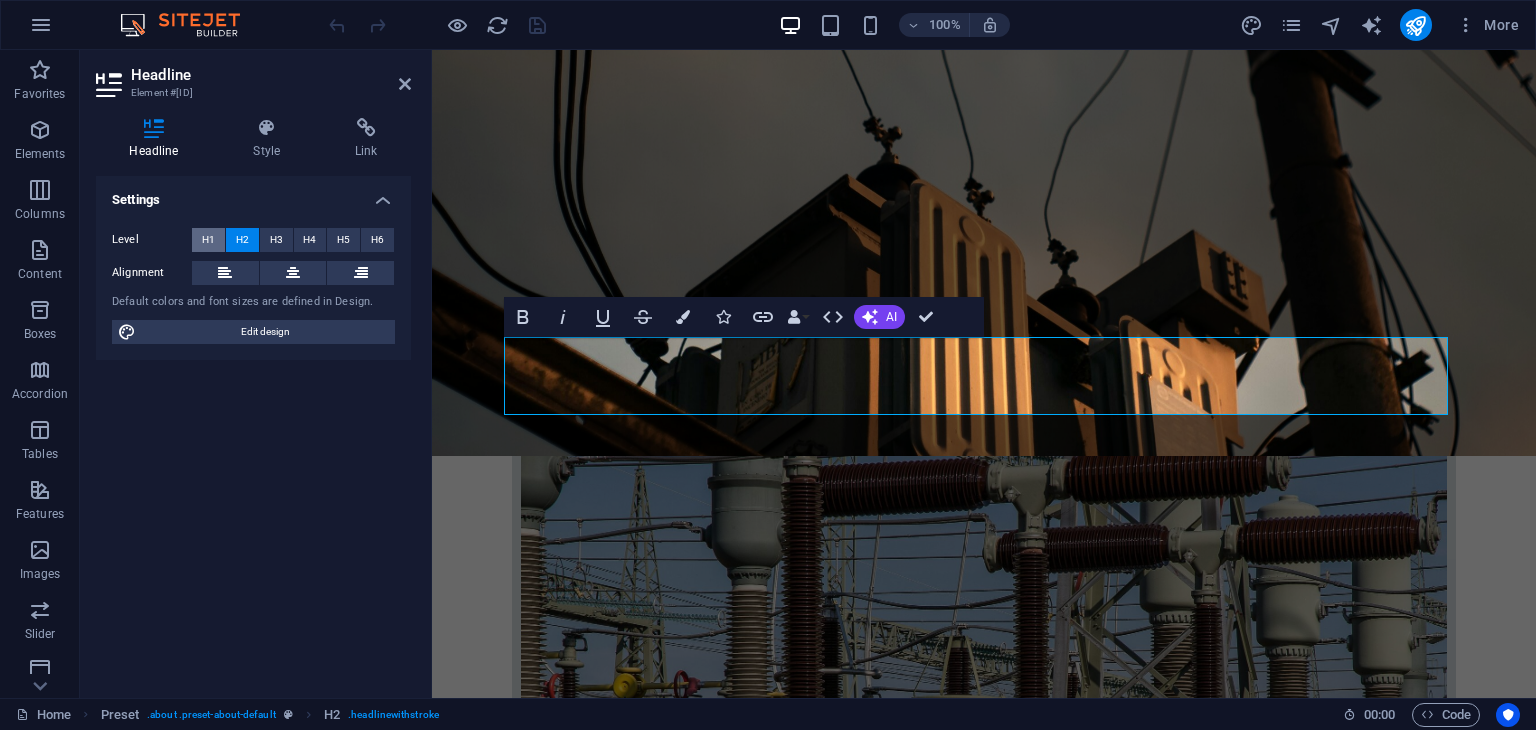 click on "H1" at bounding box center (208, 240) 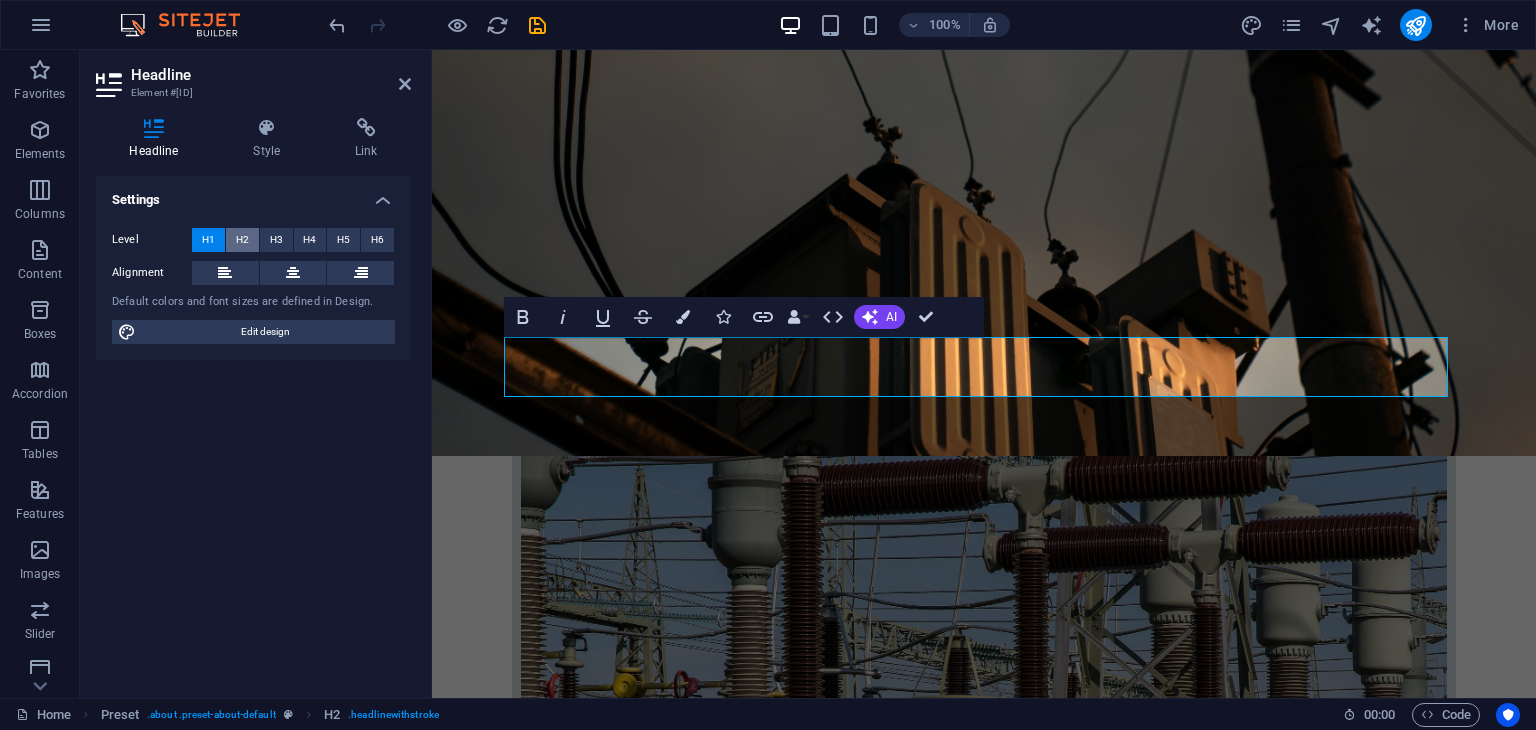 click on "H2" at bounding box center [242, 240] 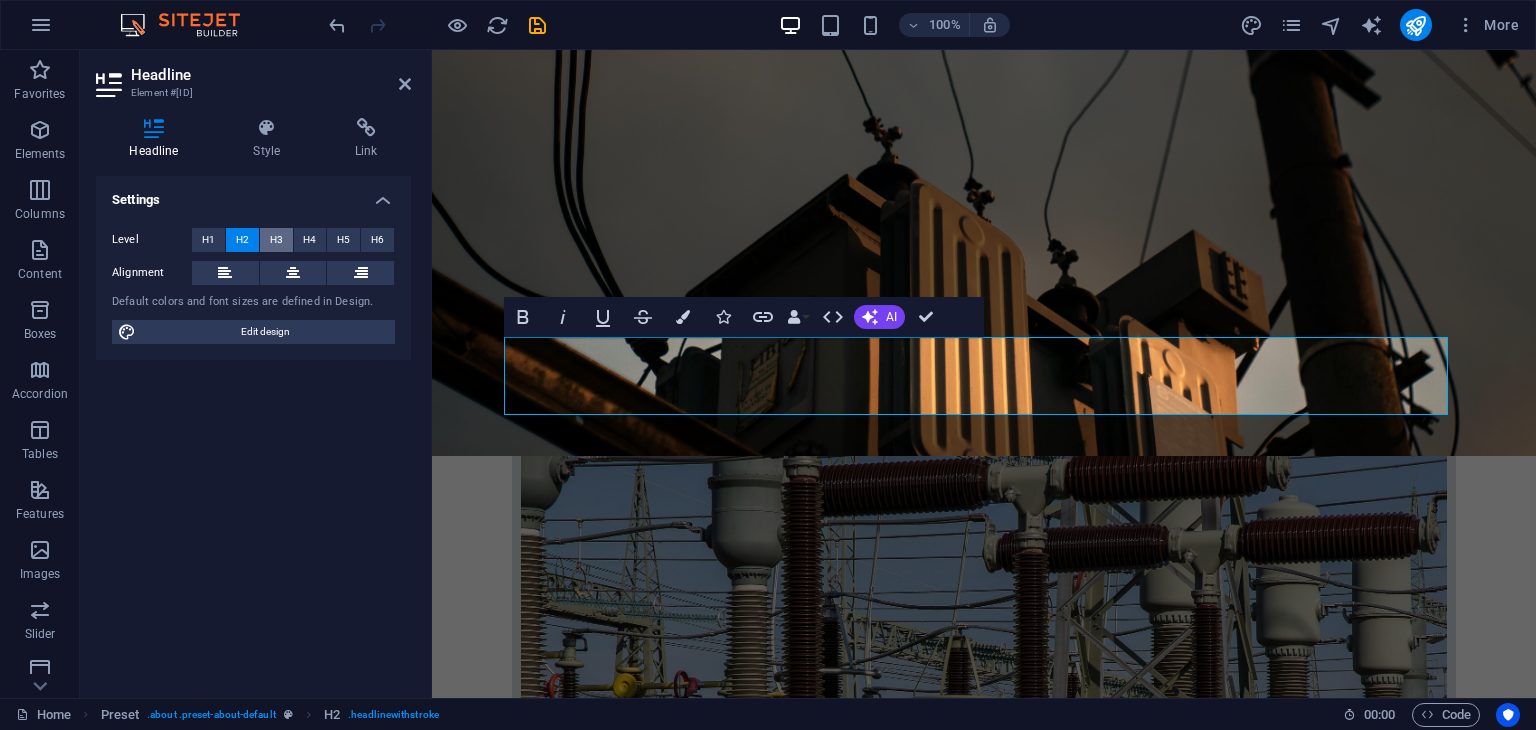 click on "H3" at bounding box center [276, 240] 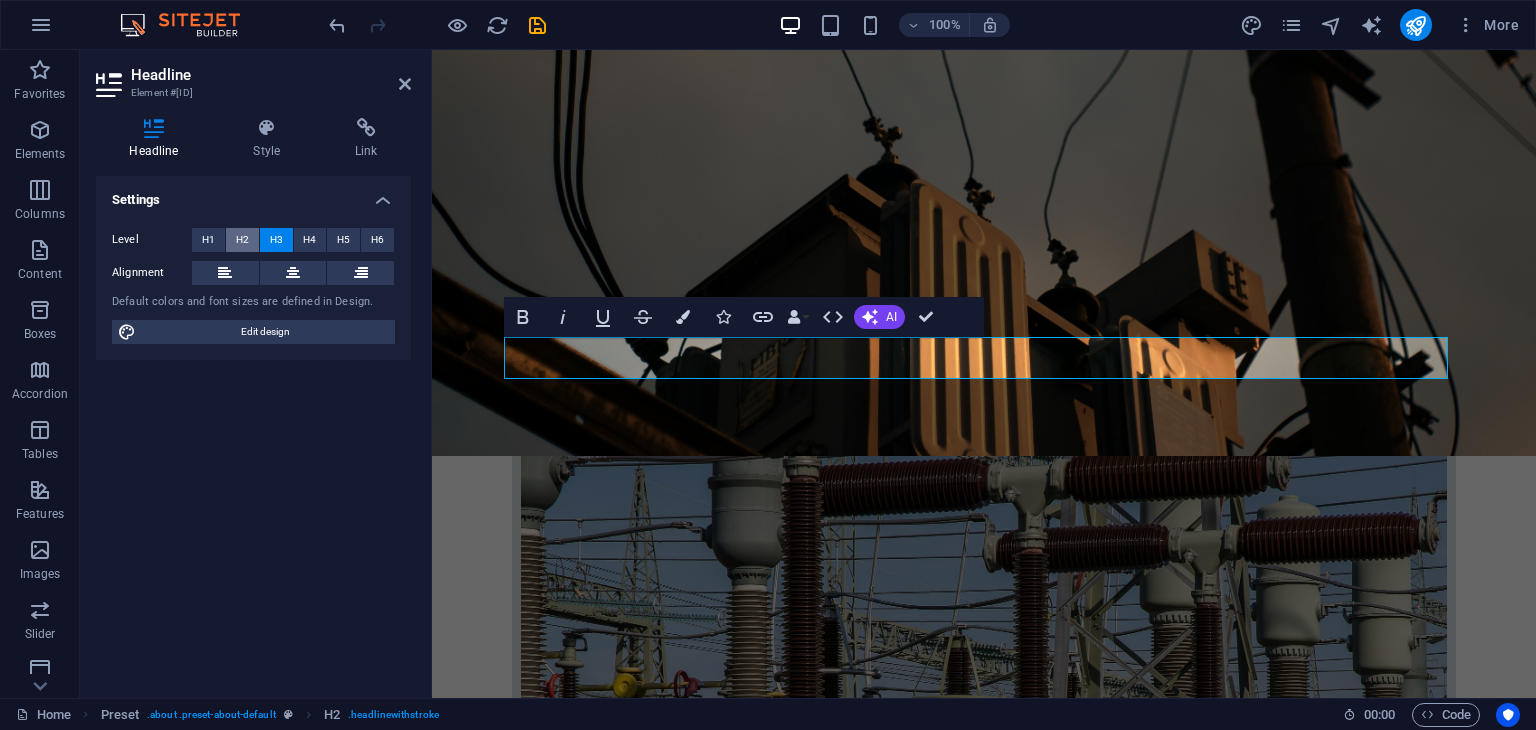 click on "H2" at bounding box center [242, 240] 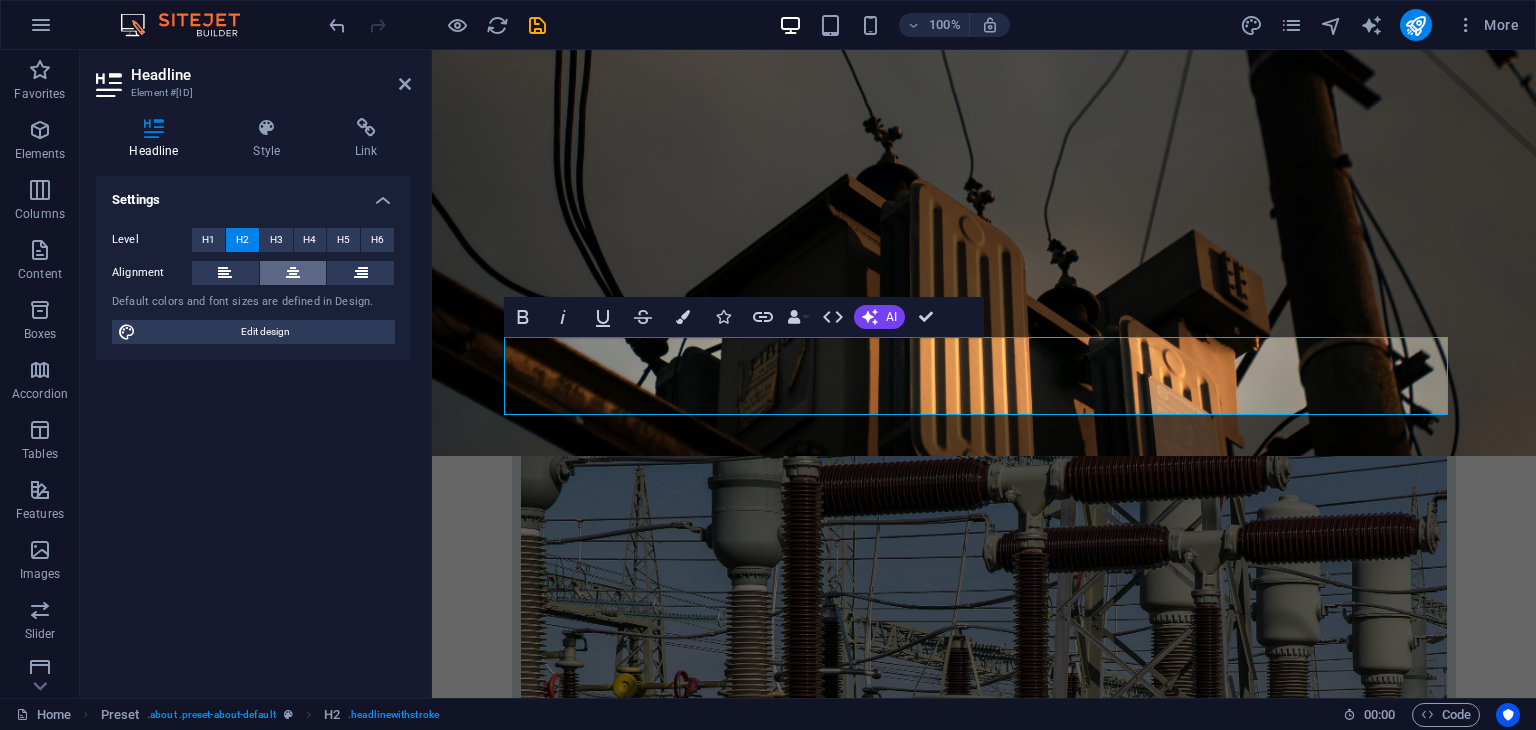 click at bounding box center (293, 273) 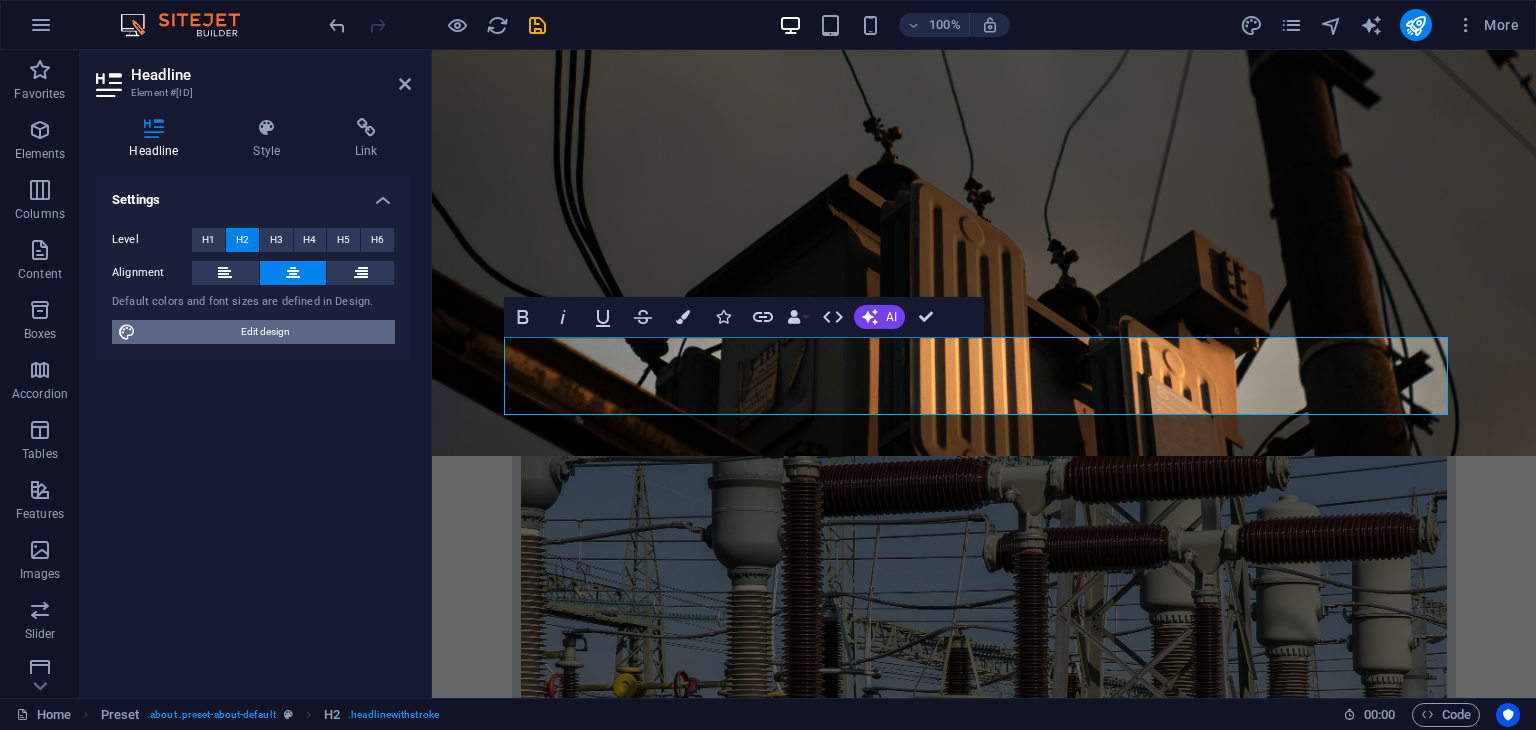 click on "Edit design" at bounding box center [265, 332] 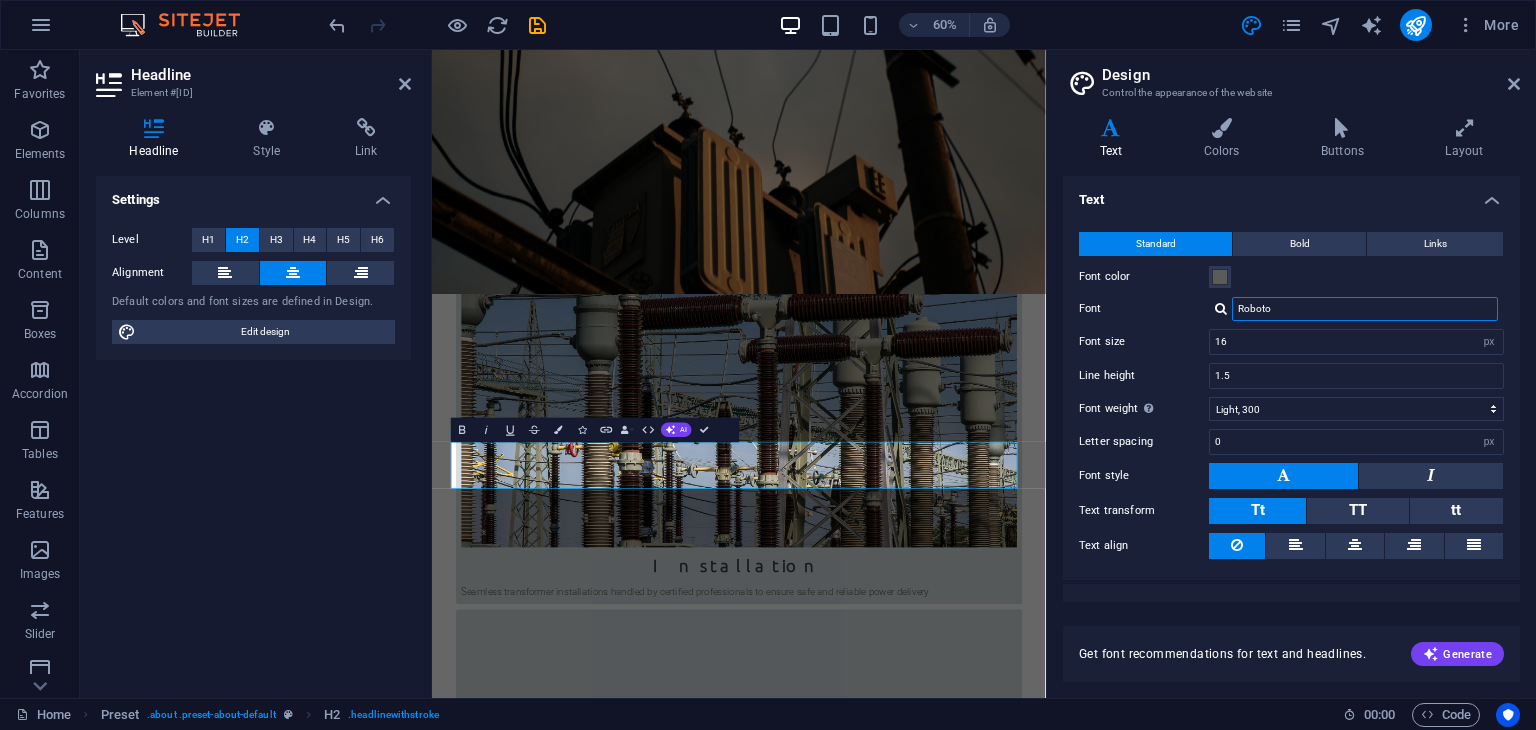 click on "Roboto" at bounding box center (1365, 309) 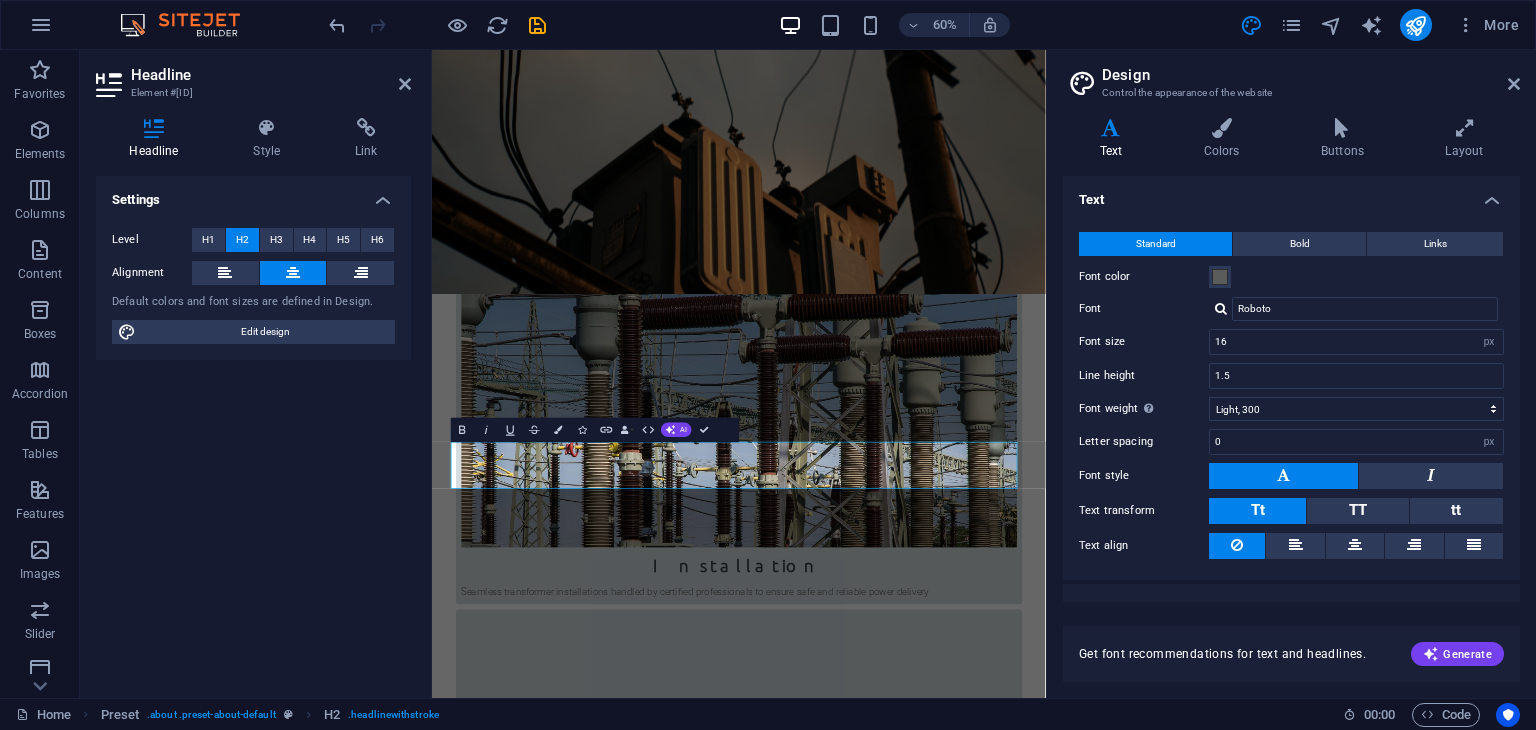click at bounding box center (1221, 308) 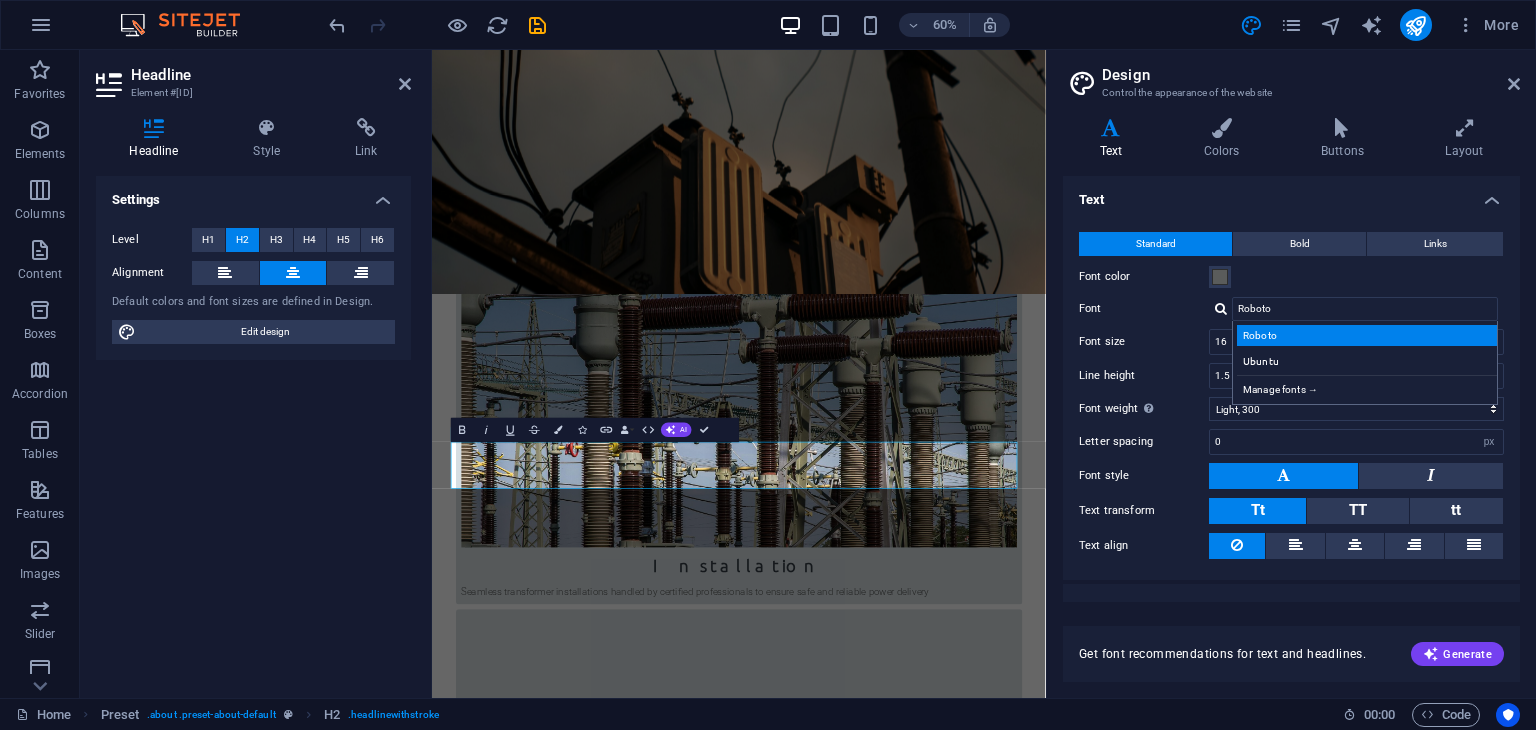 scroll, scrollTop: 27, scrollLeft: 0, axis: vertical 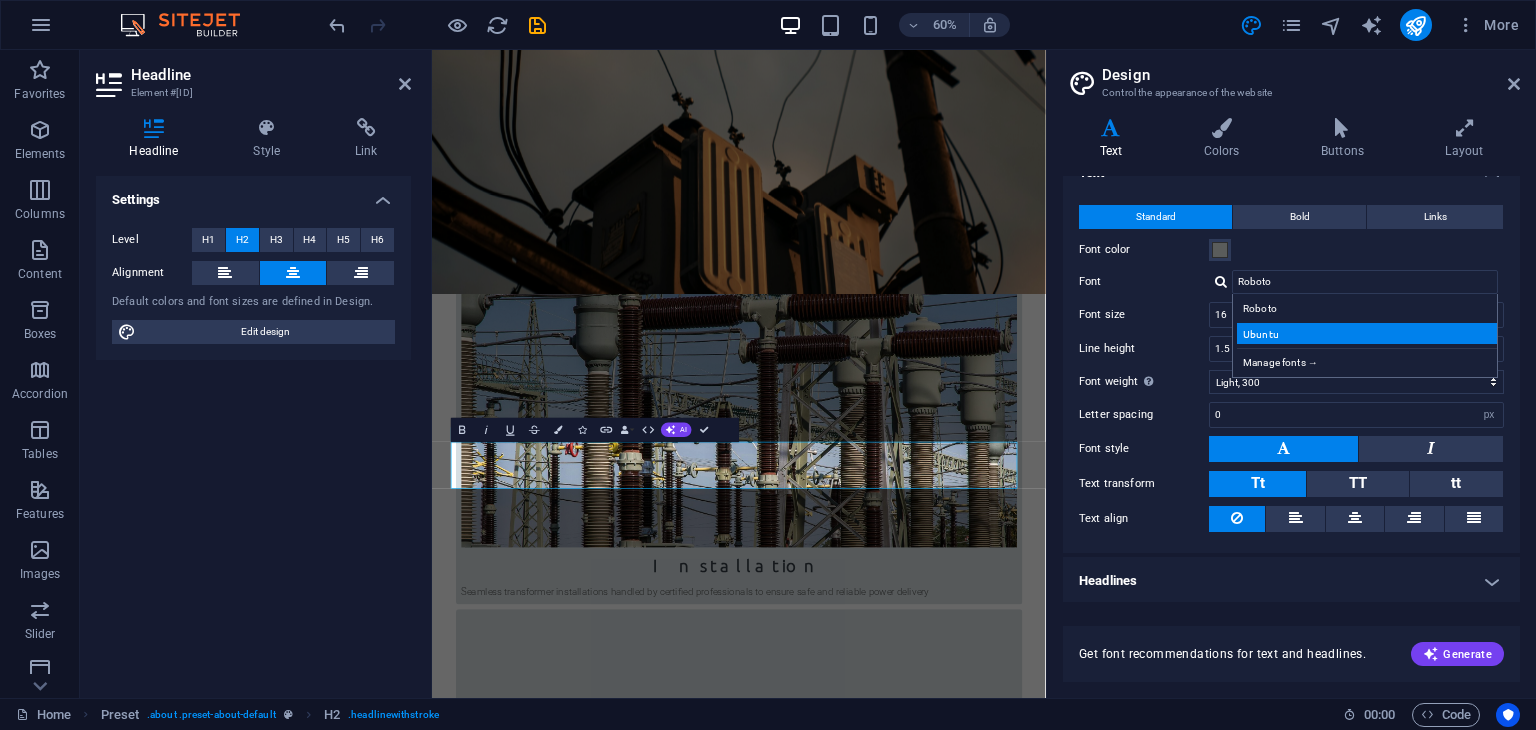 click on "Ubuntu" at bounding box center (1369, 333) 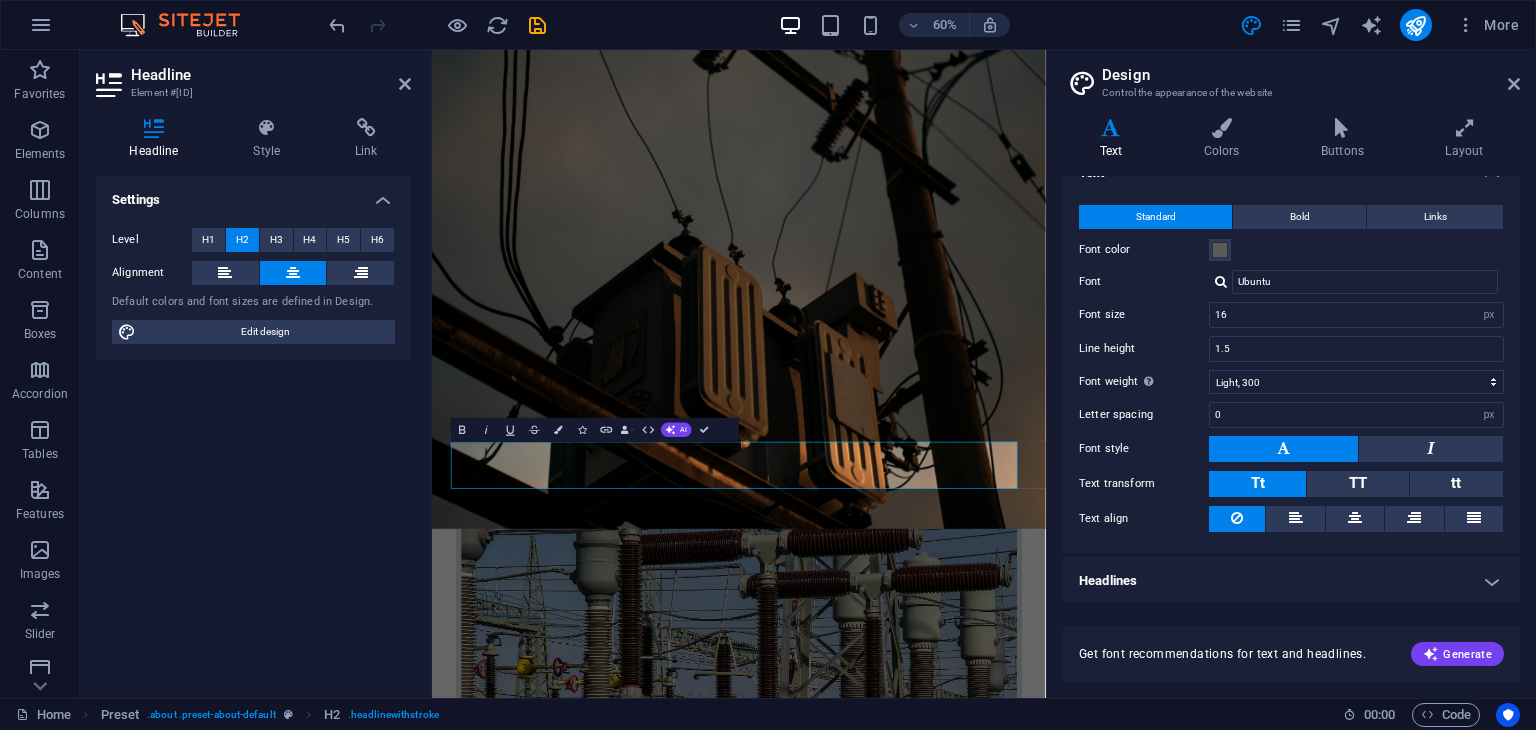 click at bounding box center (1221, 281) 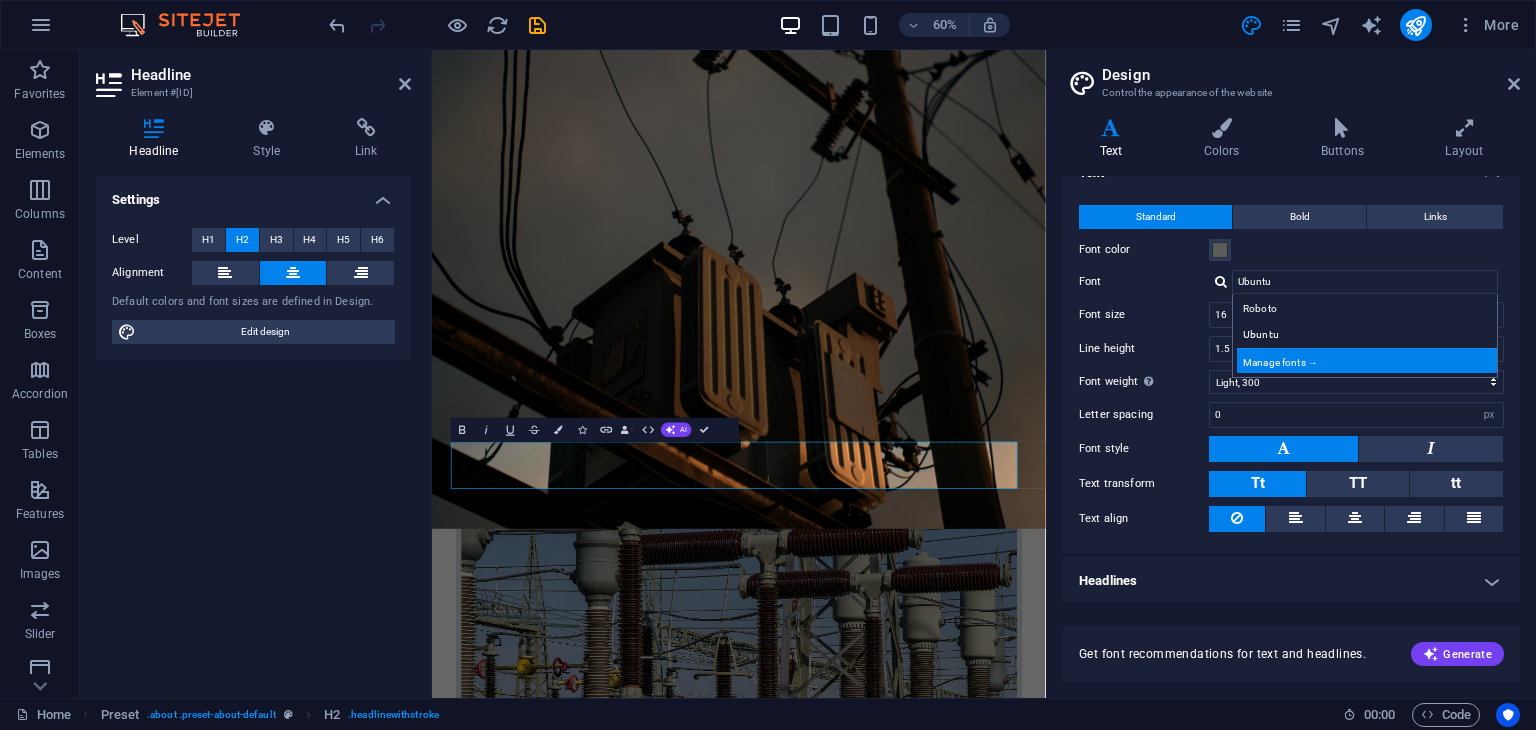 click on "Manage fonts →" at bounding box center (1369, 360) 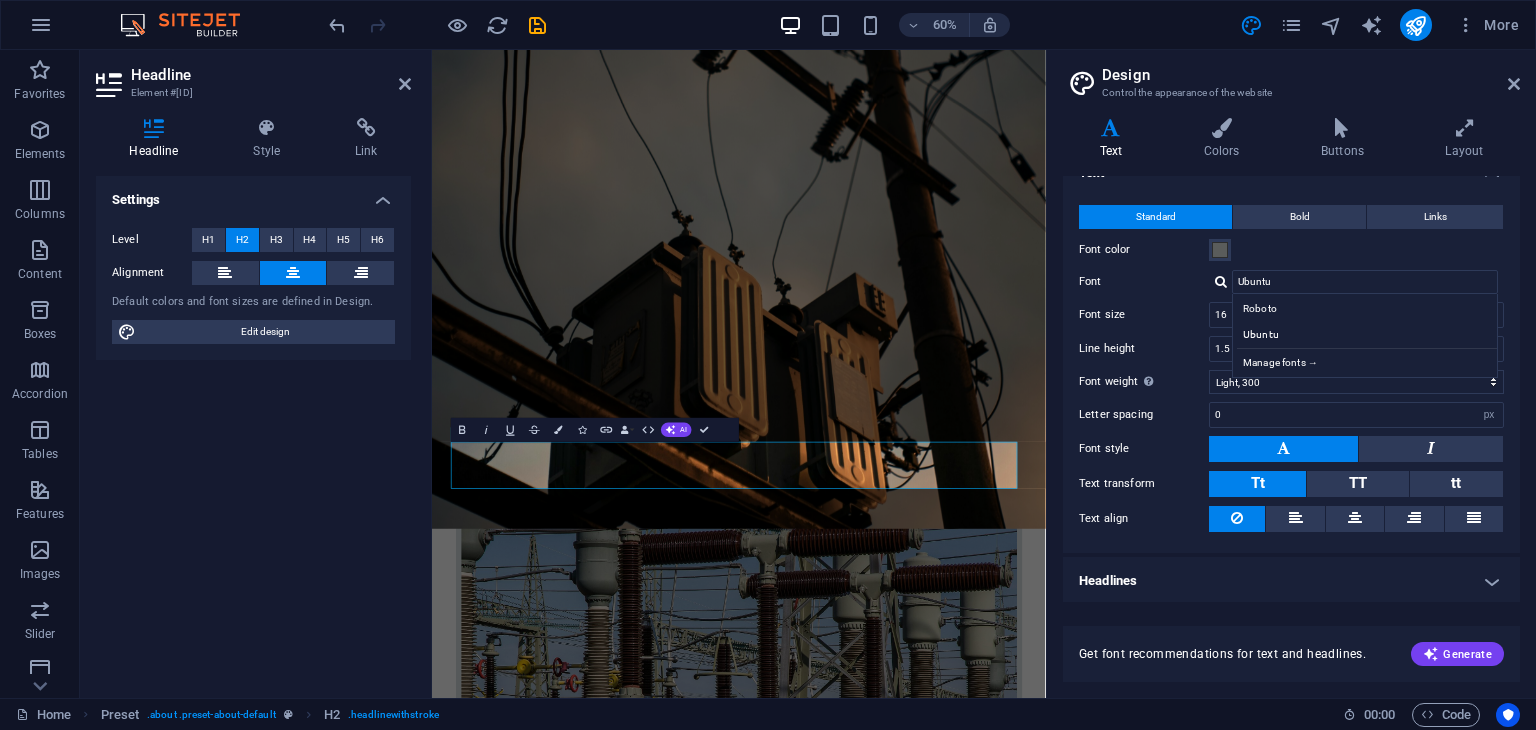 click on "Font" at bounding box center [1144, 282] 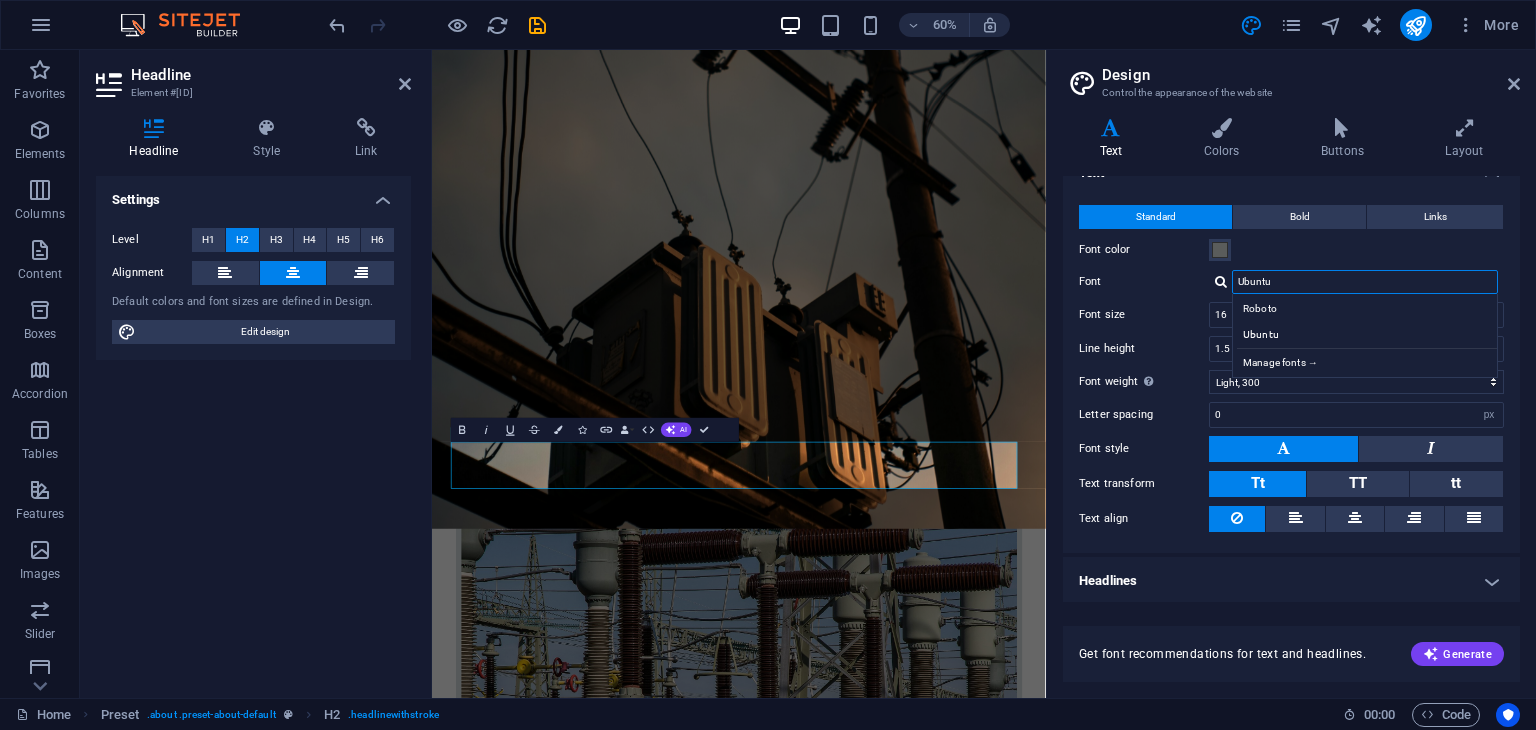 click on "Ubuntu" at bounding box center (1365, 282) 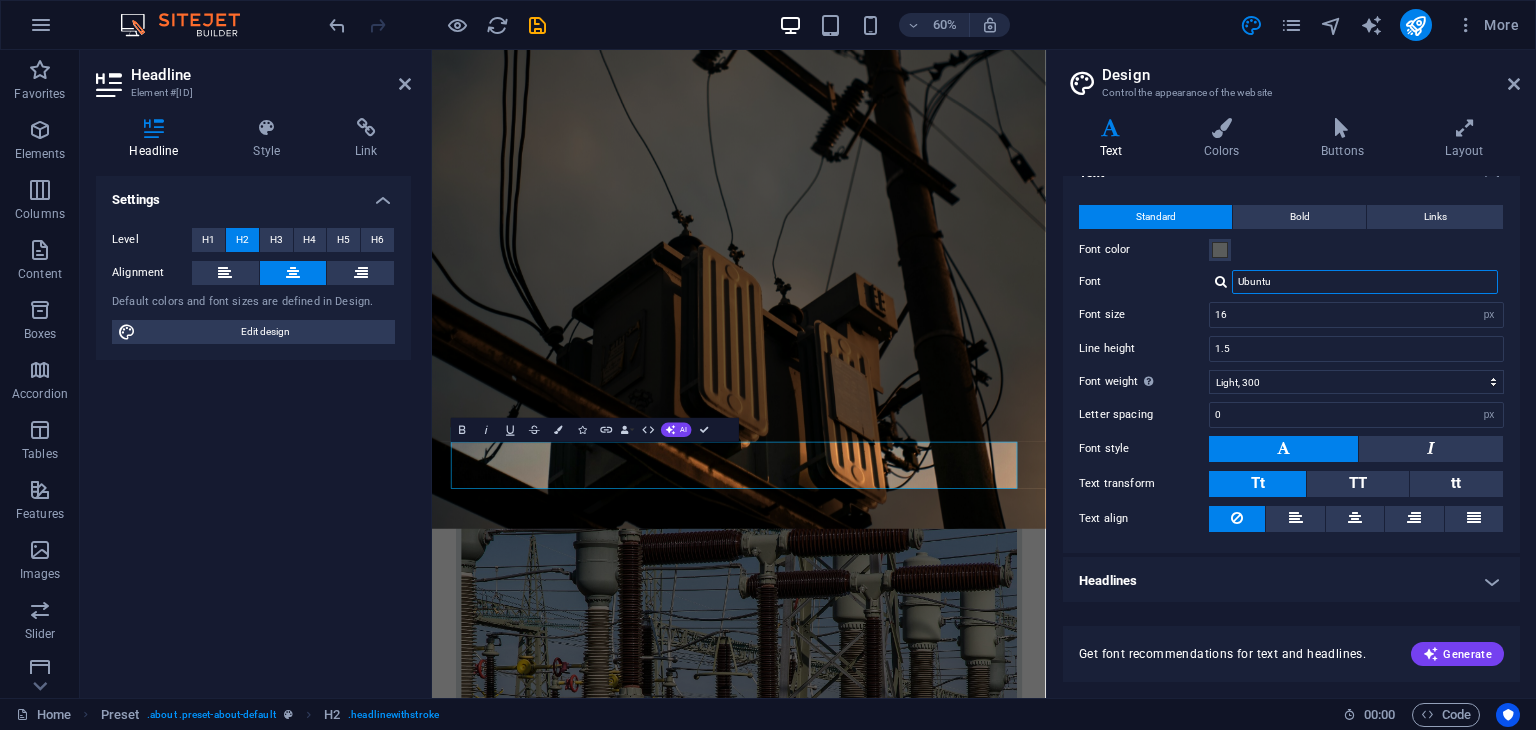 click on "Ubuntu" at bounding box center [1365, 282] 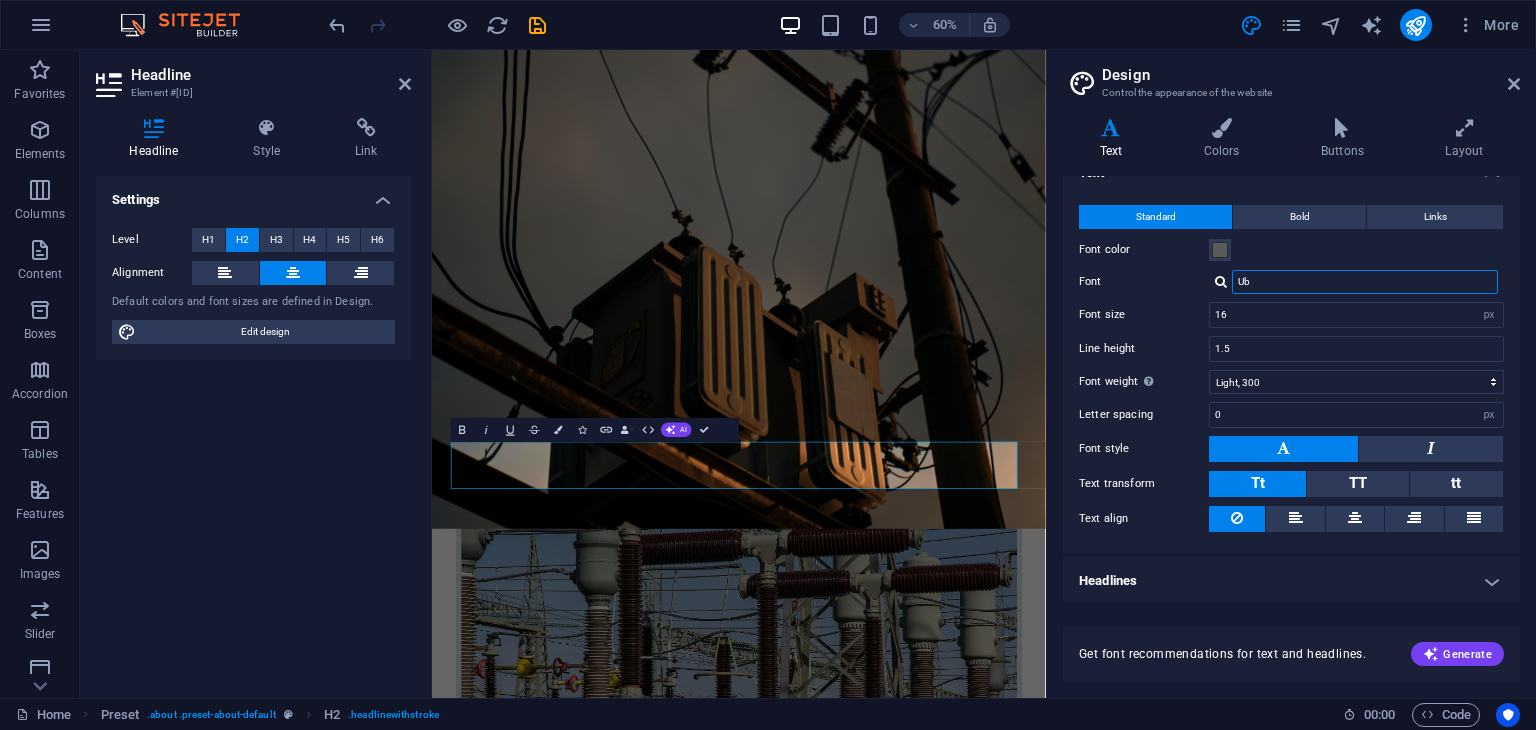 type on "U" 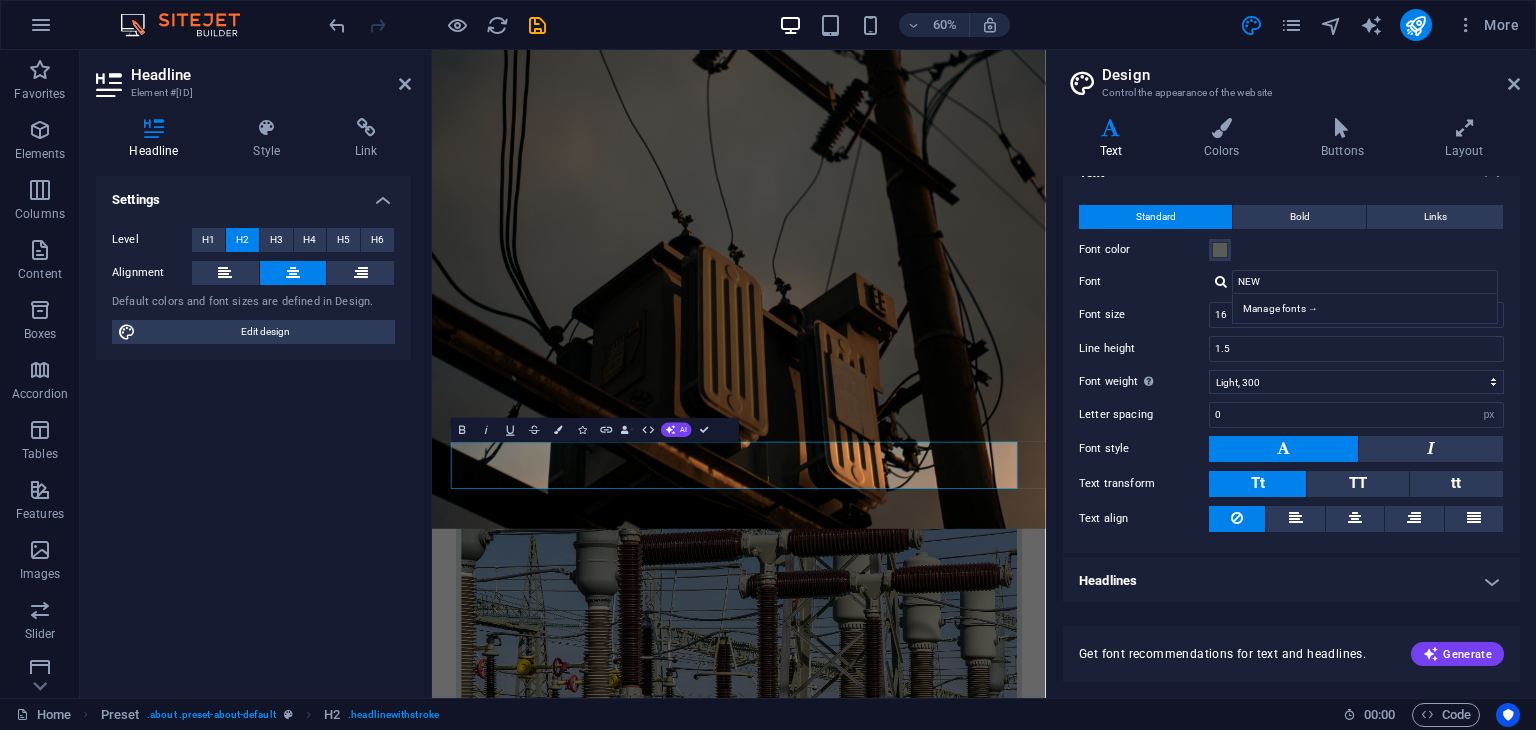click at bounding box center (1221, 281) 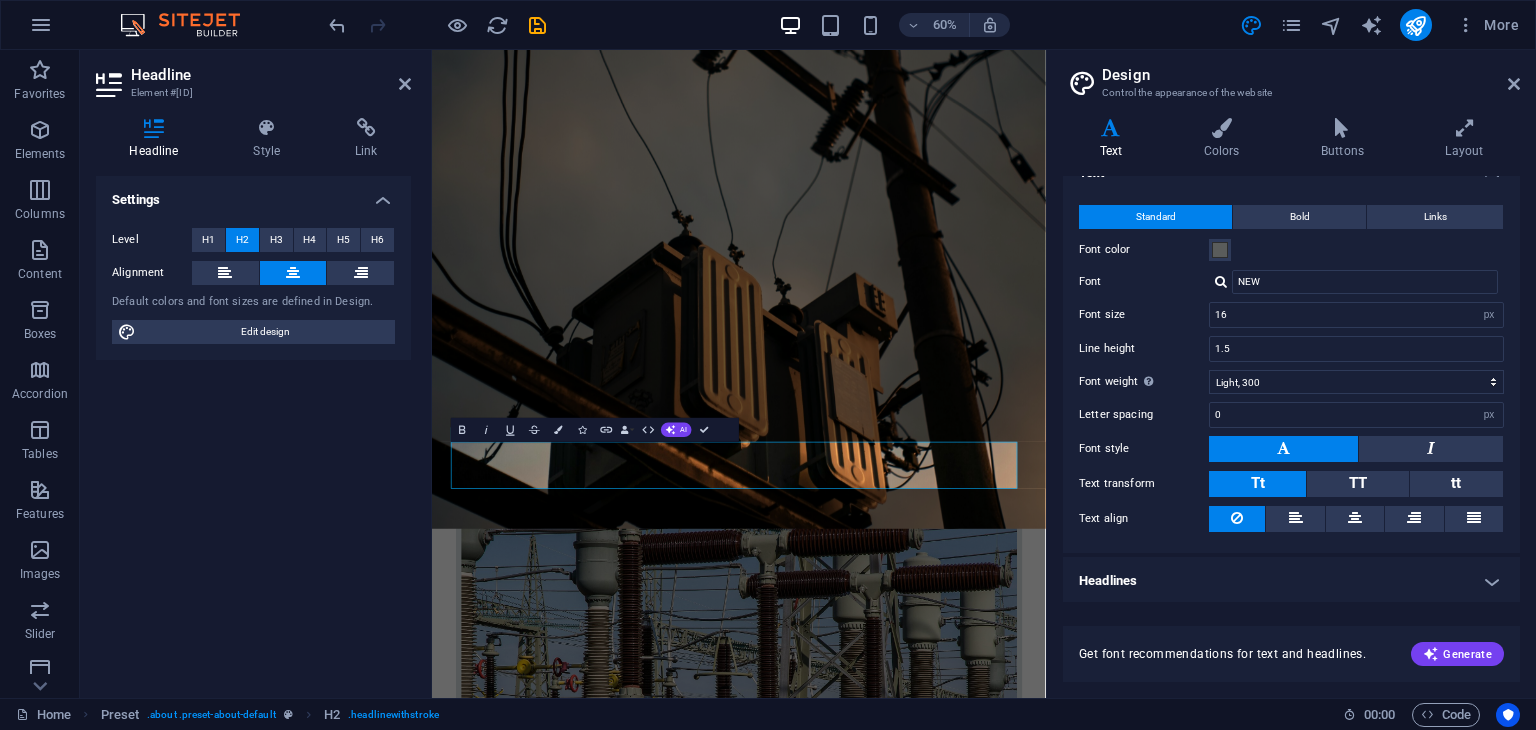 click on "Font" at bounding box center (1144, 282) 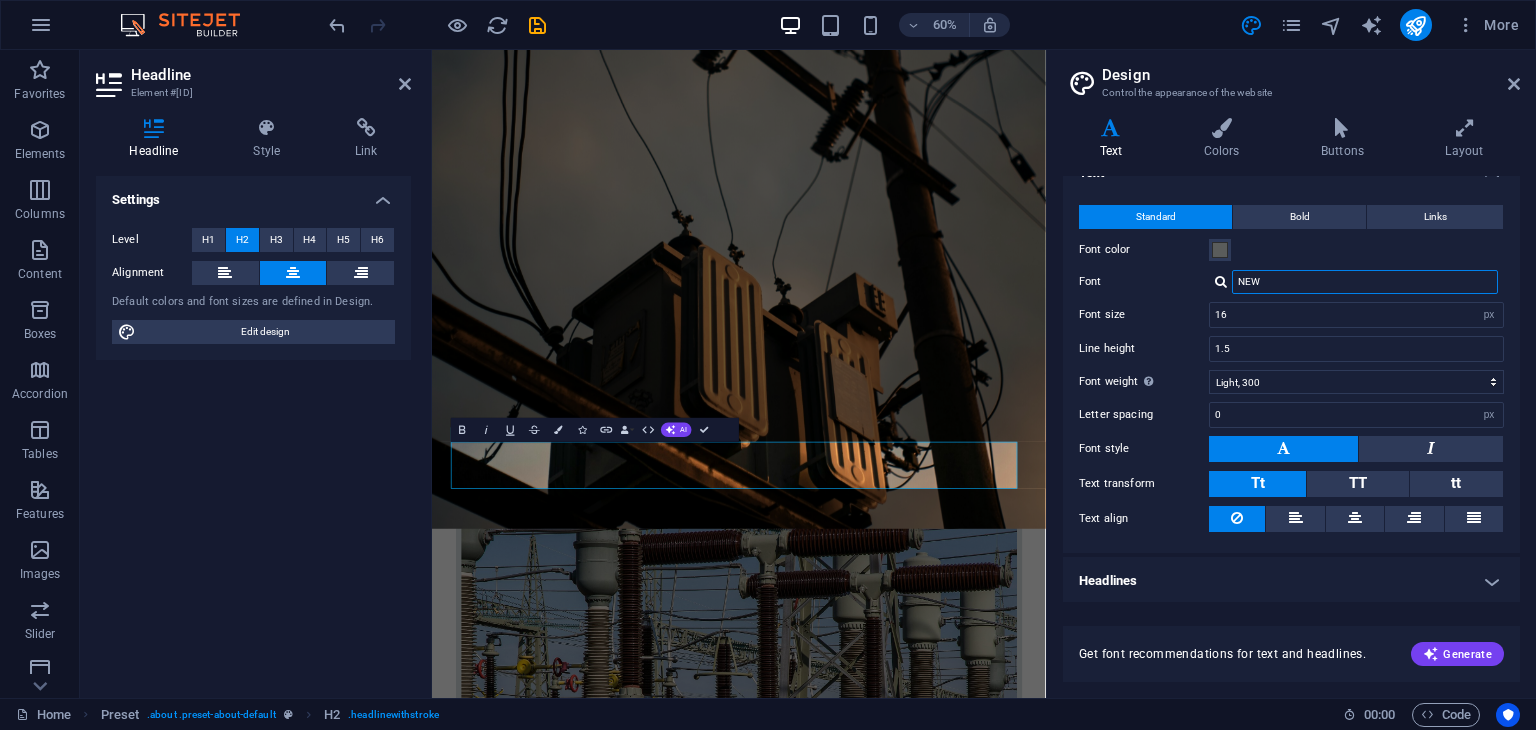 click on "NEW" at bounding box center (1365, 282) 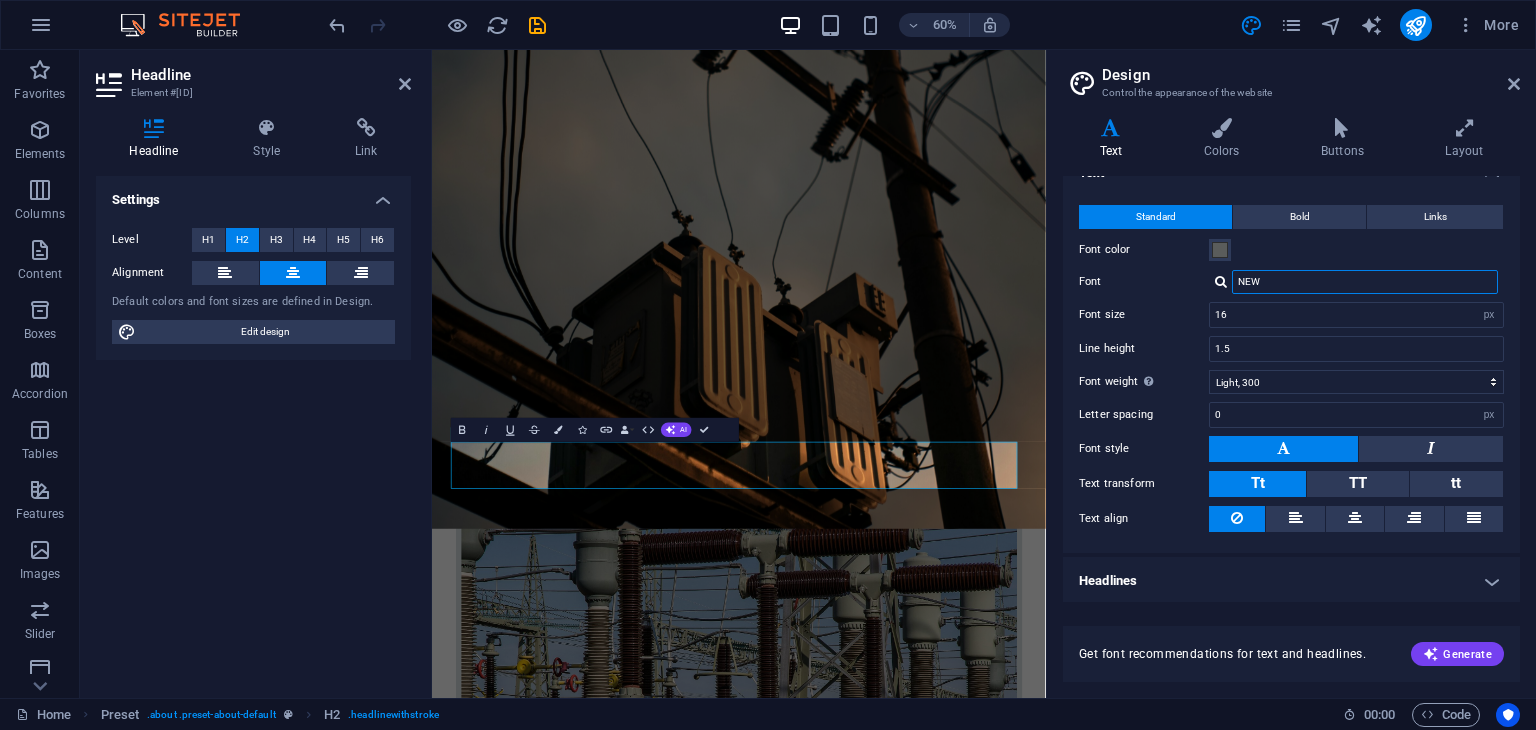 drag, startPoint x: 1364, startPoint y: 284, endPoint x: 1249, endPoint y: 289, distance: 115.10864 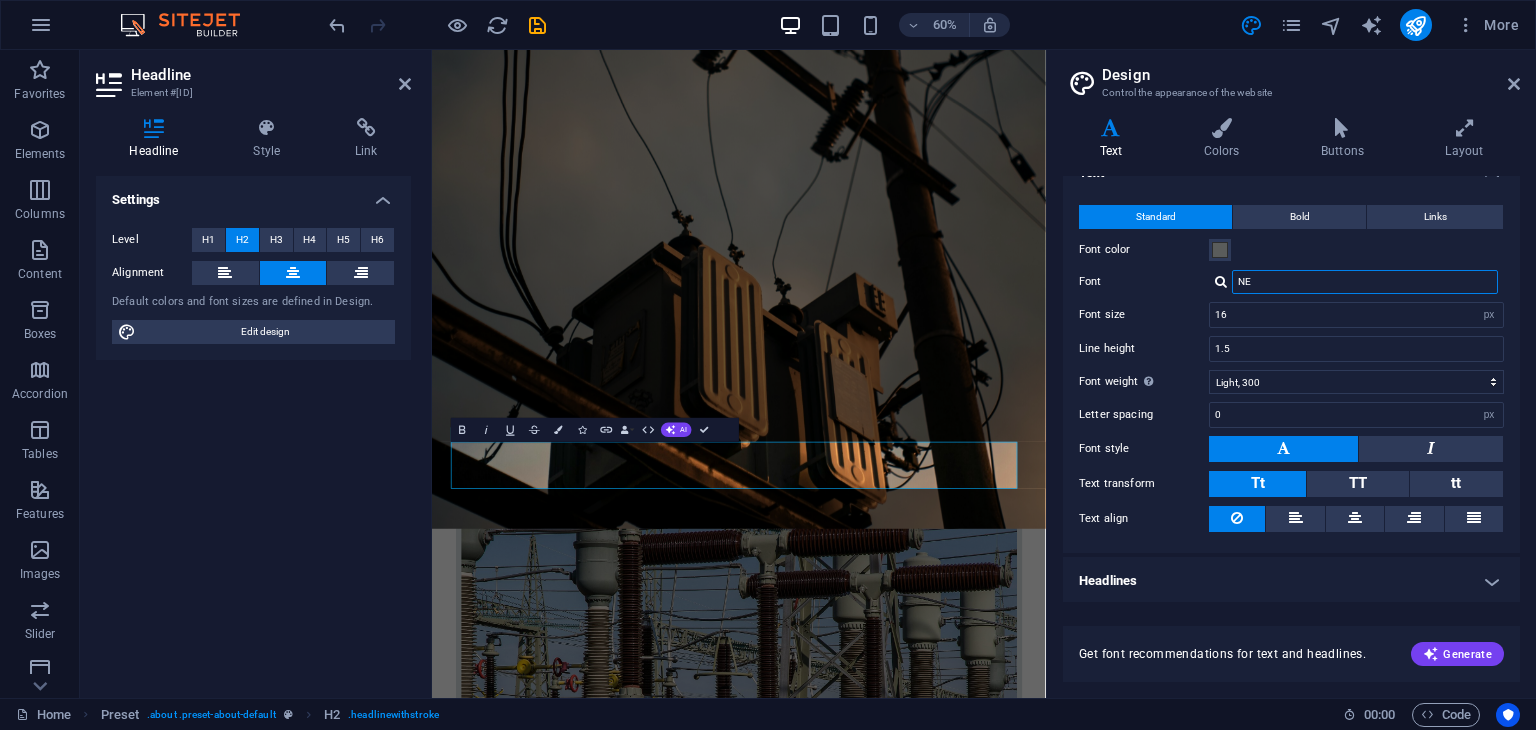 type on "N" 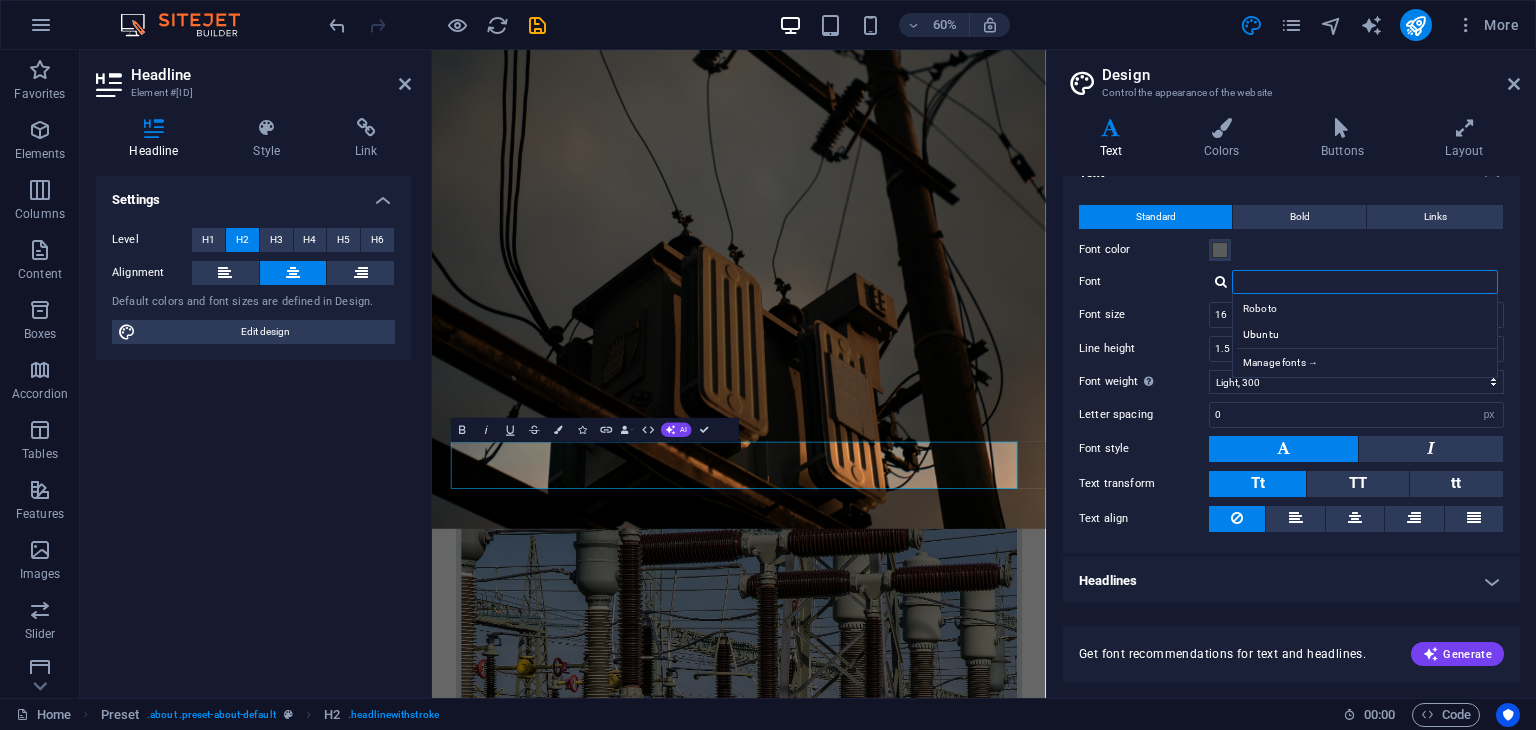 type 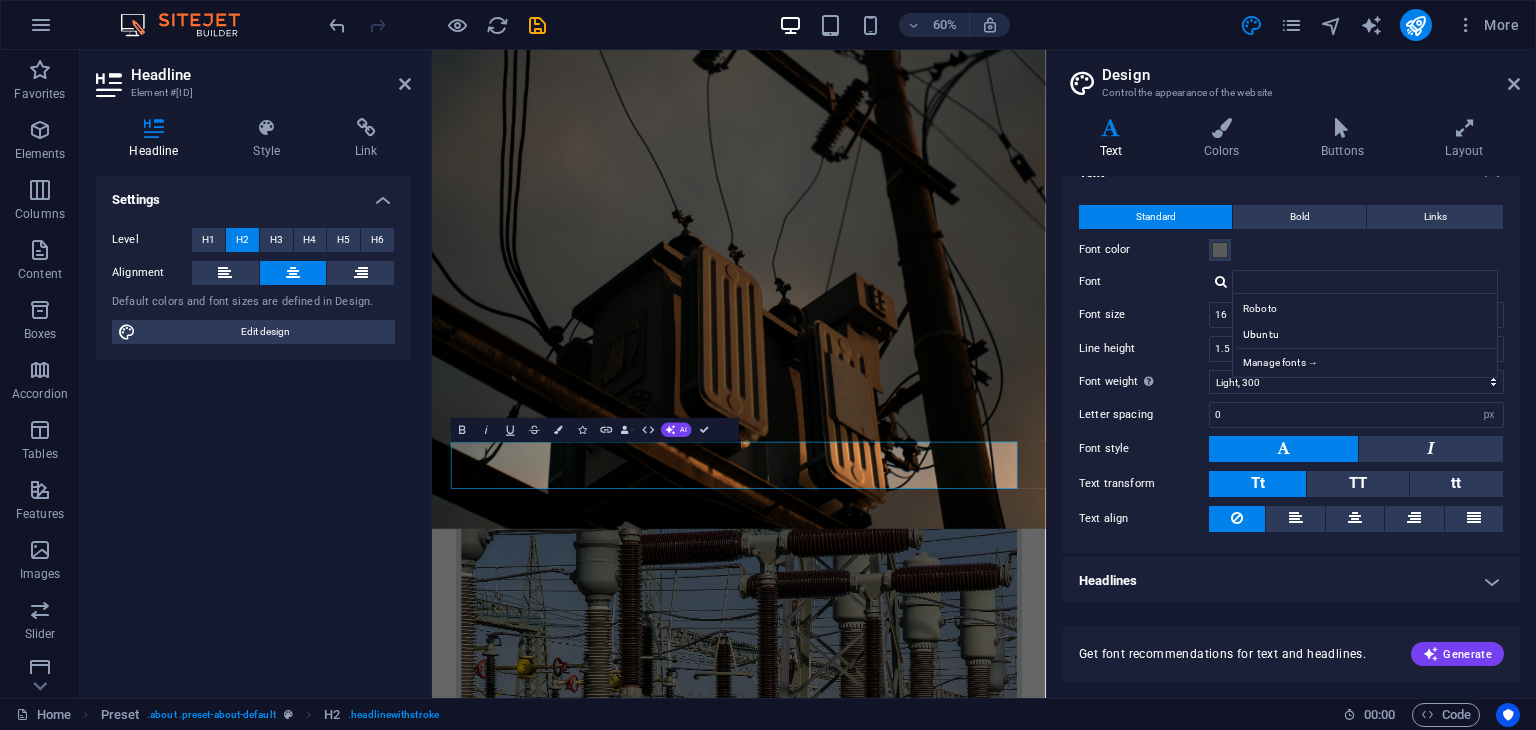 click on "Font" at bounding box center (1144, 282) 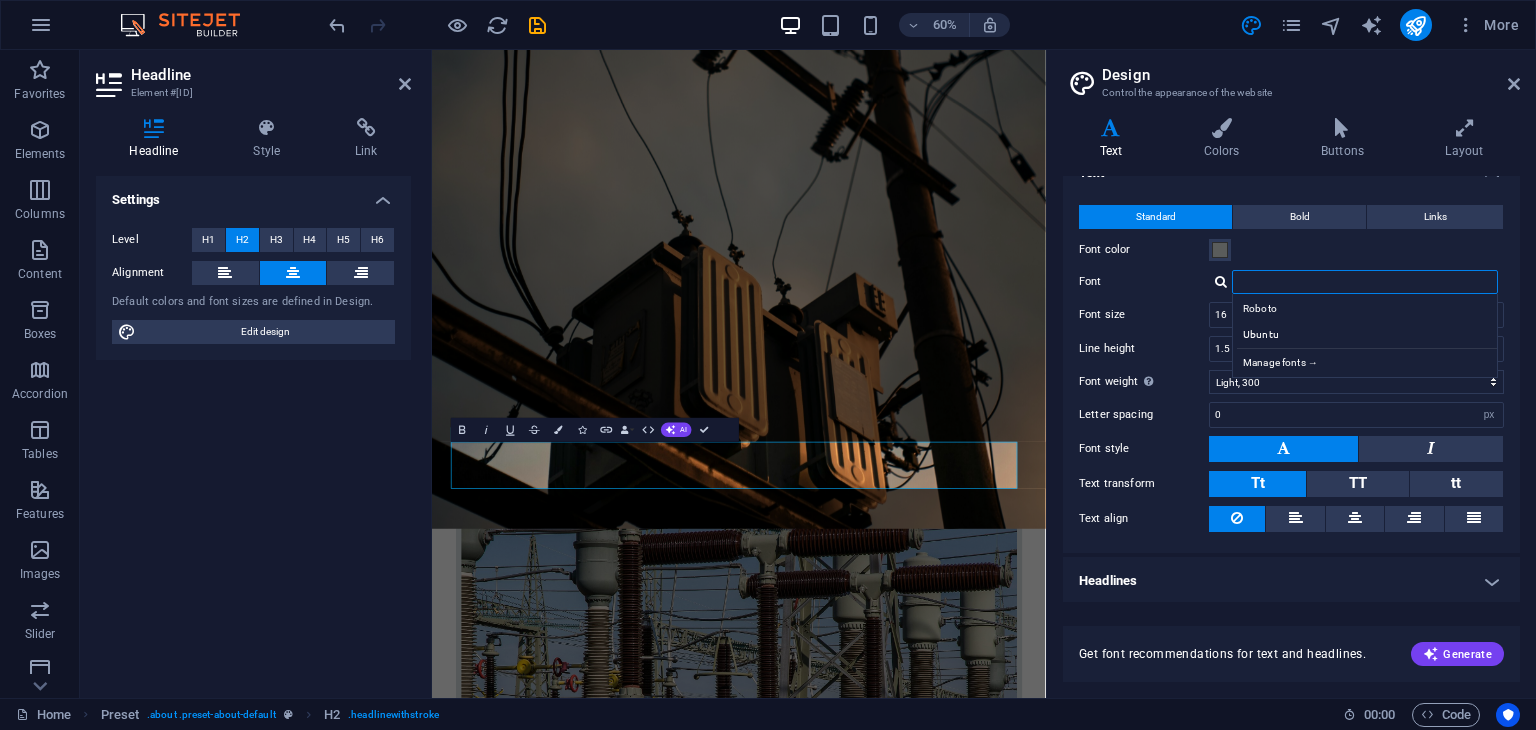 click on "Font" at bounding box center (1365, 282) 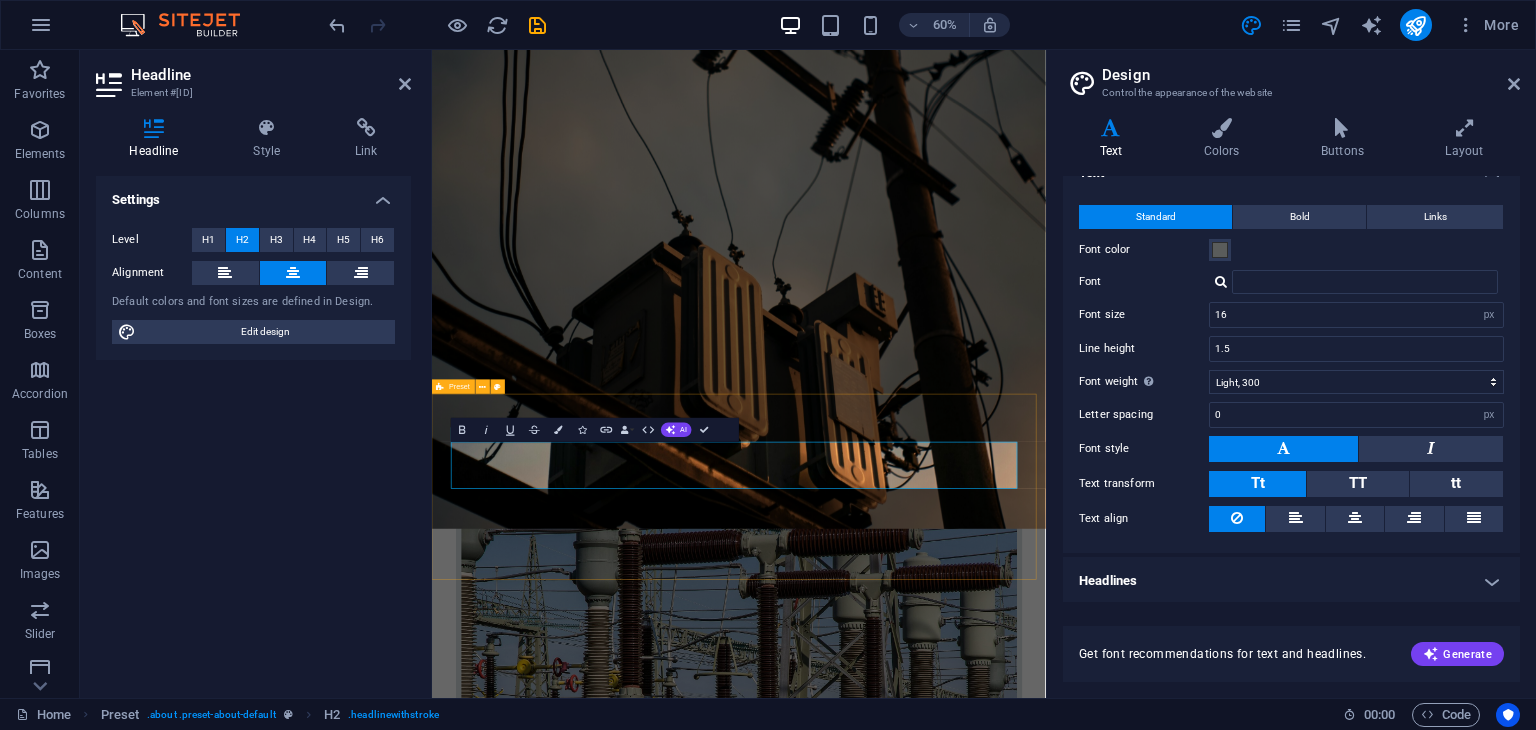 click on "LARRYKAY POWER SOLUTION At  LarryKay Power Solution , we are committed to delivering reliable, efficient, and cutting-edge power solutions to meet the growing energy needs of homes, businesses, and industrial clients. Specializing in  transformer sales, installations, and maintenance , we bring deep industry knowledge, hands-on experience, and a passion for excellence to every project we undertake" at bounding box center [943, 2978] 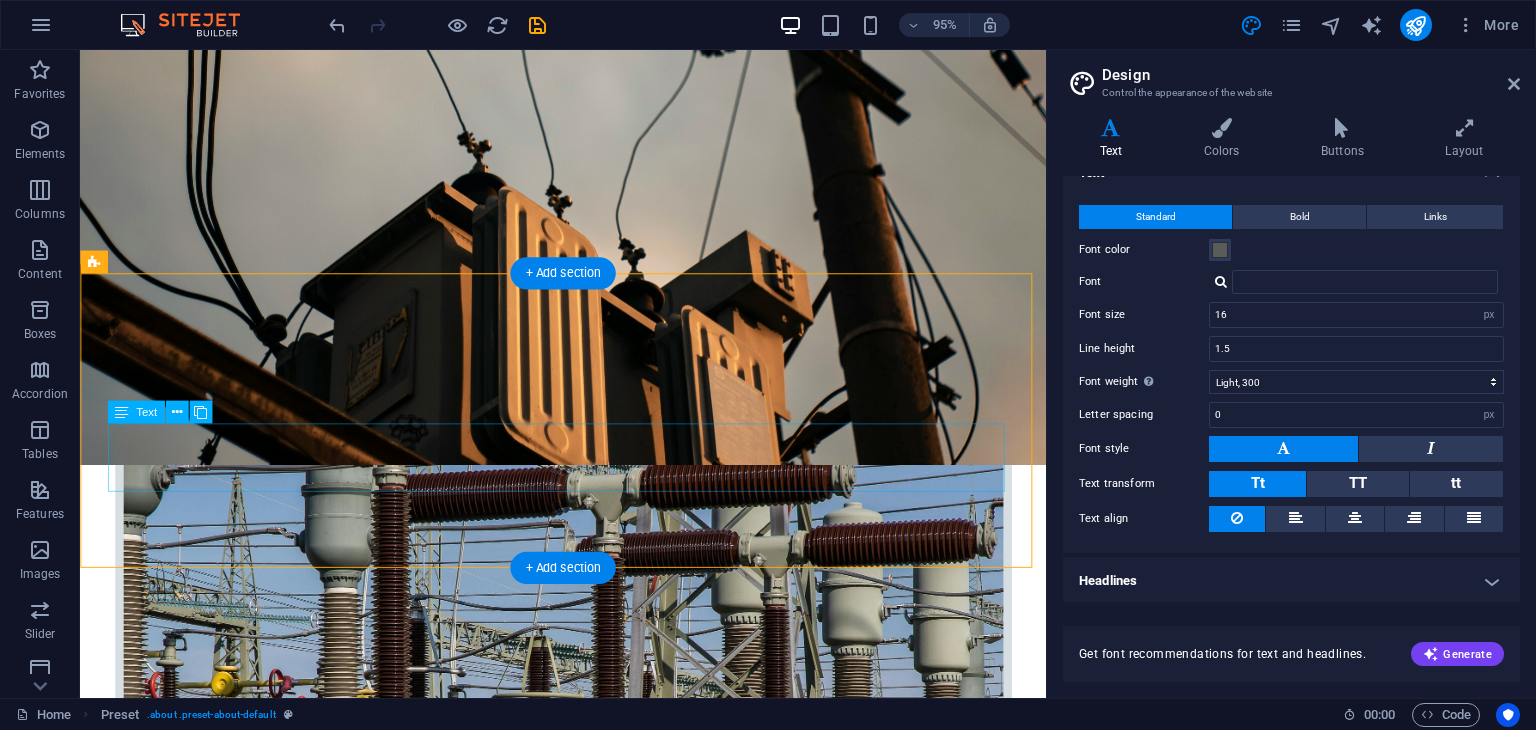click on "At  LarryKay Power Solution , we are committed to delivering reliable, efficient, and cutting-edge power solutions to meet the growing energy needs of homes, businesses, and industrial clients. Specializing in  transformer sales, installations, and maintenance , we bring deep industry knowledge, hands-on experience, and a passion for excellence to every project we undertake" at bounding box center (589, 2656) 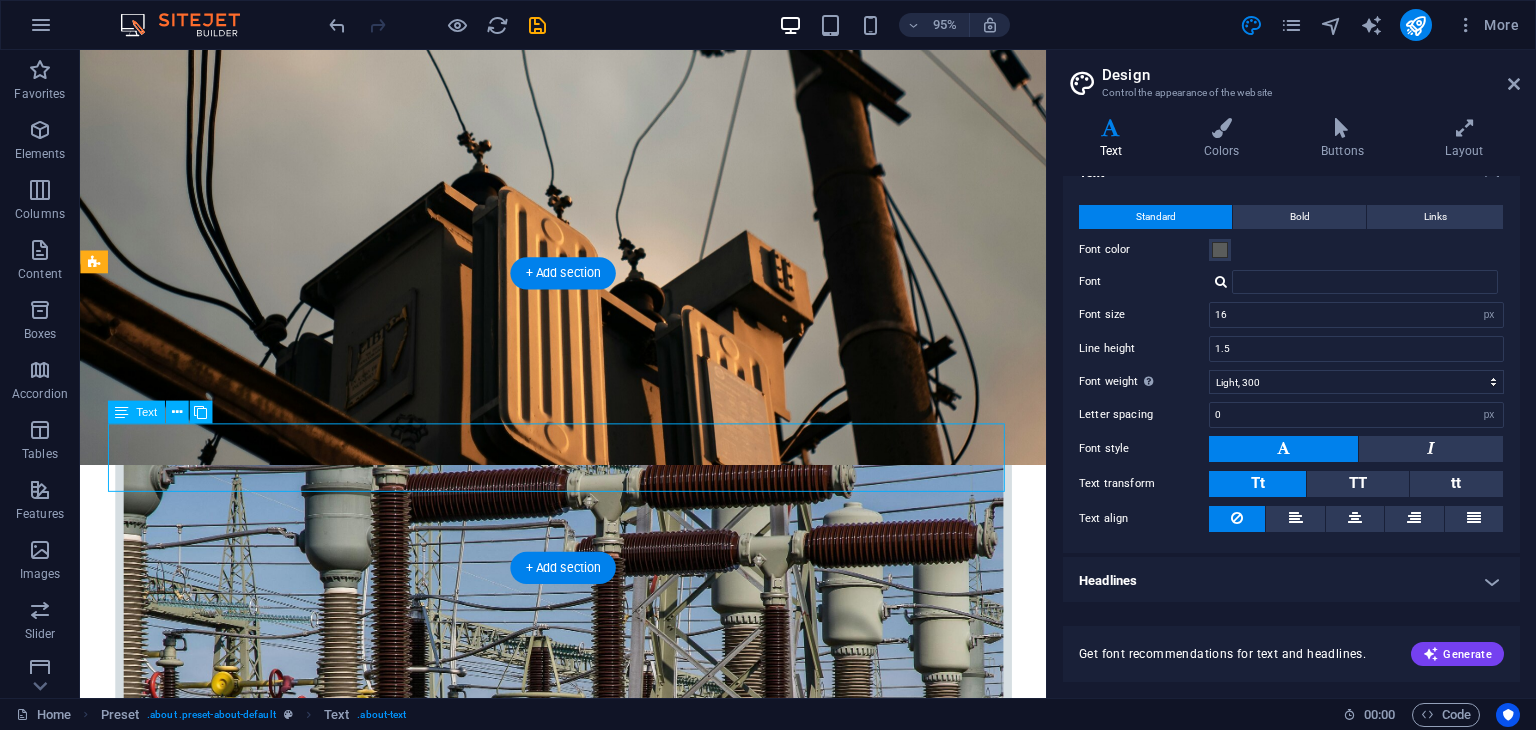 click on "At  LarryKay Power Solution , we are committed to delivering reliable, efficient, and cutting-edge power solutions to meet the growing energy needs of homes, businesses, and industrial clients. Specializing in  transformer sales, installations, and maintenance , we bring deep industry knowledge, hands-on experience, and a passion for excellence to every project we undertake" at bounding box center [589, 2656] 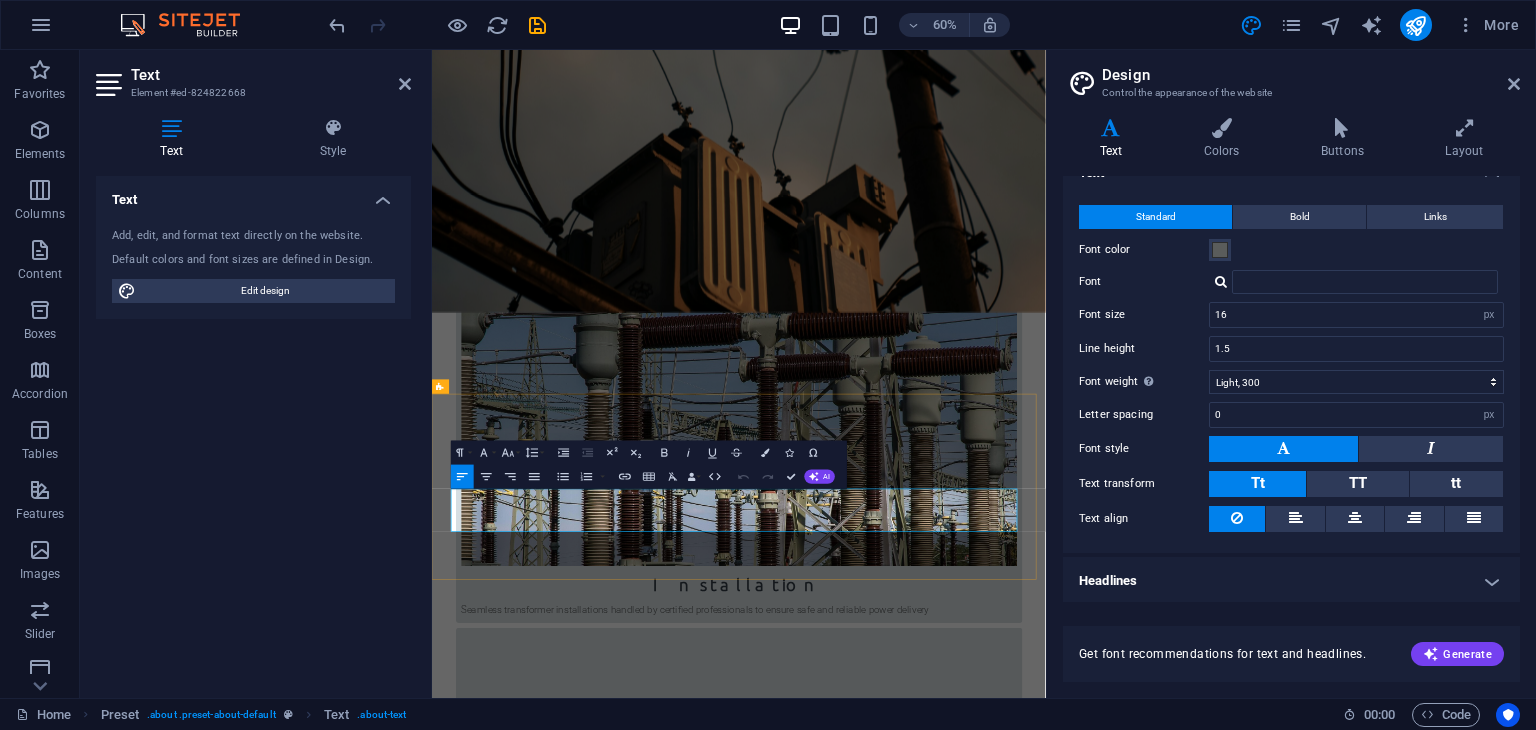 click on "At  LarryKay Power Solution , we are committed to delivering reliable, efficient, and cutting-edge power solutions to meet the growing energy needs of homes, businesses, and industrial clients. Specializing in  transformer sales, installations, and maintenance , we bring deep industry knowledge, hands-on experience, and a passion for excellence to every project we undertake" at bounding box center [944, 2656] 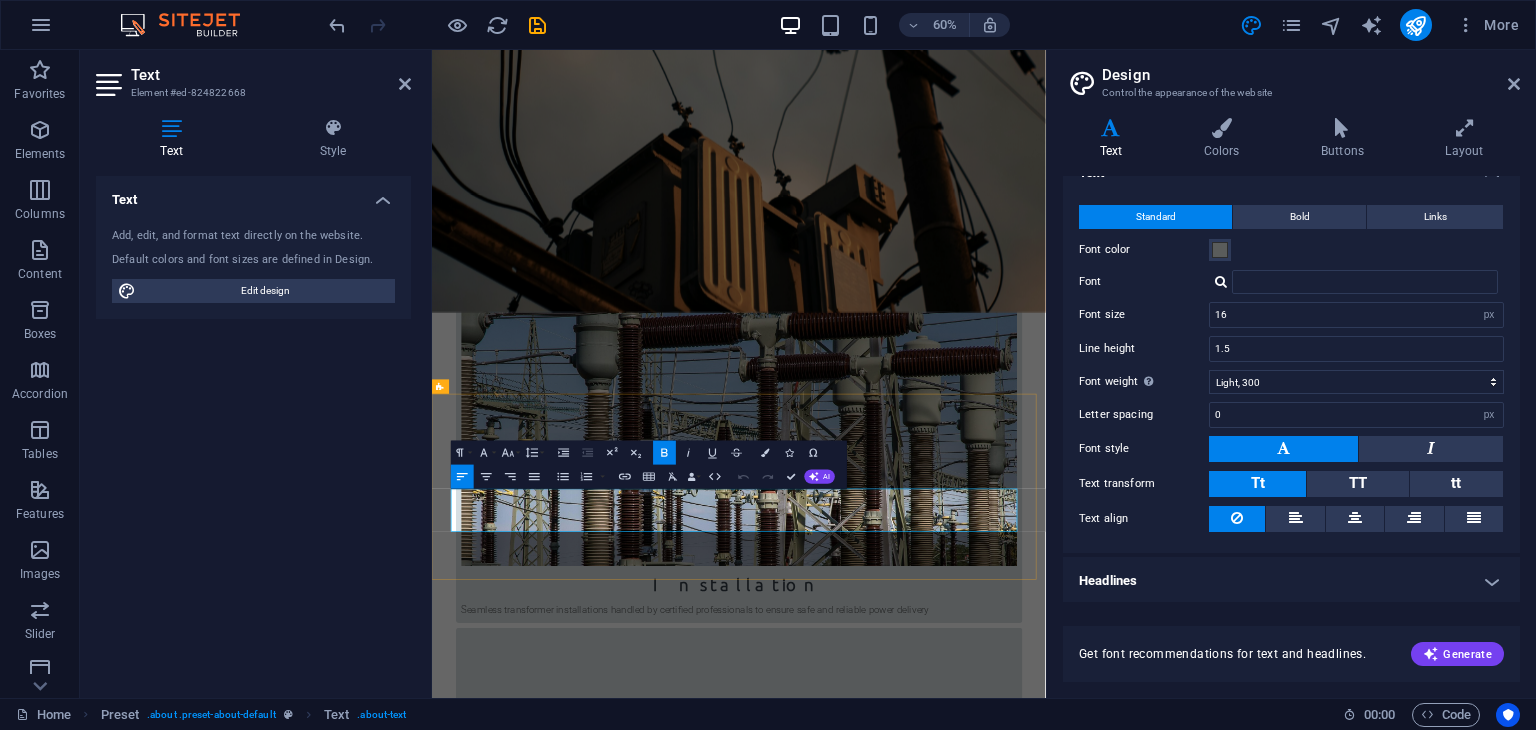 click on "At  LarryKay Power Solution , we are committed to delivering reliable, efficient, and cutting-edge power solutions to meet the growing energy needs of homes, businesses, and industrial clients. Specializing in  transformer sales, installations, and maintenance , we bring deep industry knowledge, hands-on experience, and a passion for excellence to every project we undertake" at bounding box center (944, 2656) 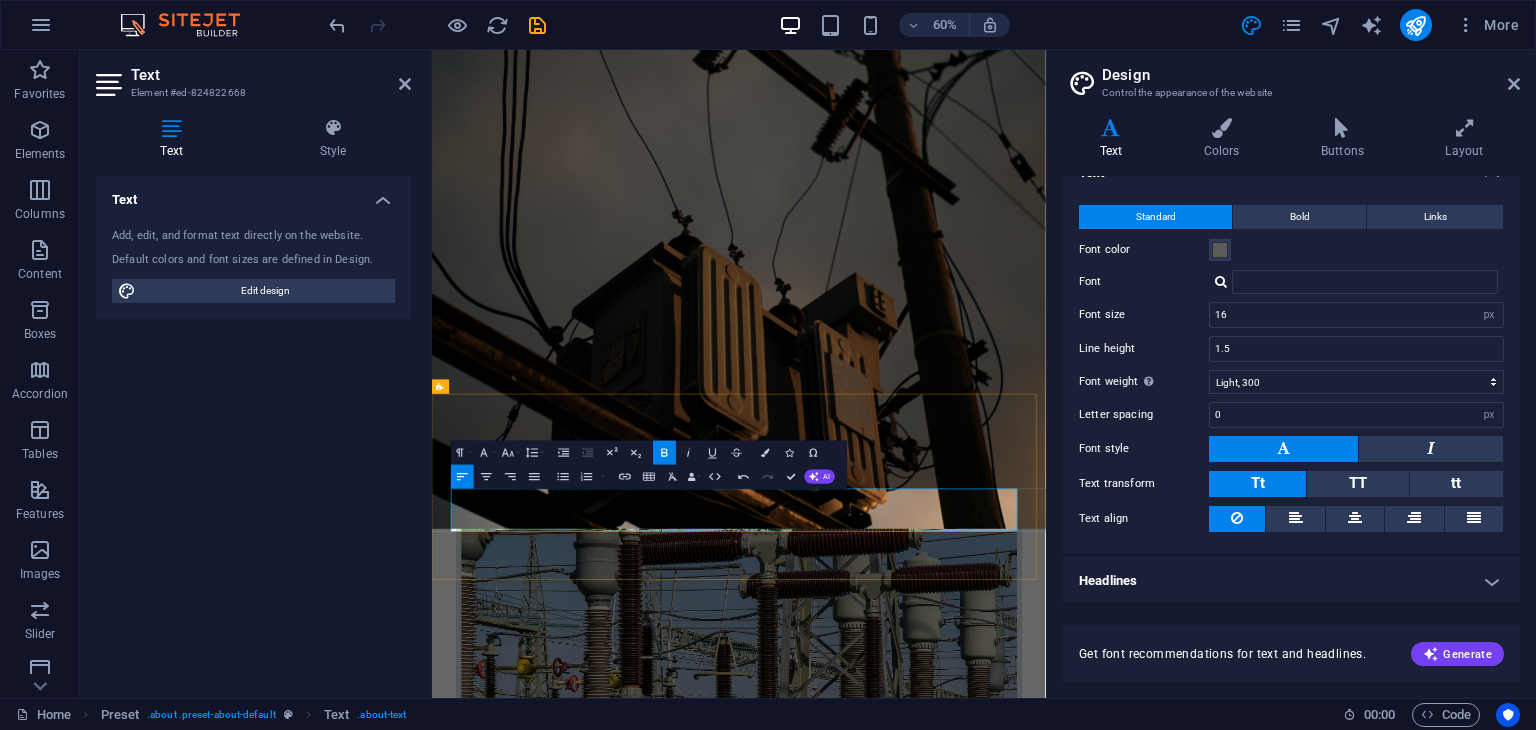 type 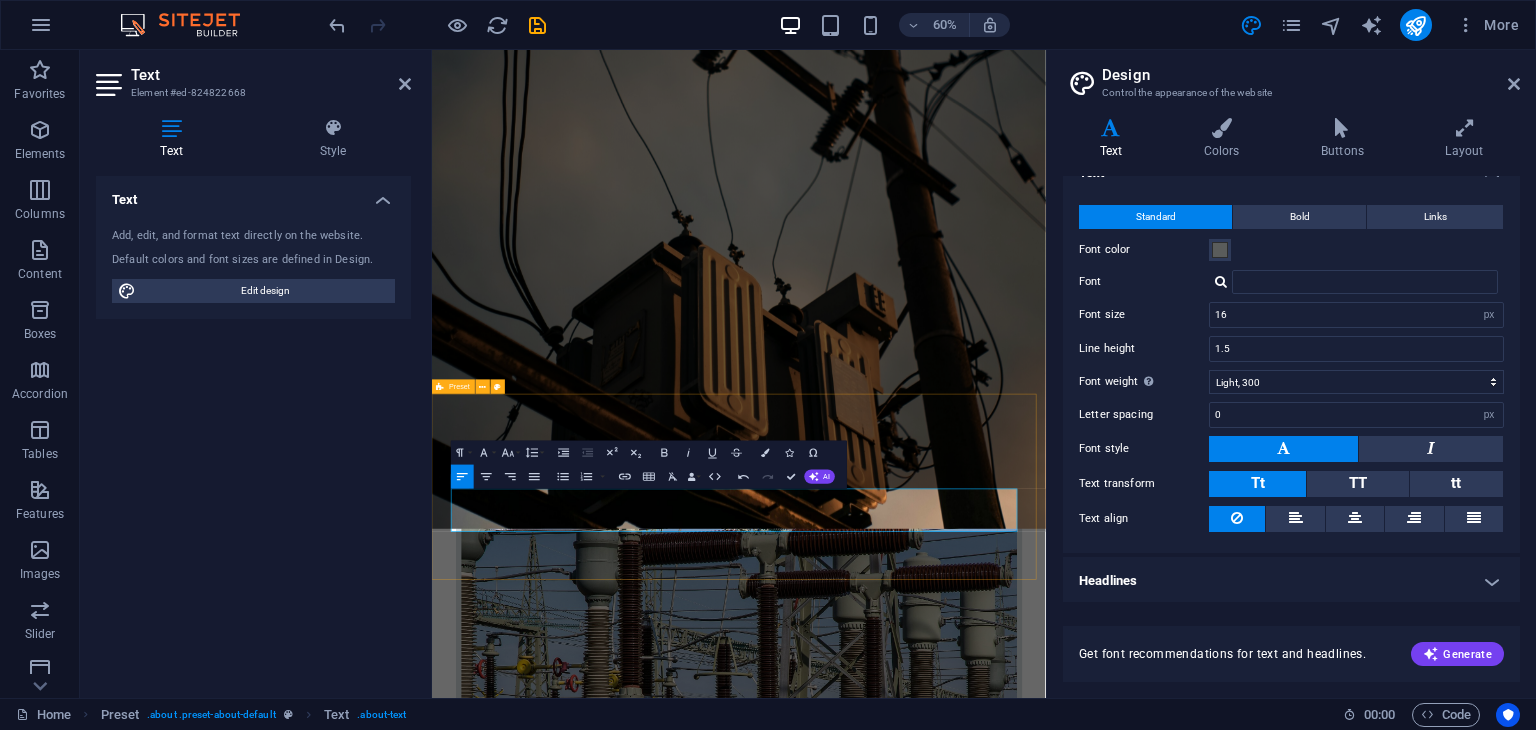 click on "[FIRST] [LAST] We are committed to delivering reliable, efficient, and cutting-edge power solutions to meet the growing energy needs of homes, businesses, and industrial clients. Specializing in transformer sales, installations, and maintenance , we bring deep industry knowledge, hands-on experience, and a passion for excellence to every project we undertake" at bounding box center [943, 2978] 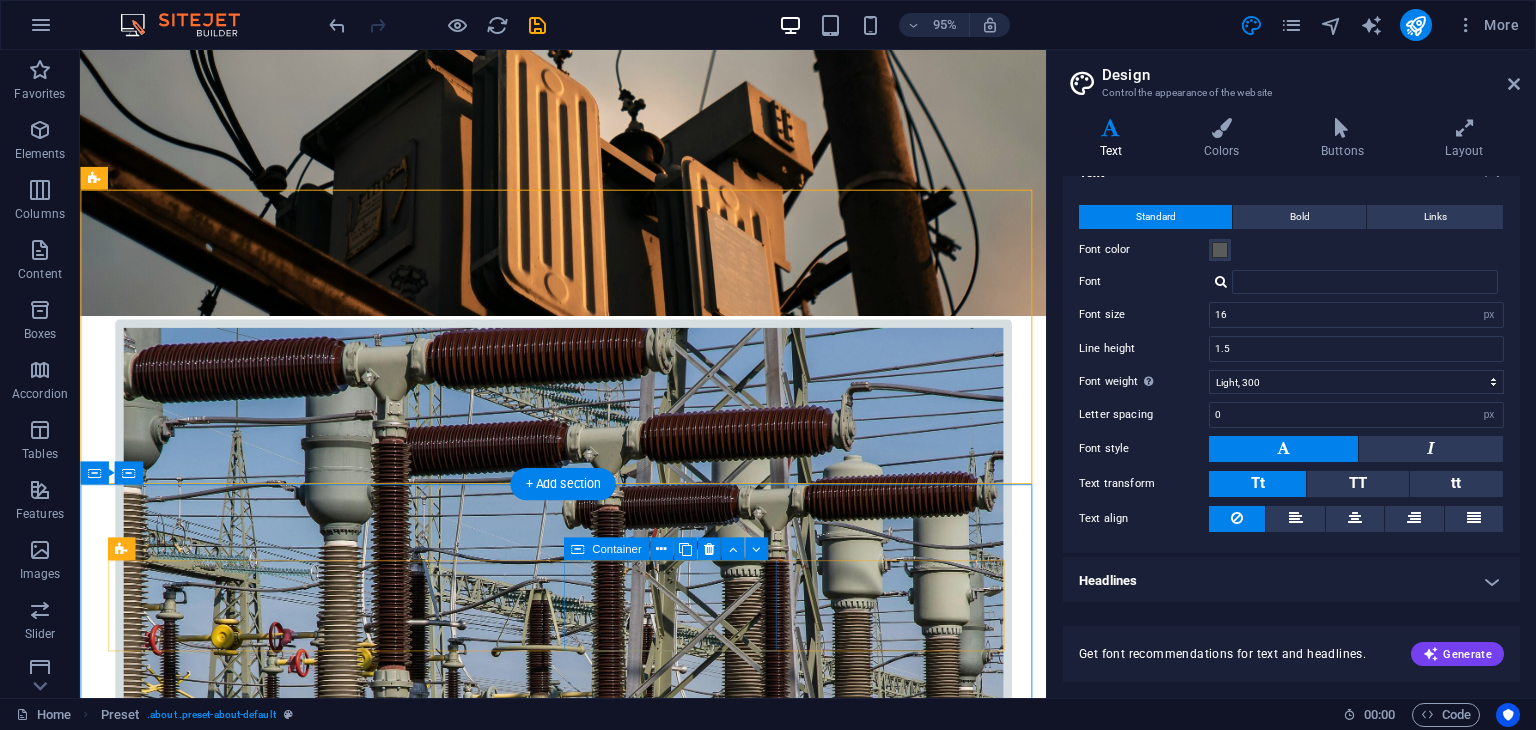 scroll, scrollTop: 588, scrollLeft: 0, axis: vertical 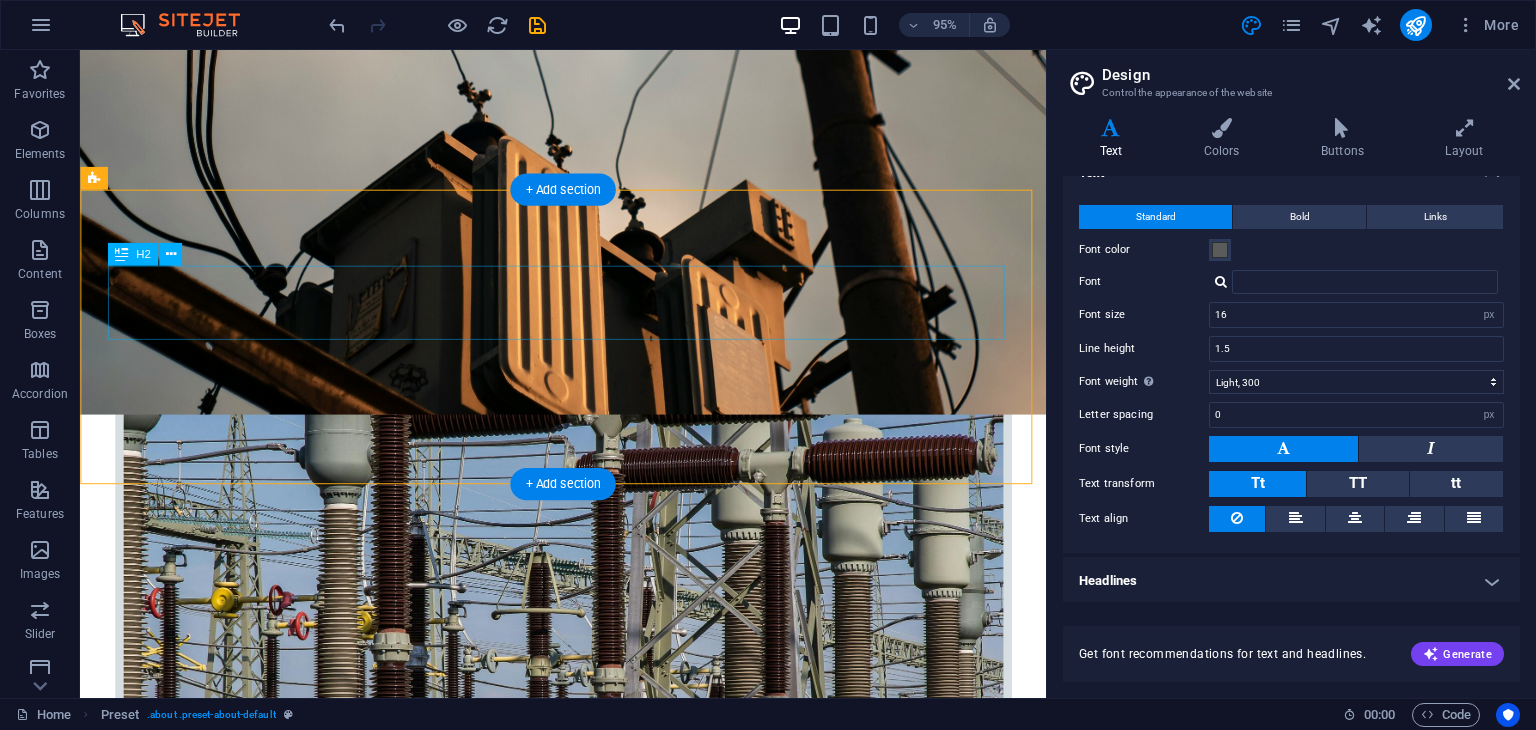 click on "LARRYKAY POWER SOLUTION" at bounding box center [589, 2485] 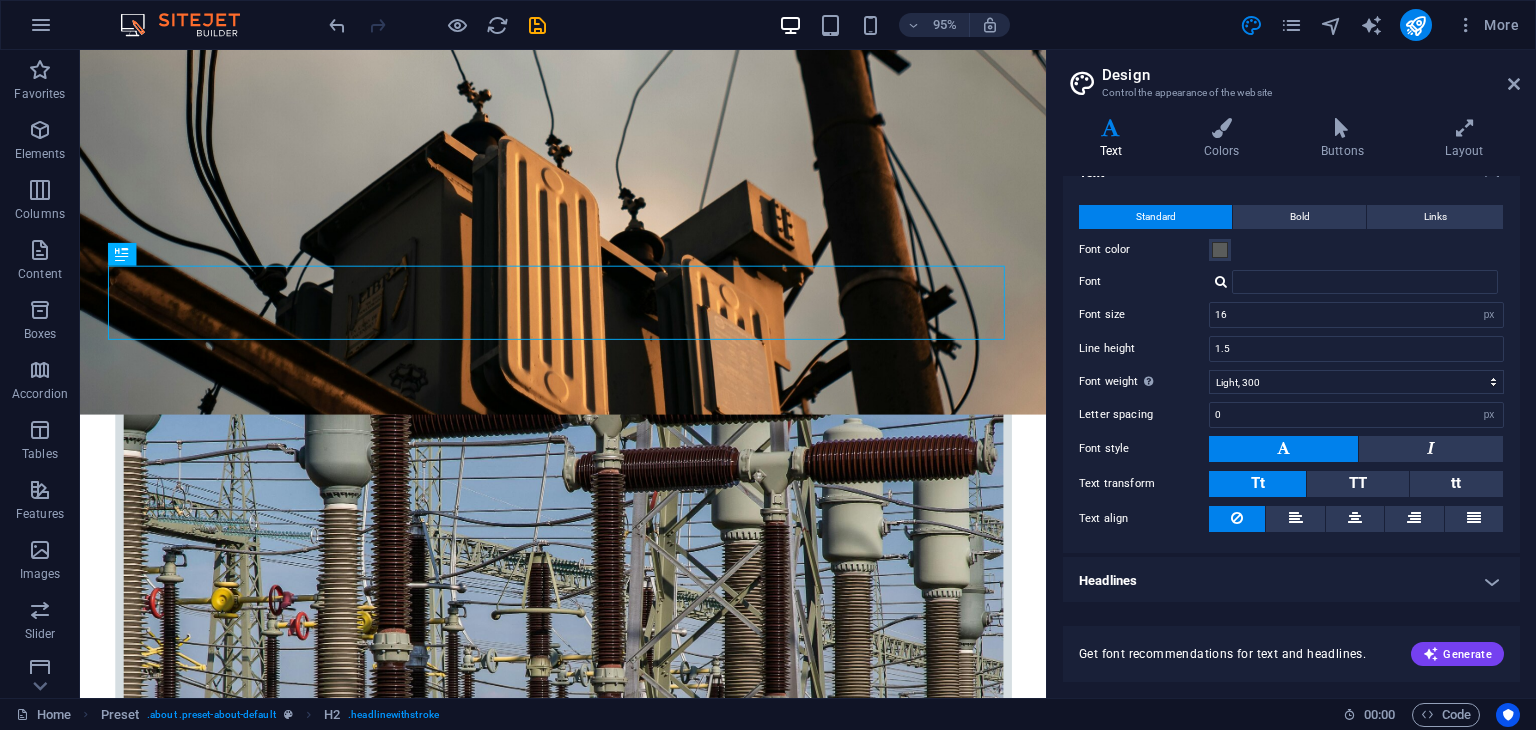 click at bounding box center [1283, 449] 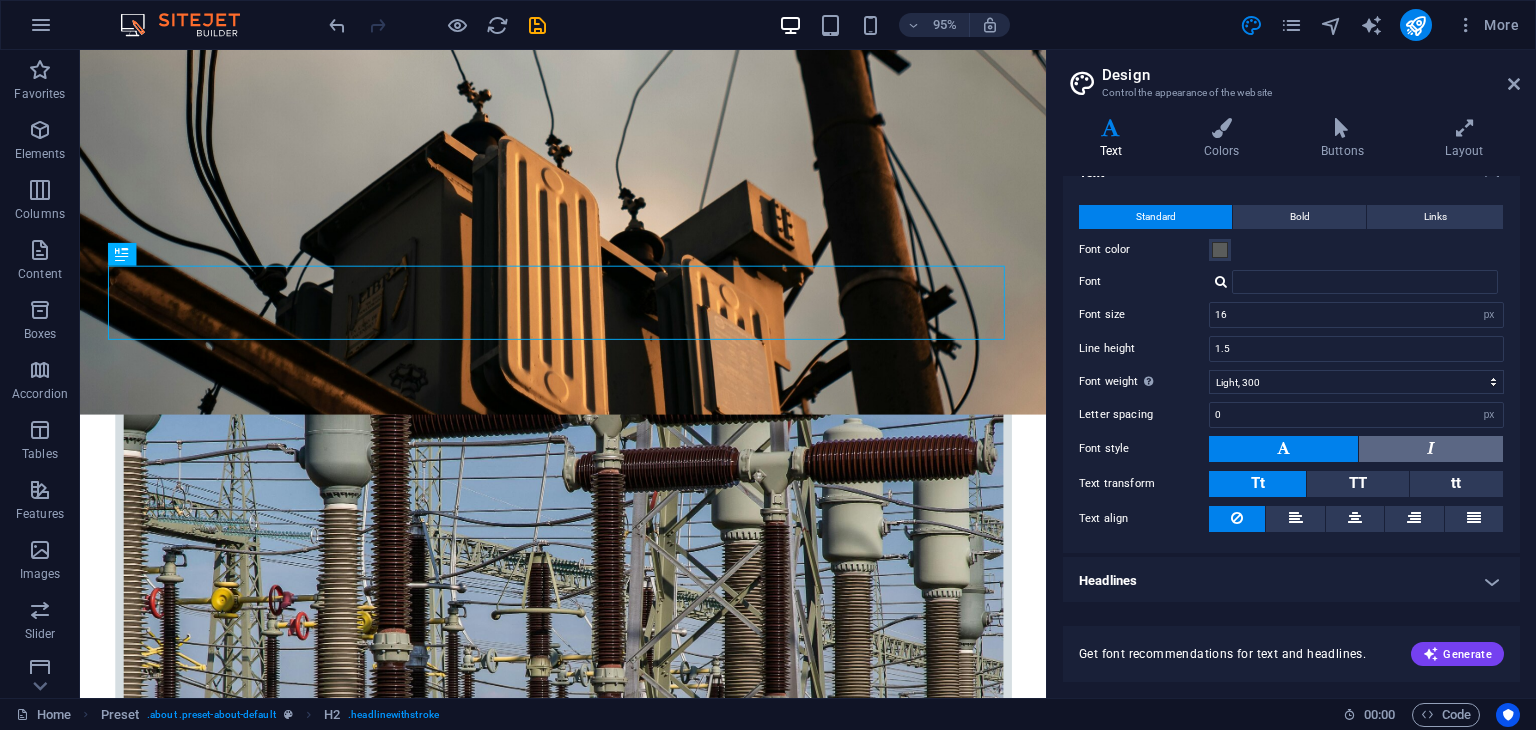 click at bounding box center (1431, 449) 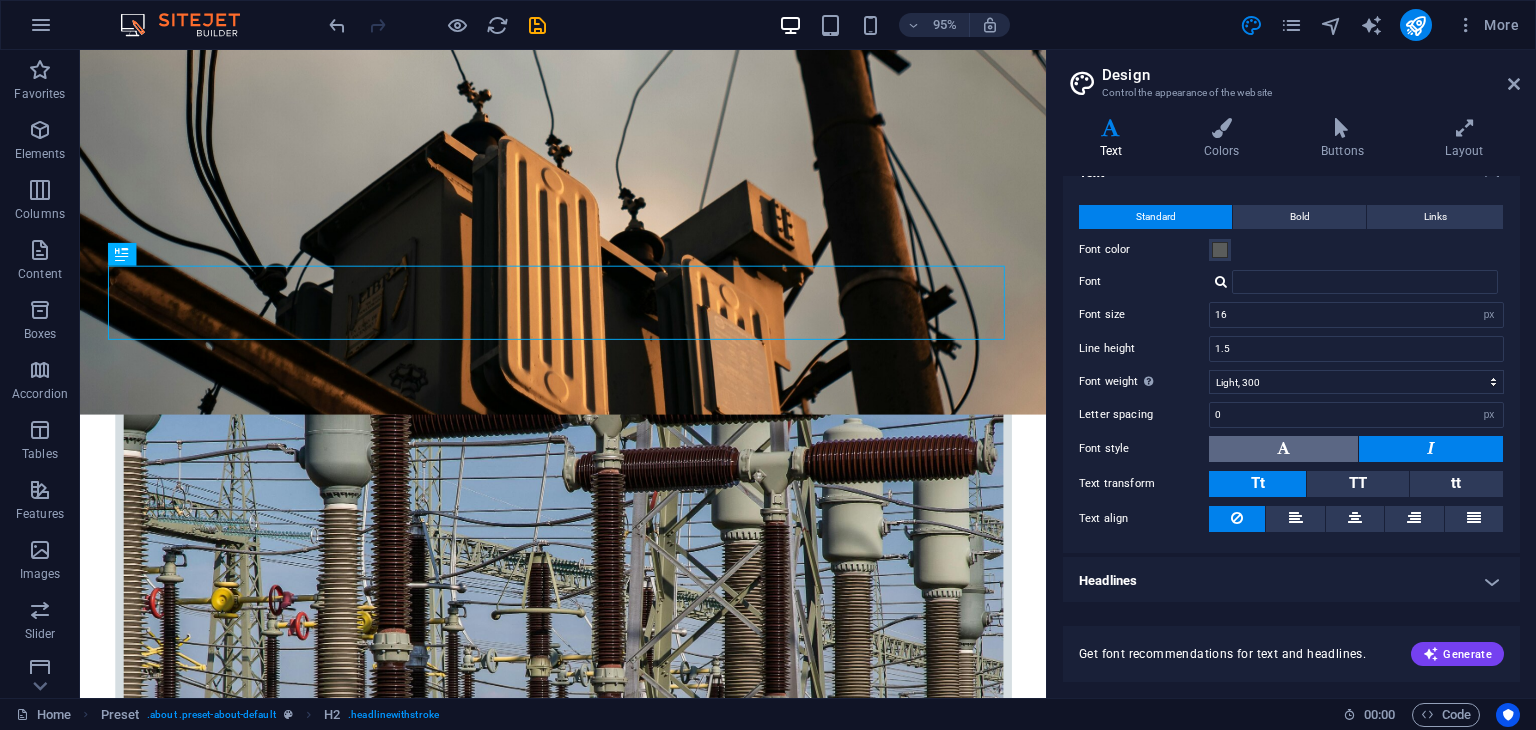 click at bounding box center (1283, 449) 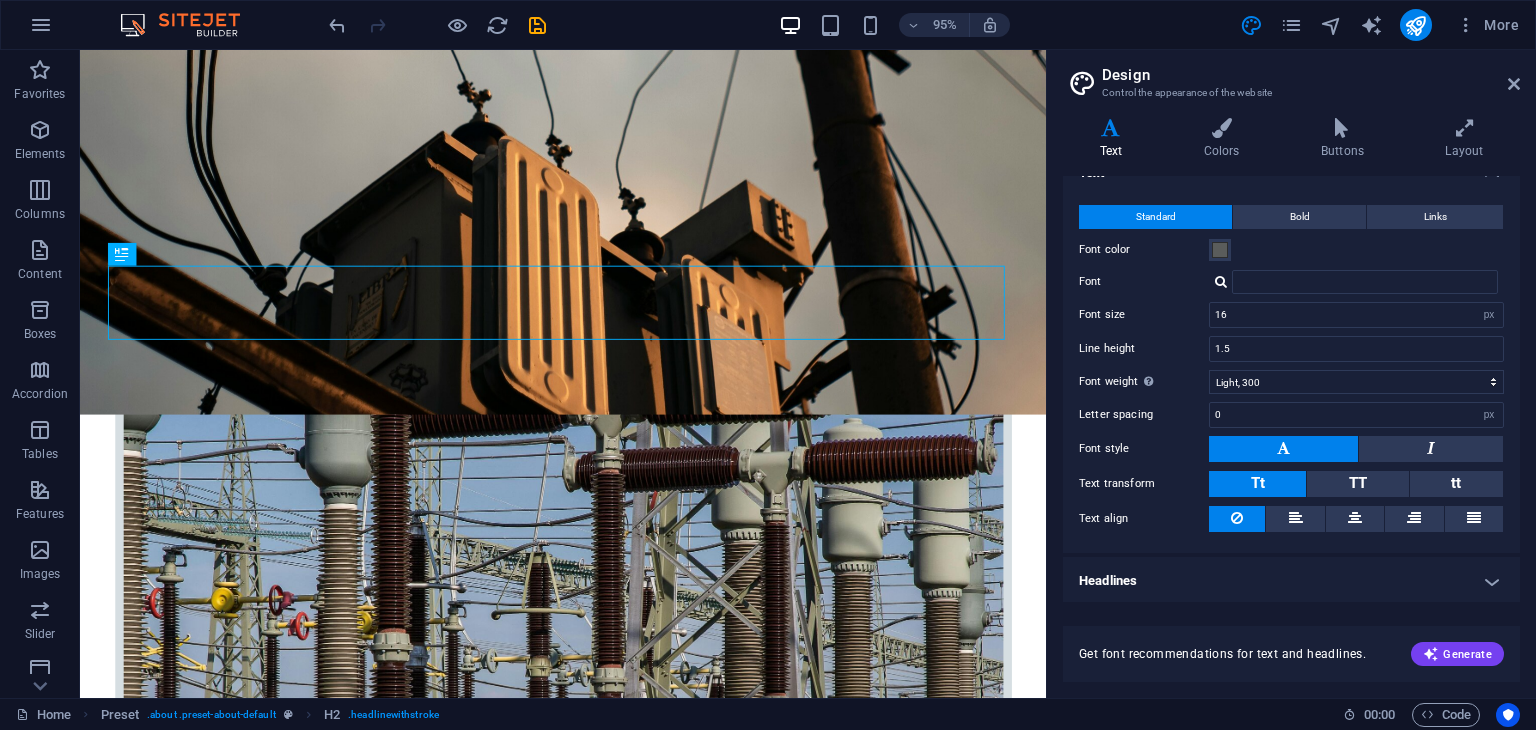 click on "Headlines" at bounding box center [1291, 581] 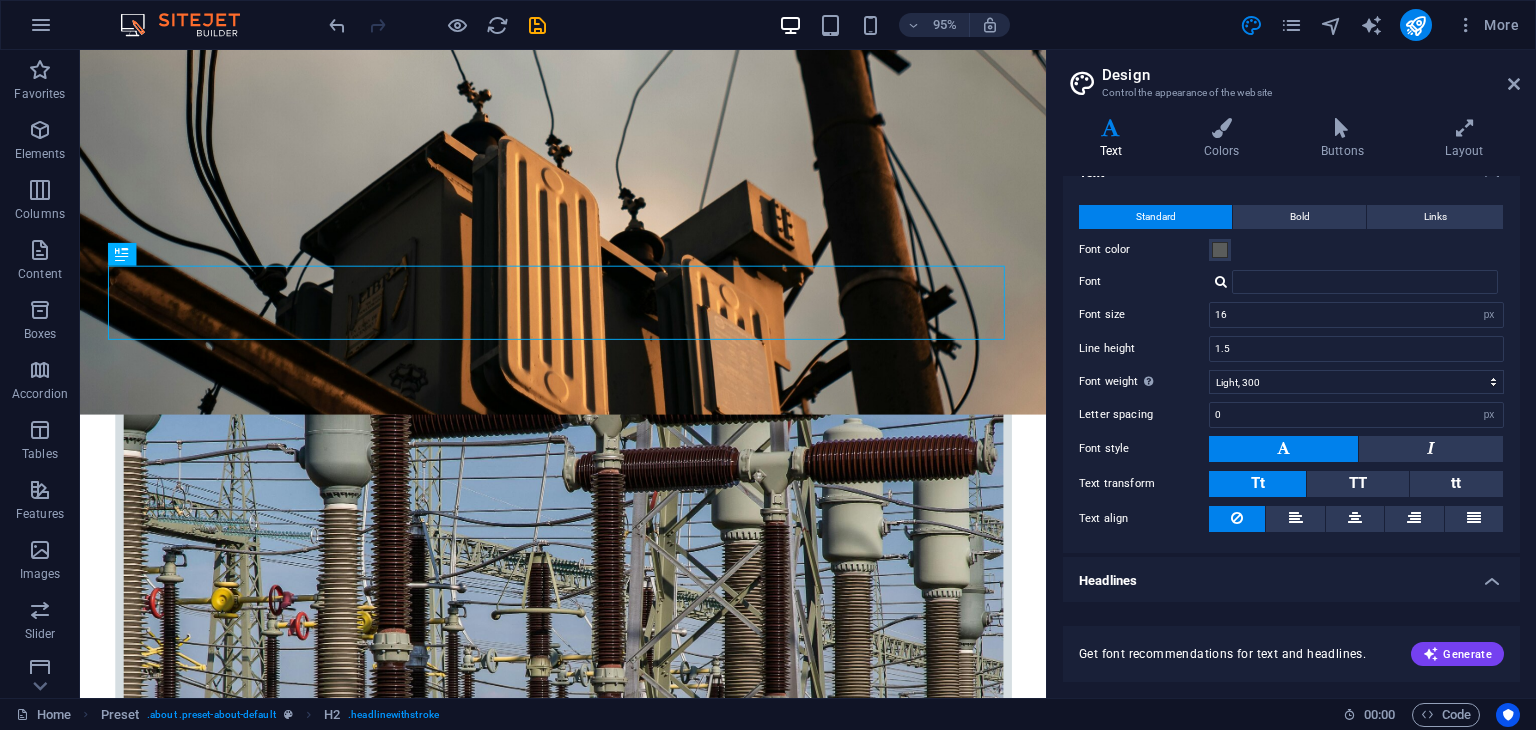 scroll, scrollTop: 415, scrollLeft: 0, axis: vertical 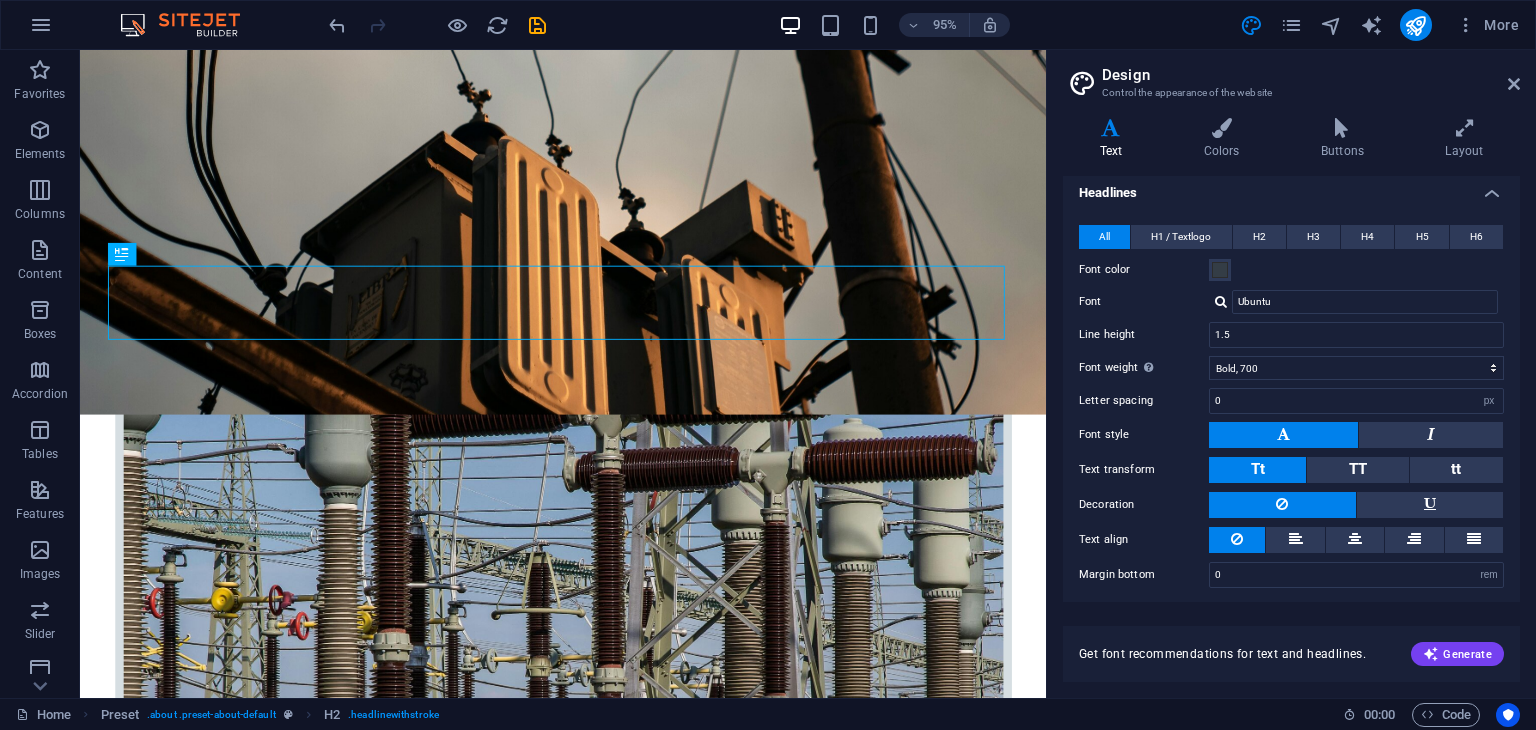 select on "popularity" 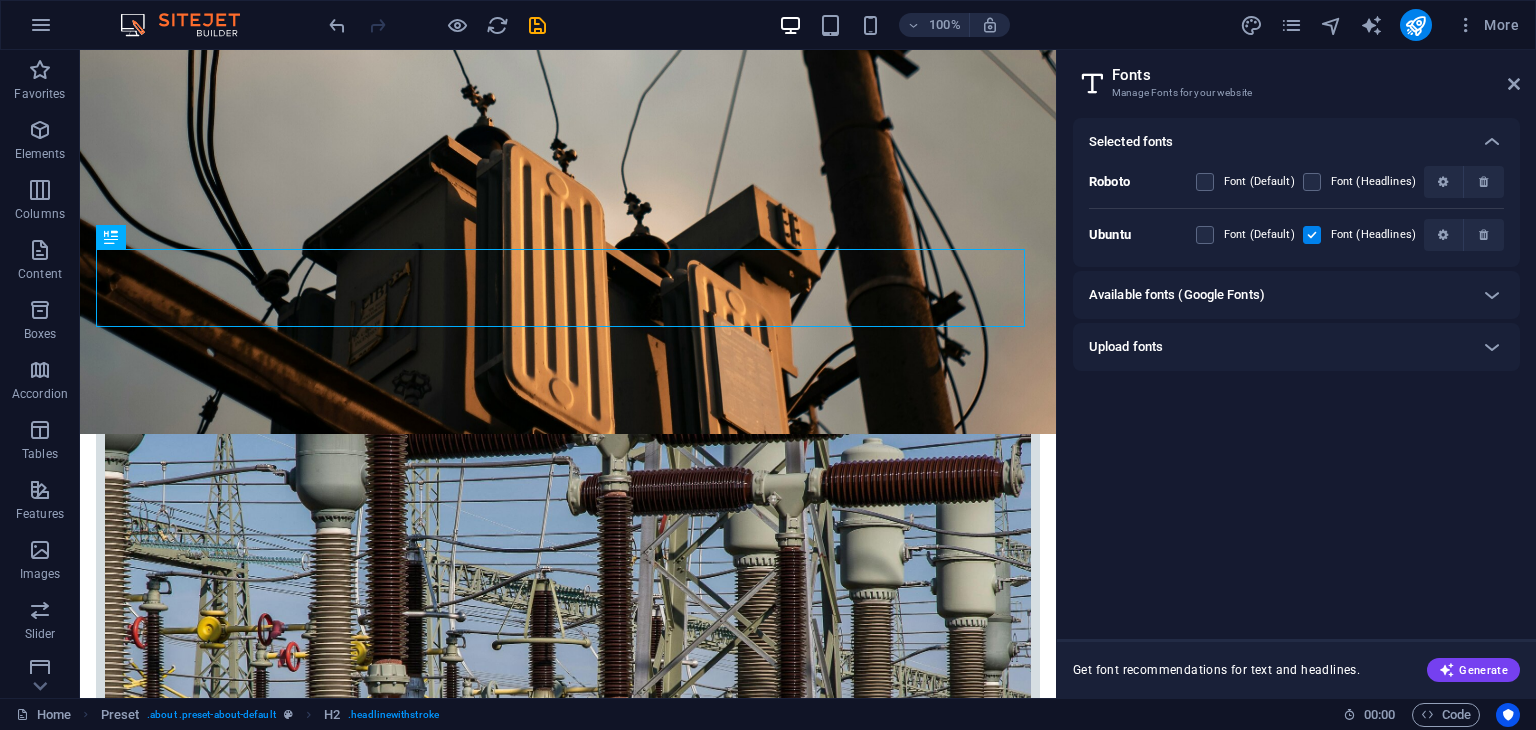 click on "Available fonts (Google Fonts)" at bounding box center (1177, 295) 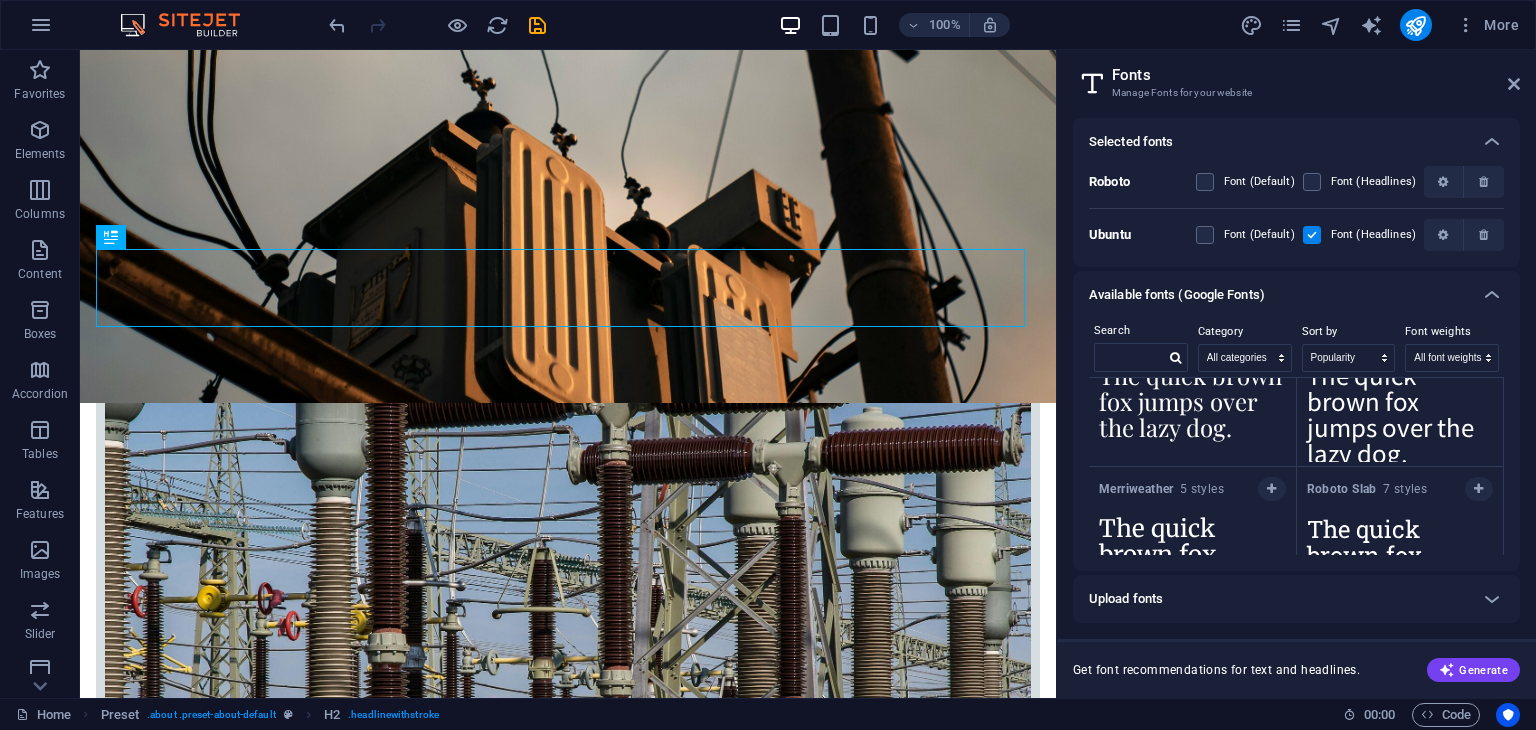 scroll, scrollTop: 1360, scrollLeft: 0, axis: vertical 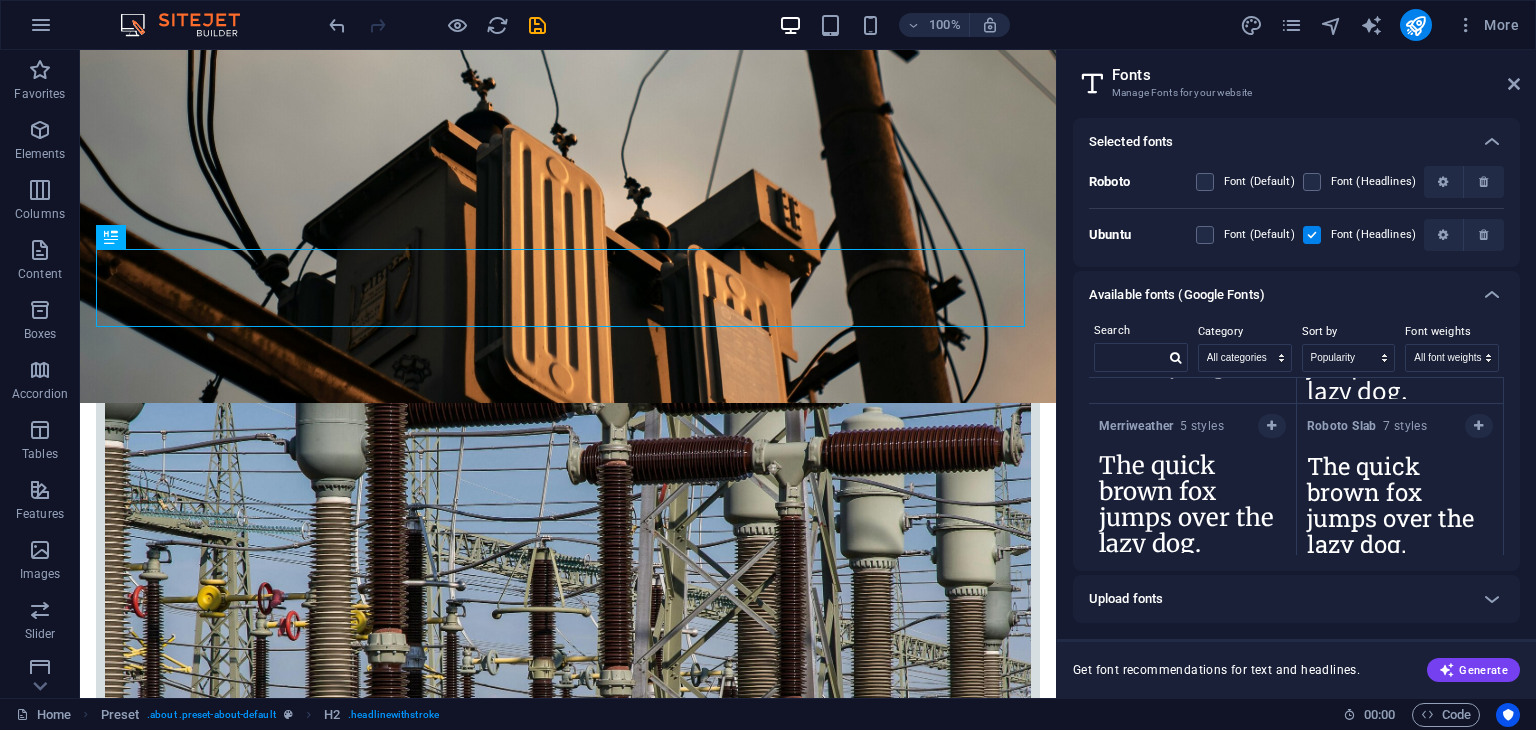 click on "The quick brown fox jumps over the lazy dog." at bounding box center [1192, 498] 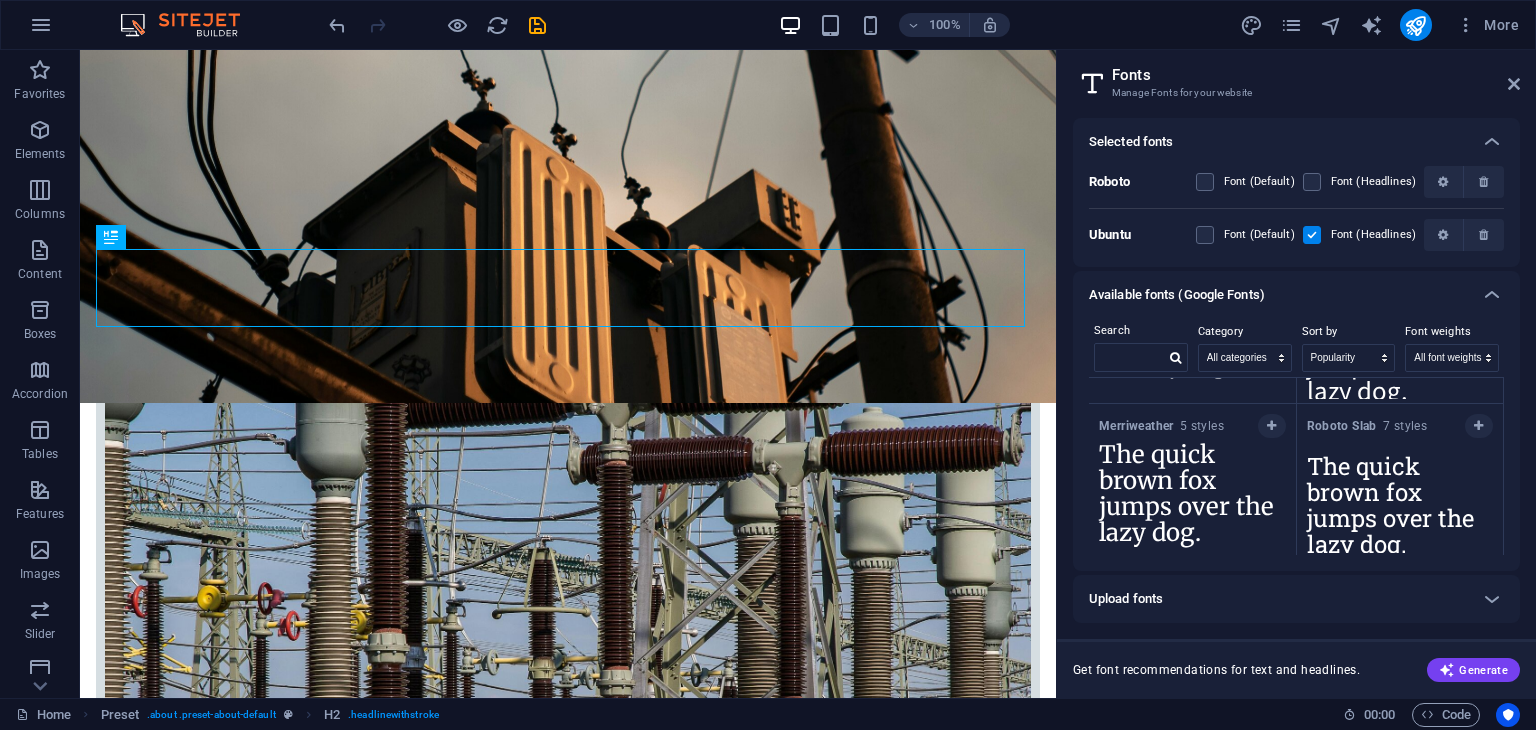 scroll, scrollTop: 13, scrollLeft: 0, axis: vertical 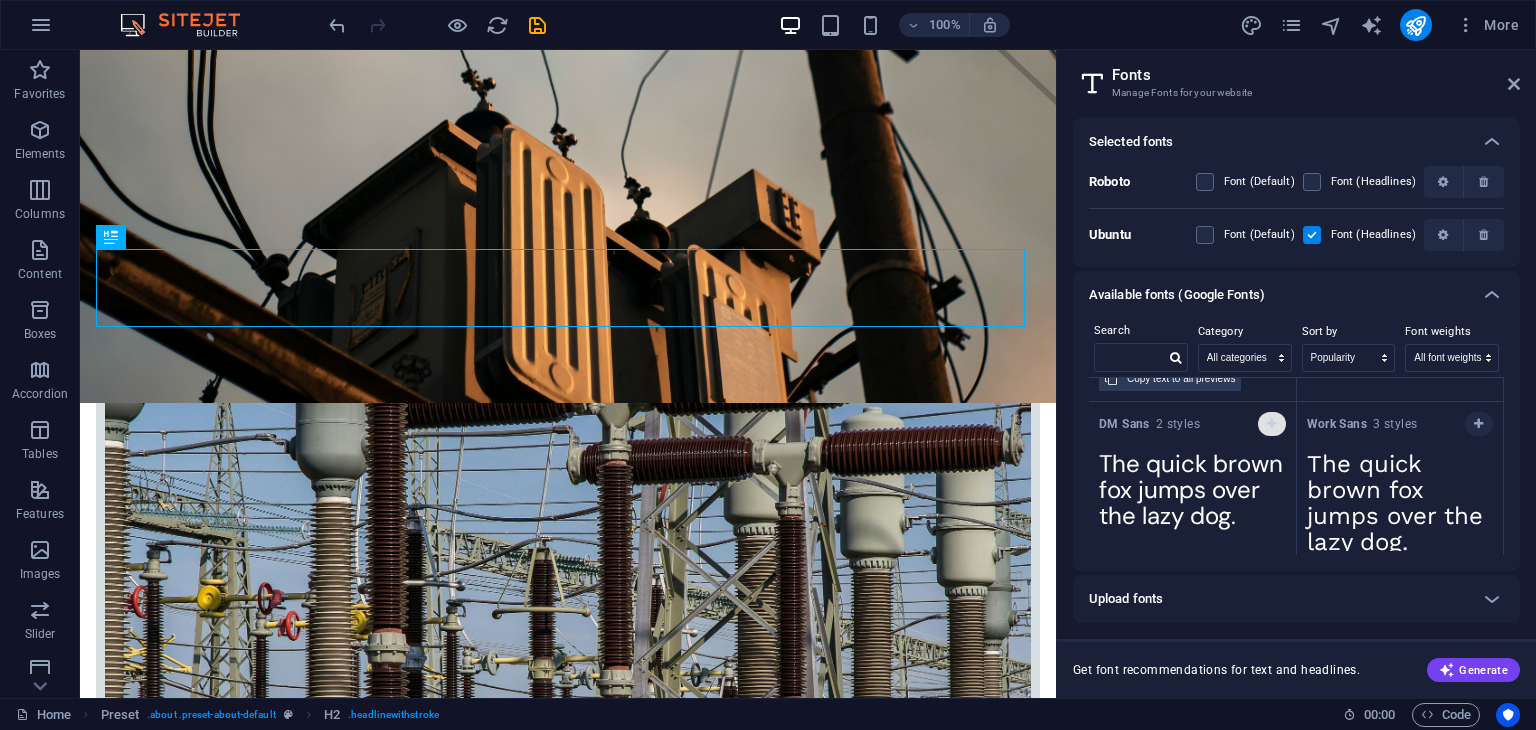 click at bounding box center [1272, 424] 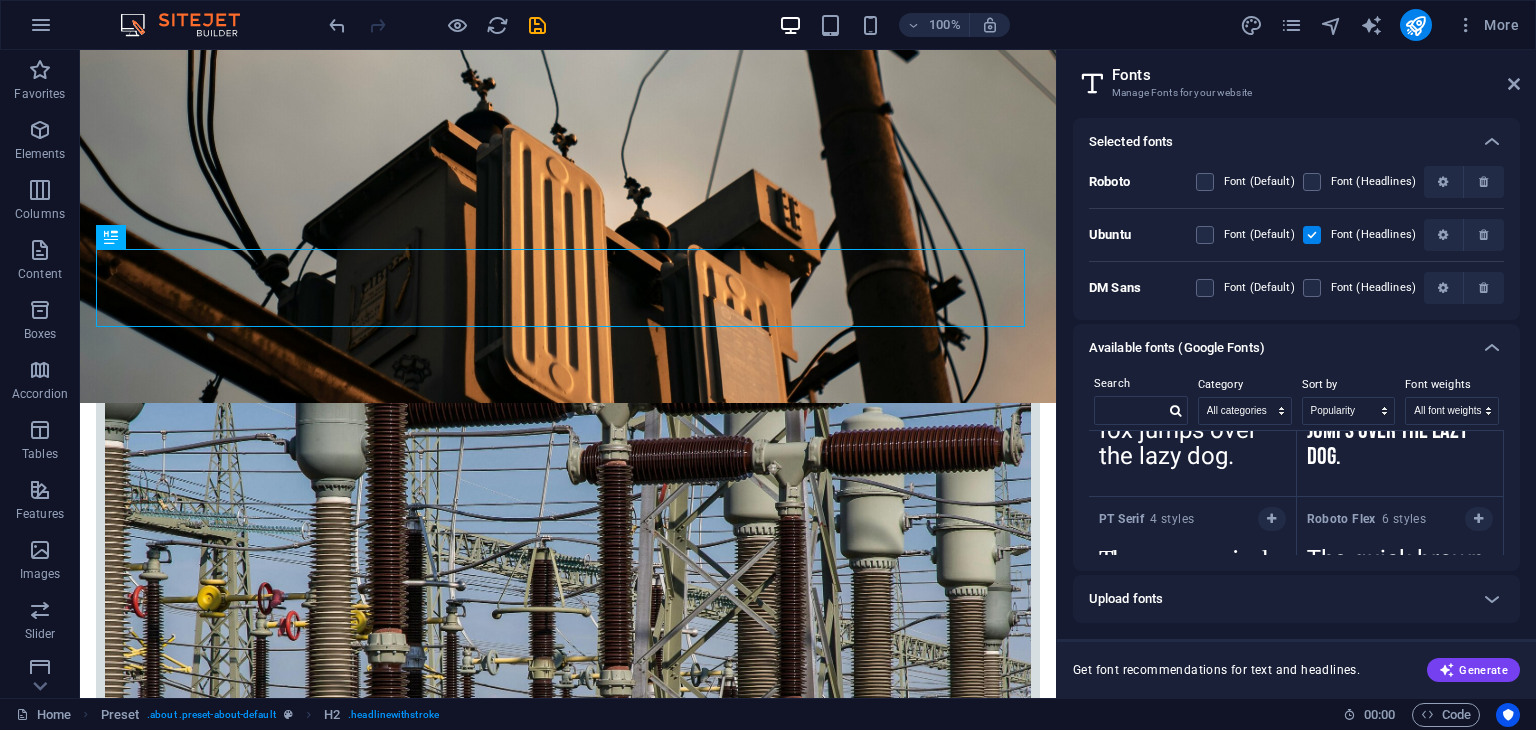 scroll, scrollTop: 2950, scrollLeft: 0, axis: vertical 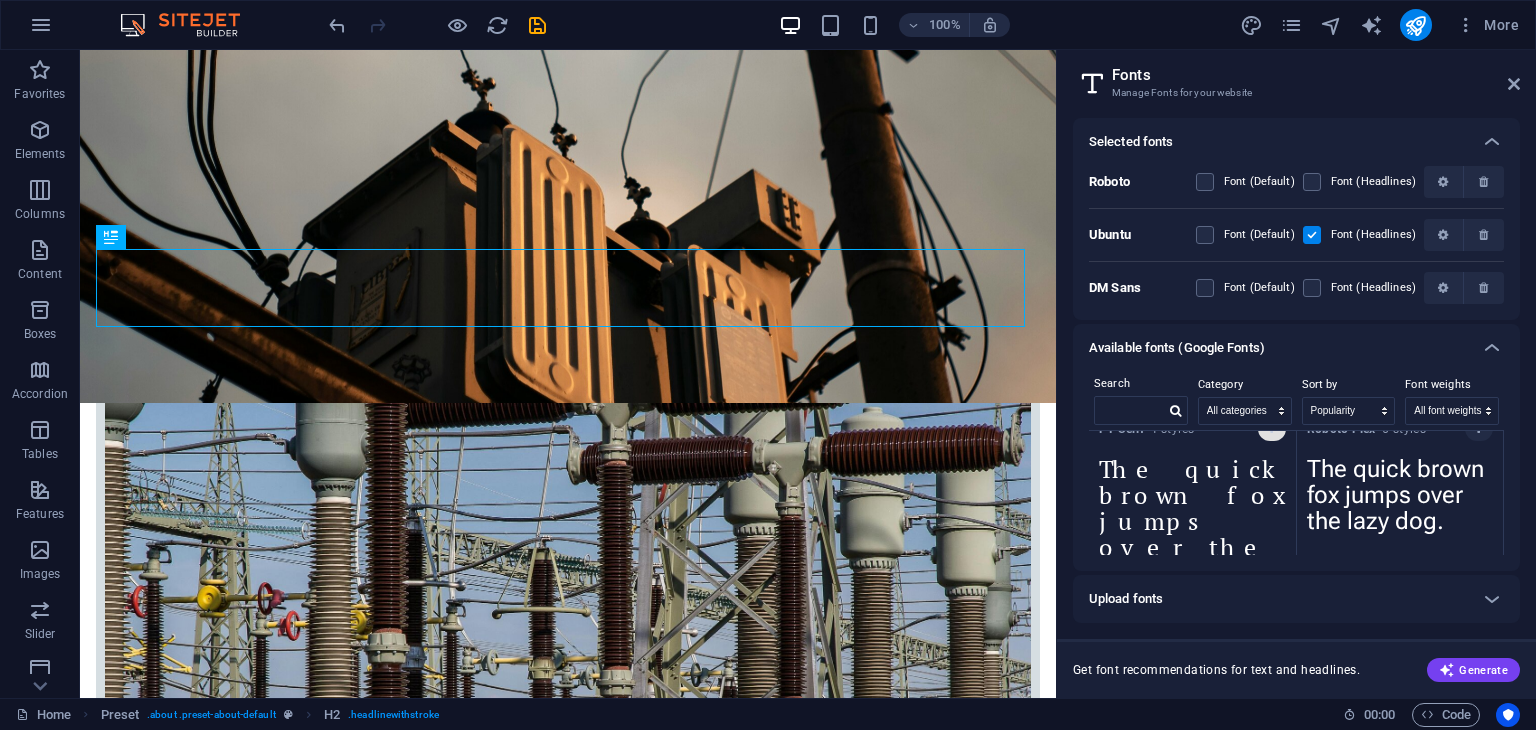 click at bounding box center (1272, 429) 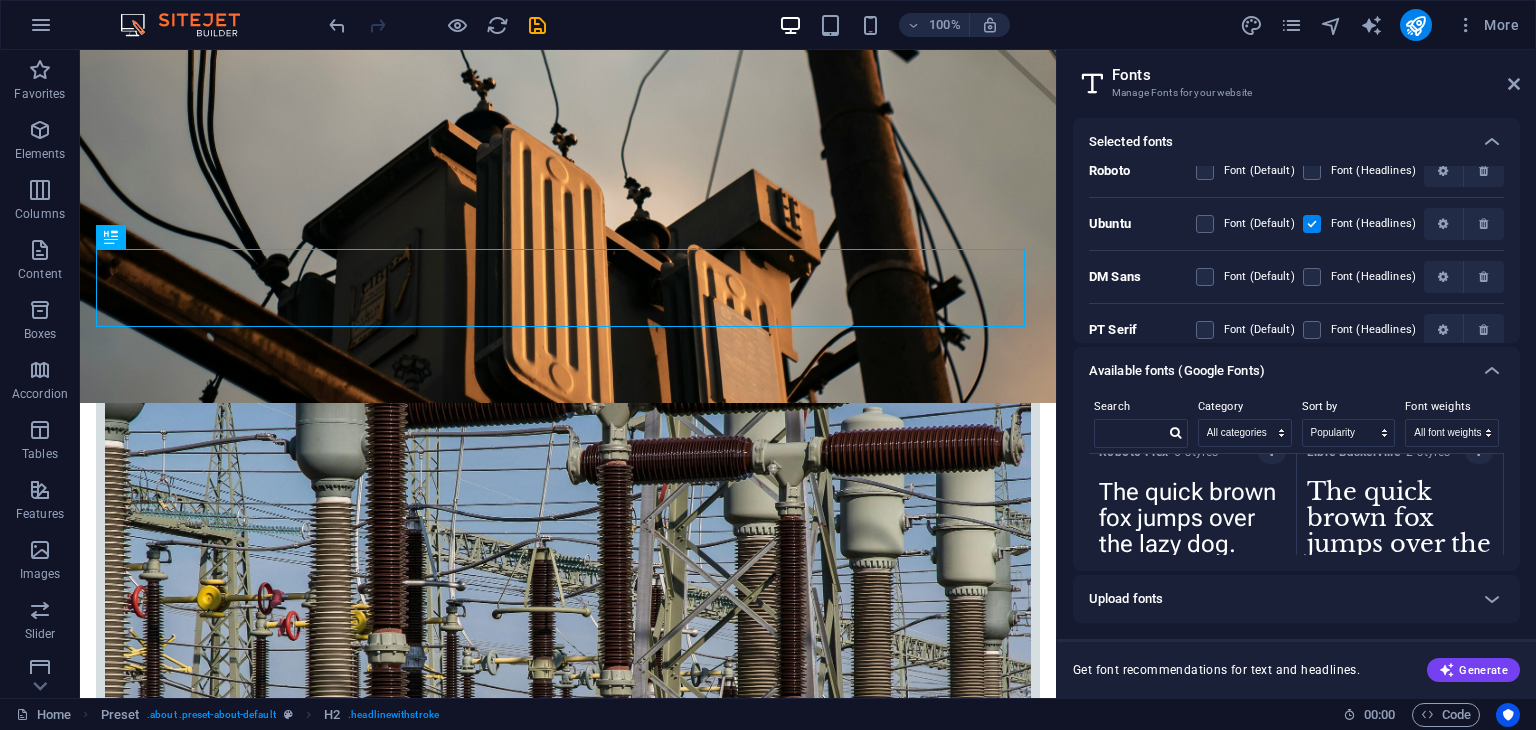 scroll, scrollTop: 0, scrollLeft: 0, axis: both 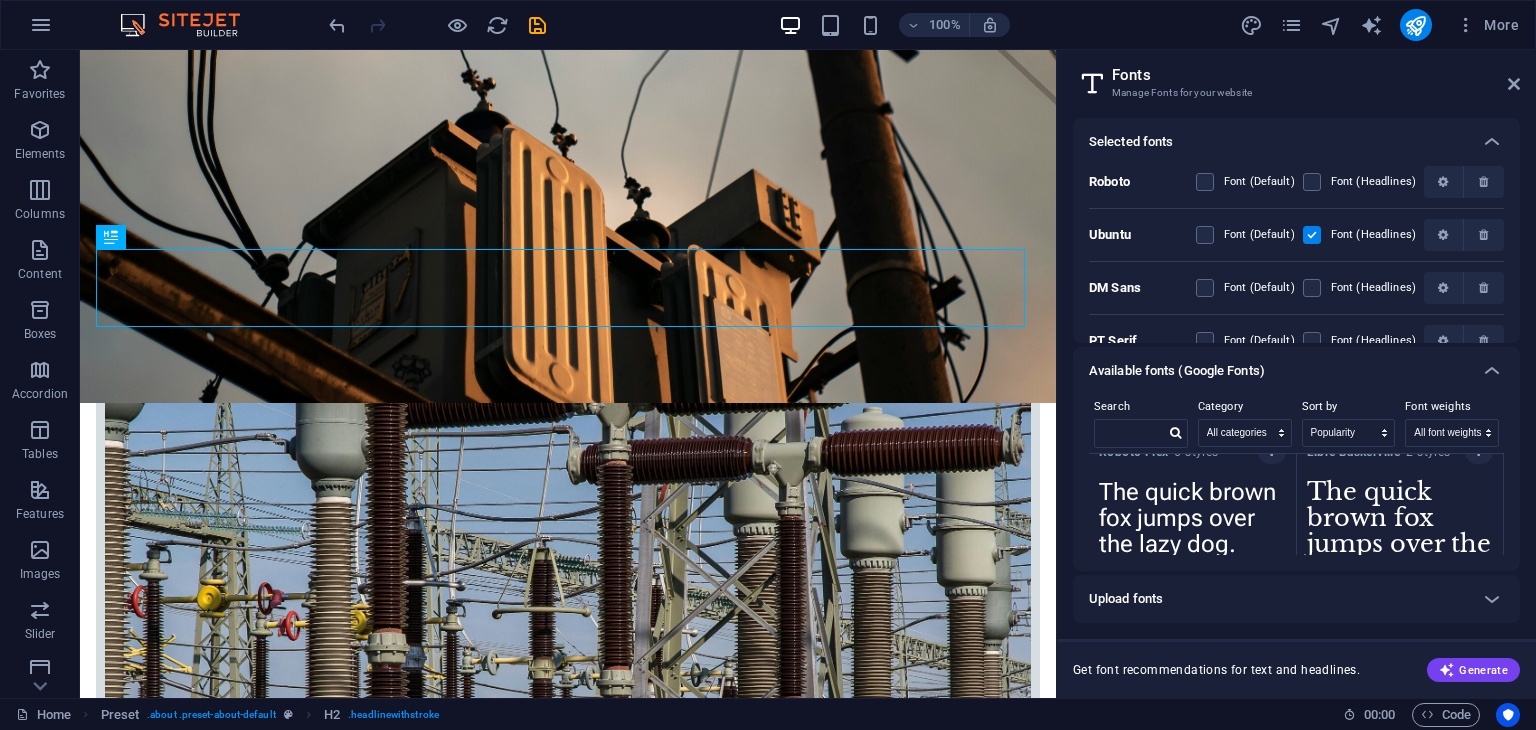 click on "Roboto" at bounding box center (1109, 181) 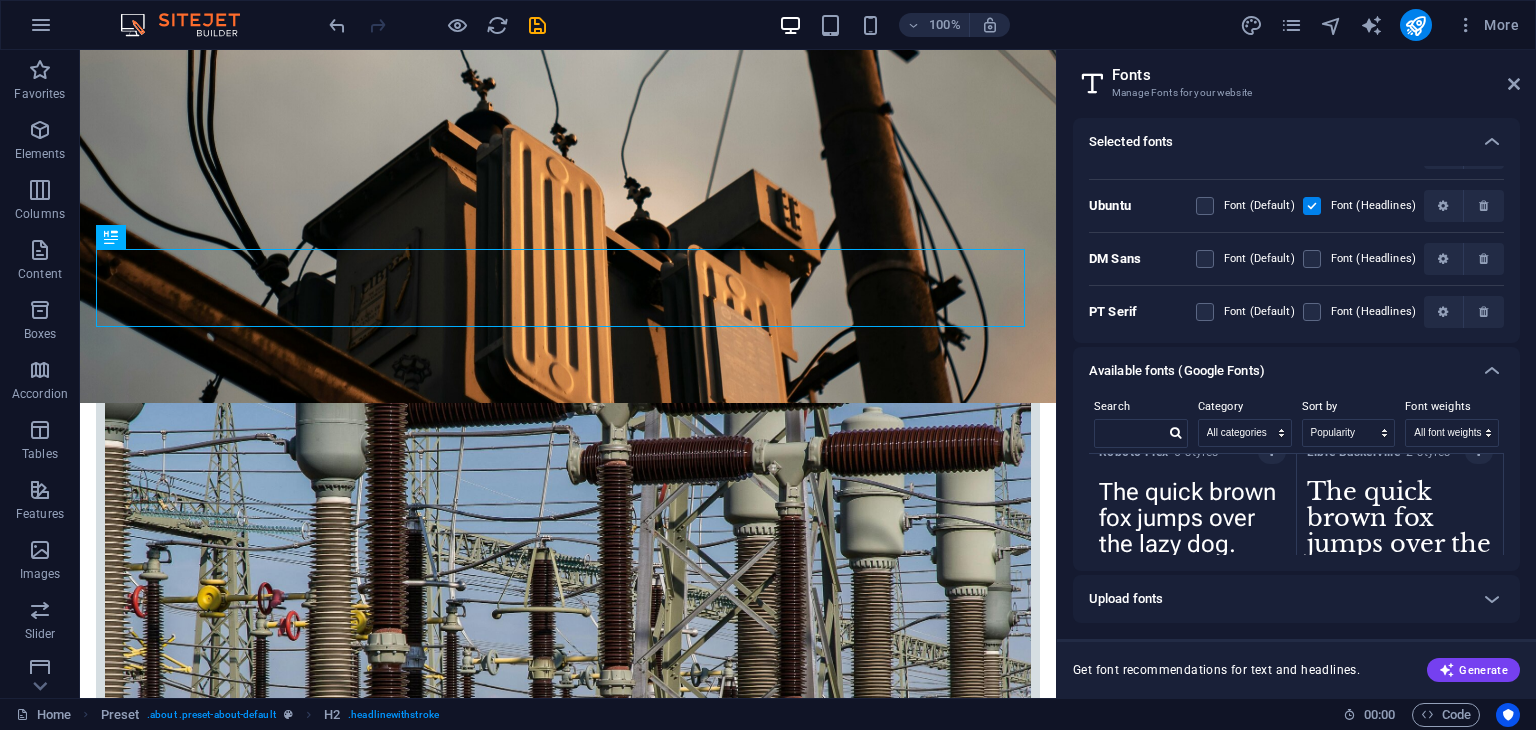 scroll, scrollTop: 0, scrollLeft: 0, axis: both 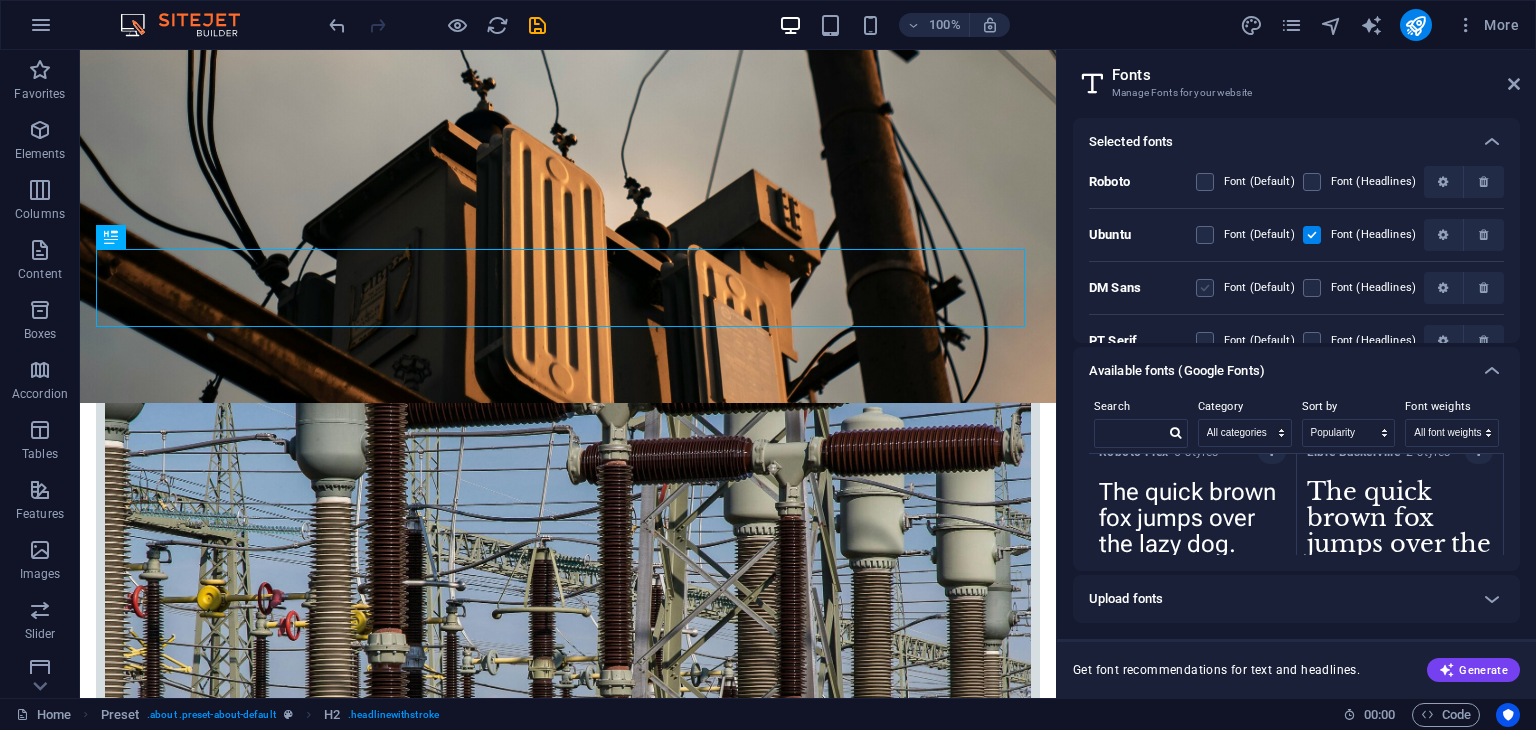 click at bounding box center [1205, 288] 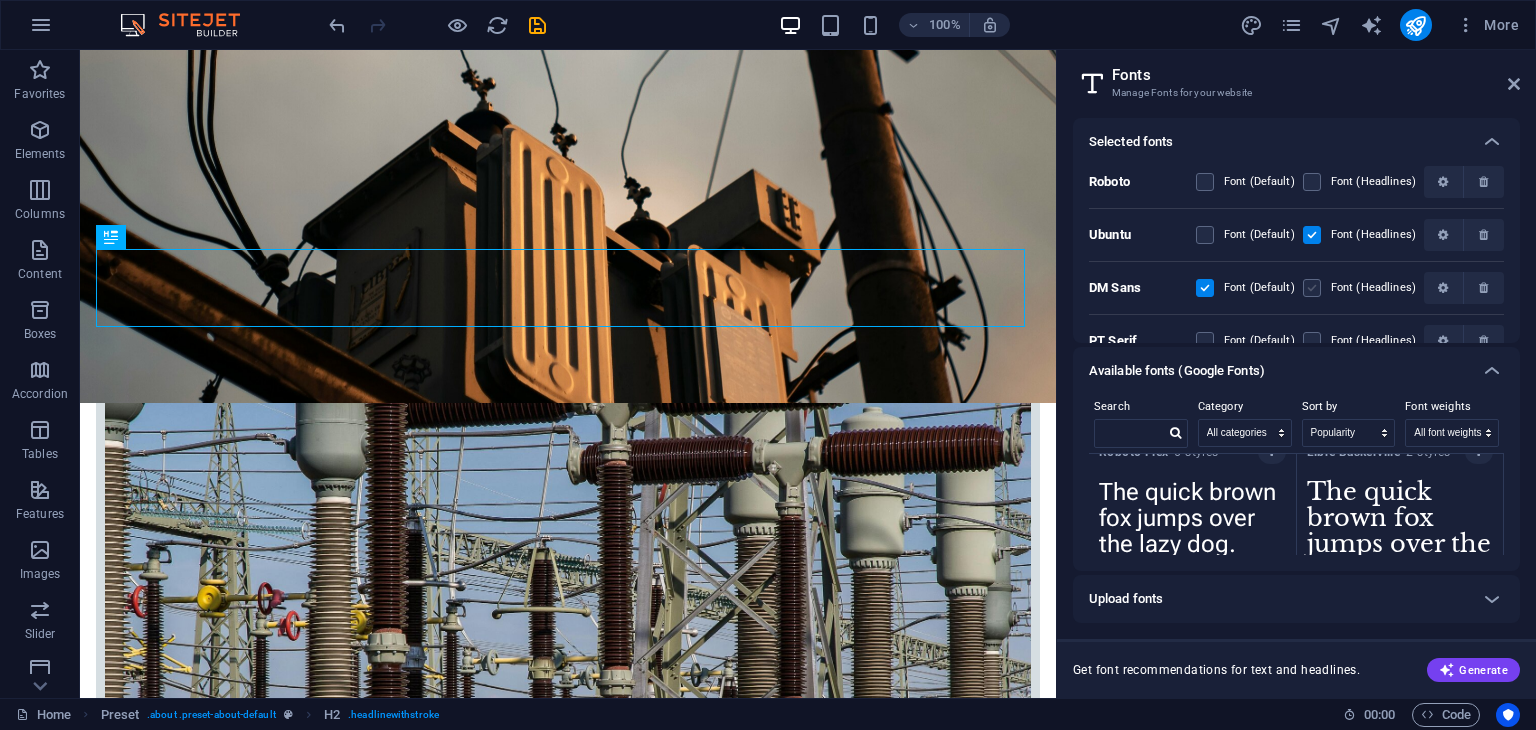 click at bounding box center (1312, 288) 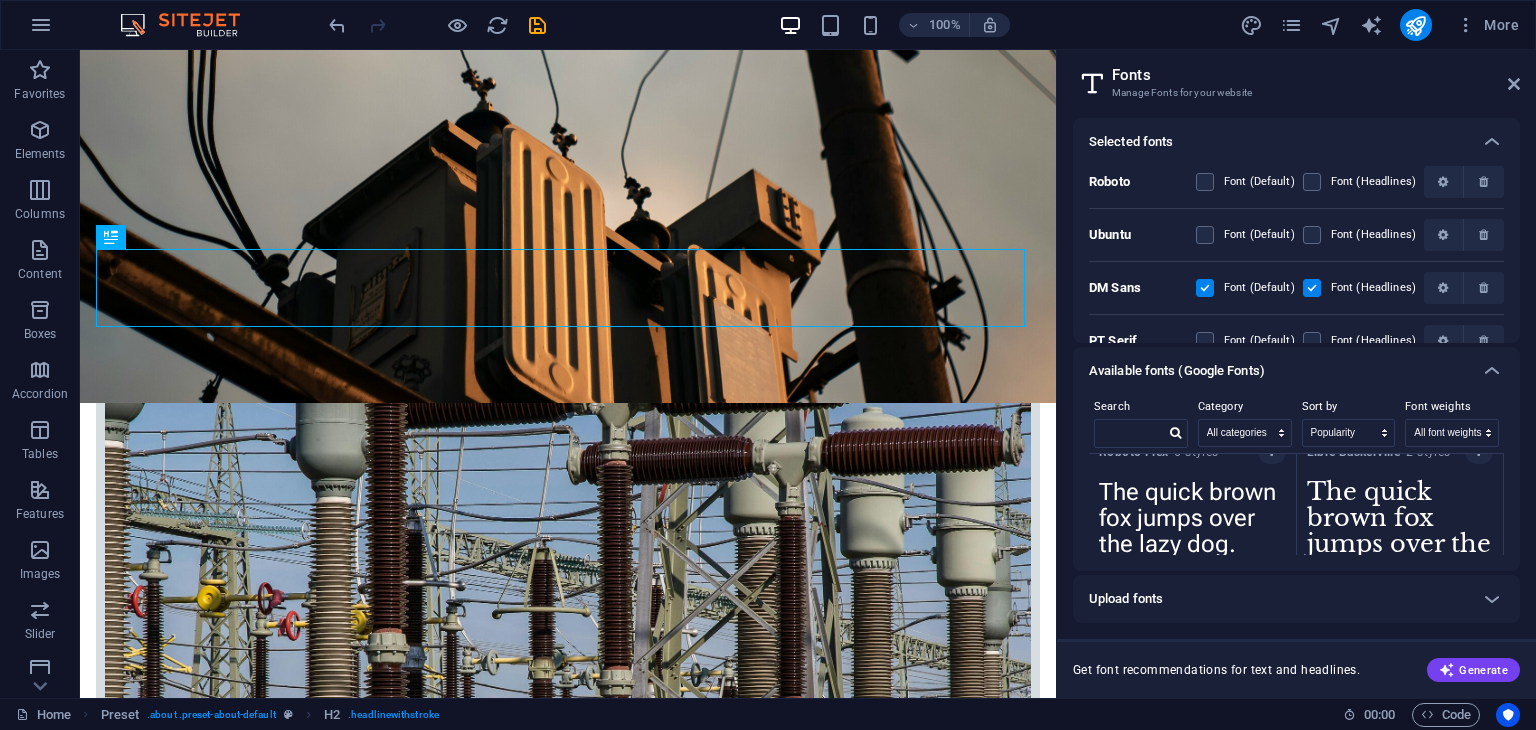 scroll, scrollTop: 29, scrollLeft: 0, axis: vertical 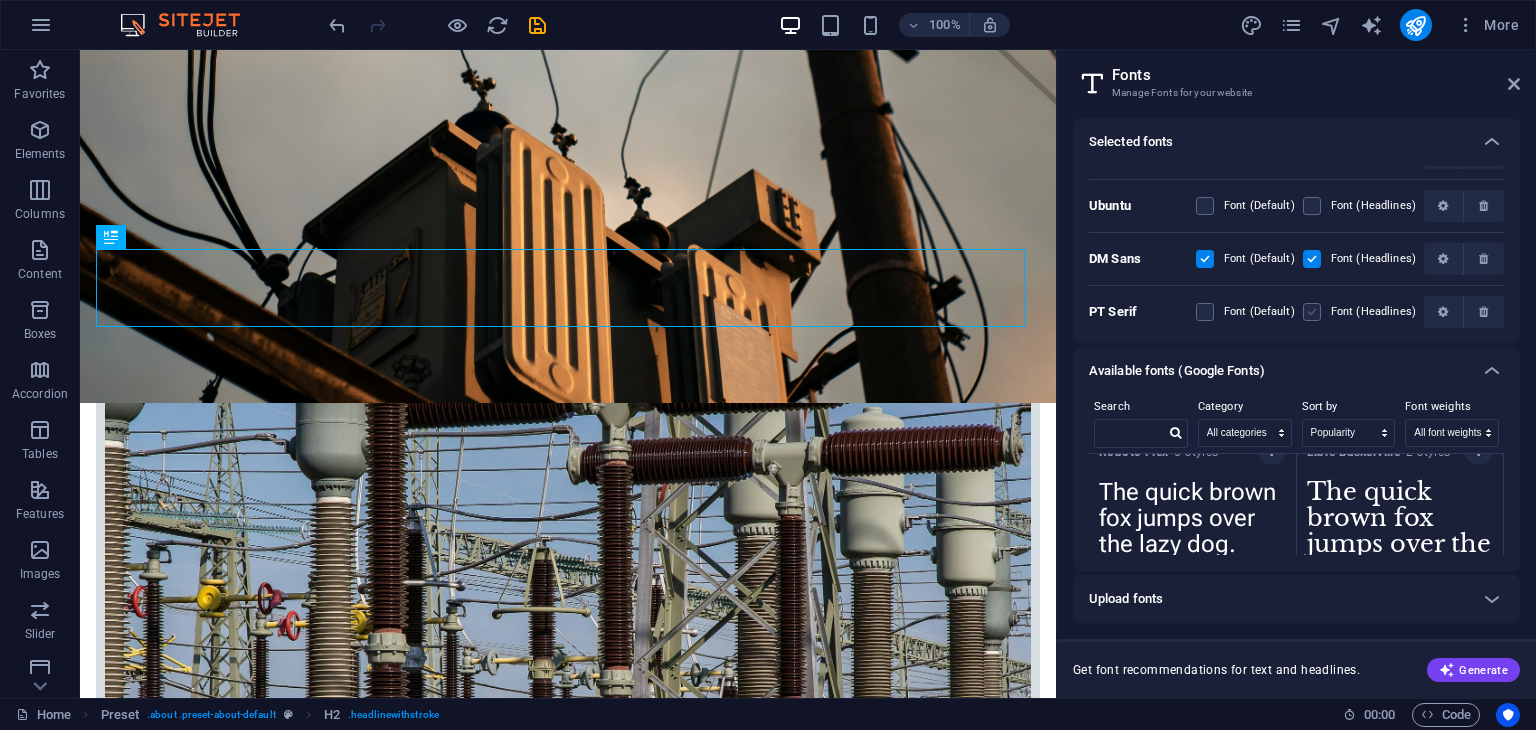click at bounding box center [1312, 312] 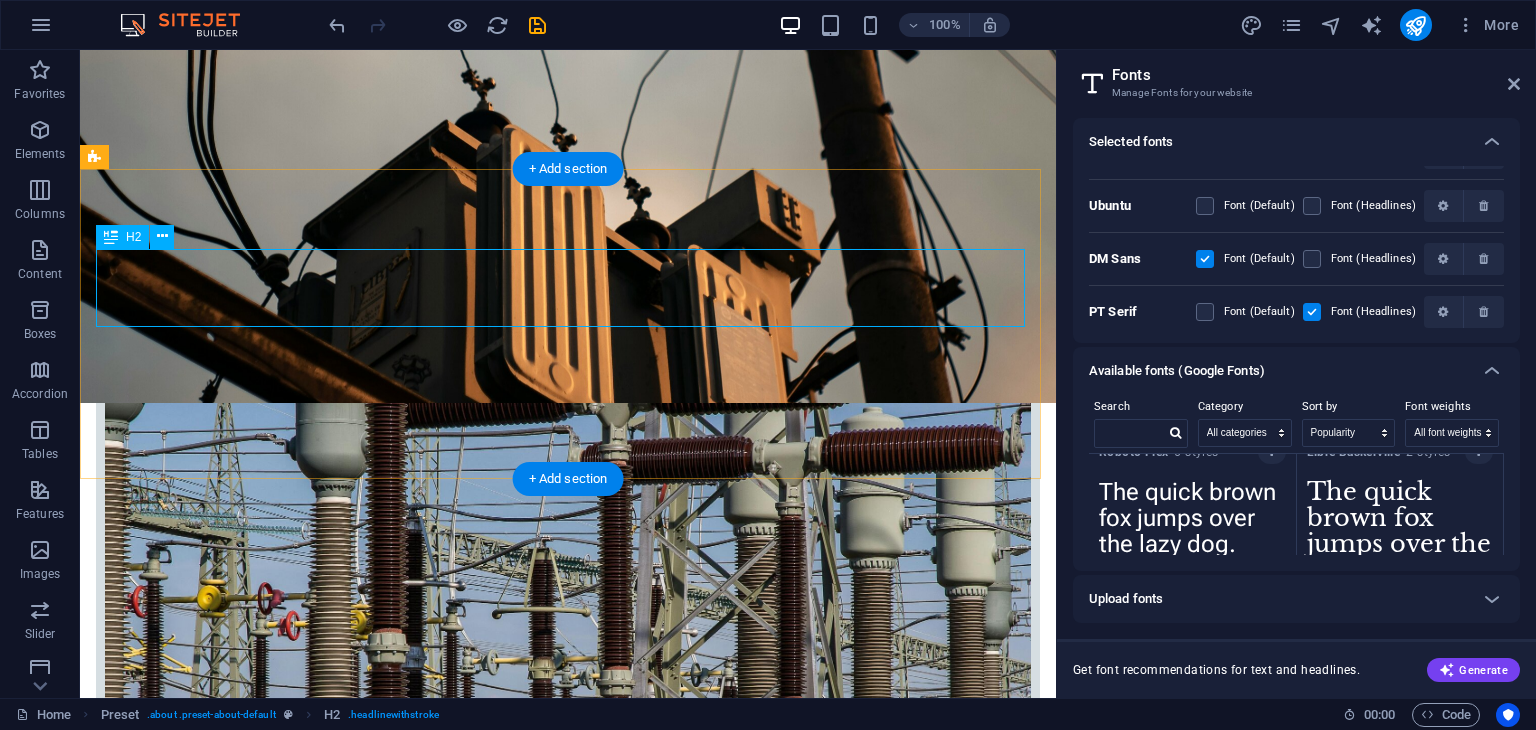 click on "LARRYKAY POWER SOLUTION" at bounding box center [568, 2454] 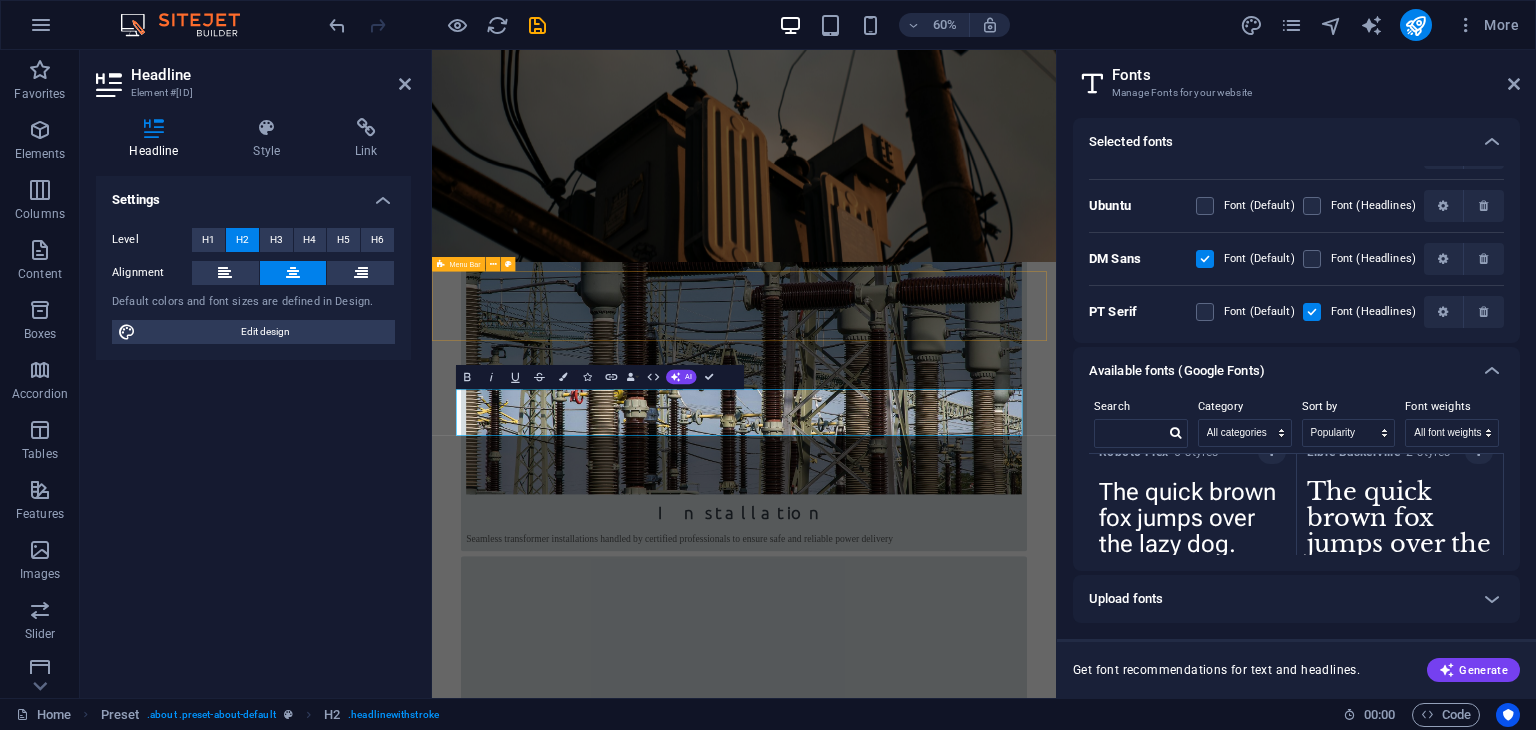 click on "larrykaypower.com Home About Our Services Products Contact" at bounding box center (952, 2285) 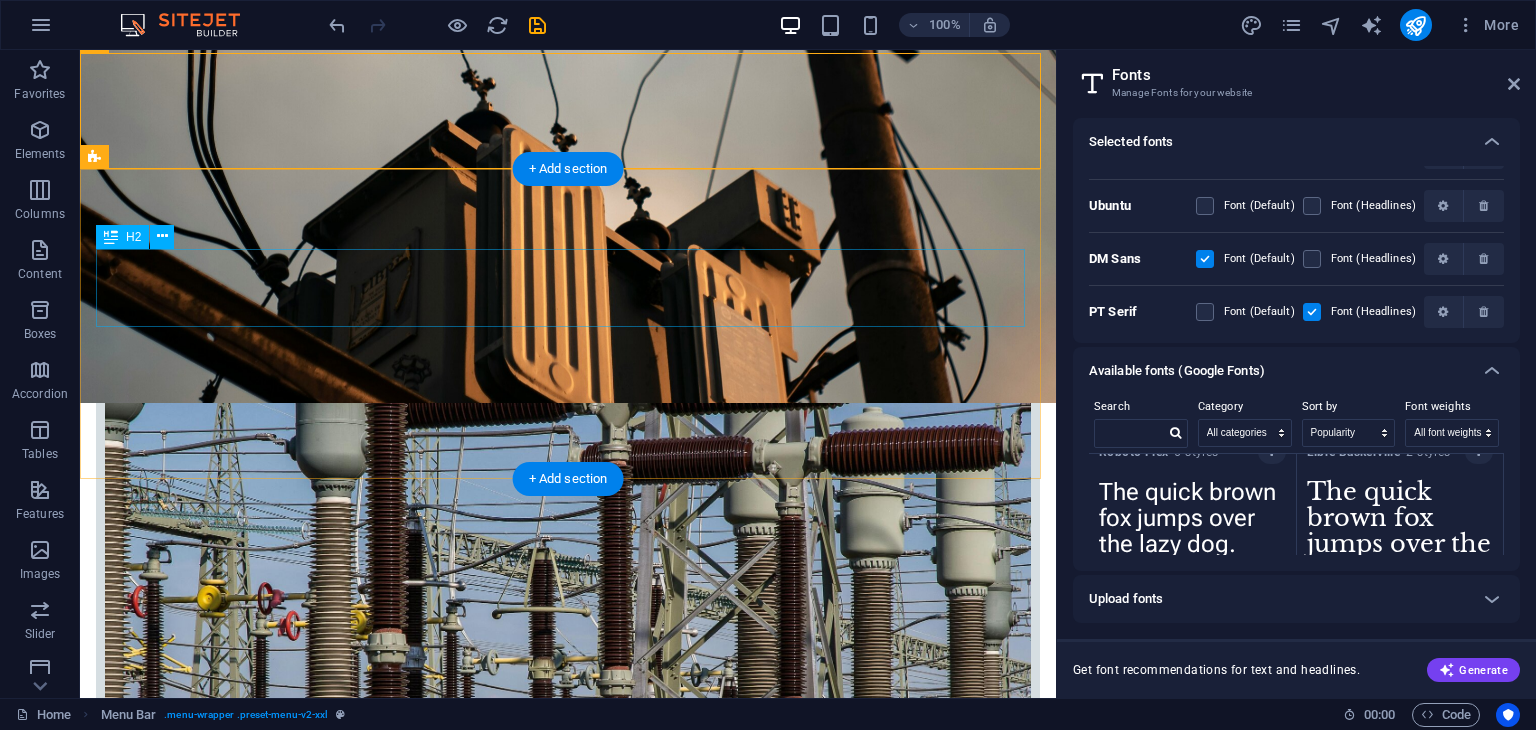 click on "LARRYKAY POWER SOLUTION" at bounding box center (568, 2454) 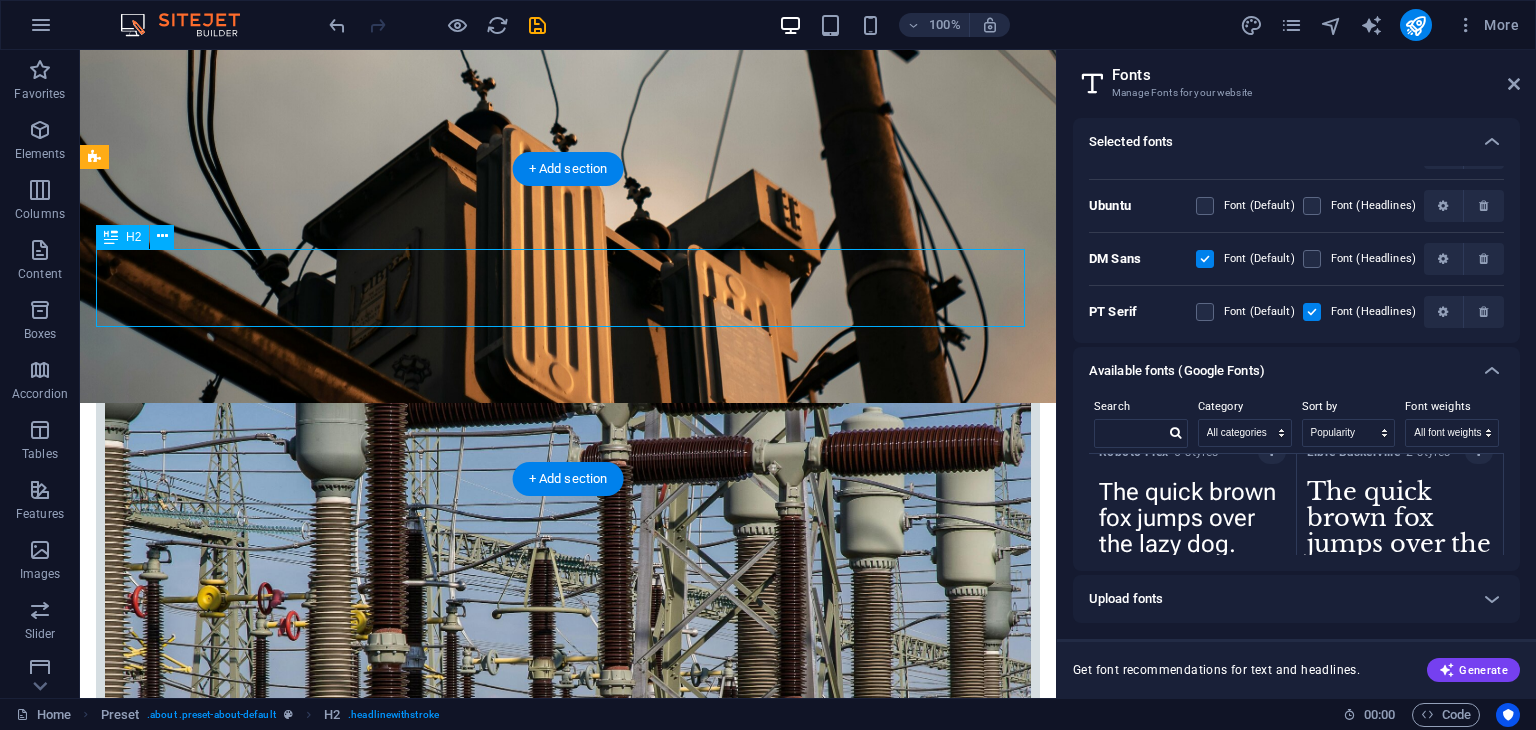 click on "LARRYKAY POWER SOLUTION" at bounding box center [568, 2454] 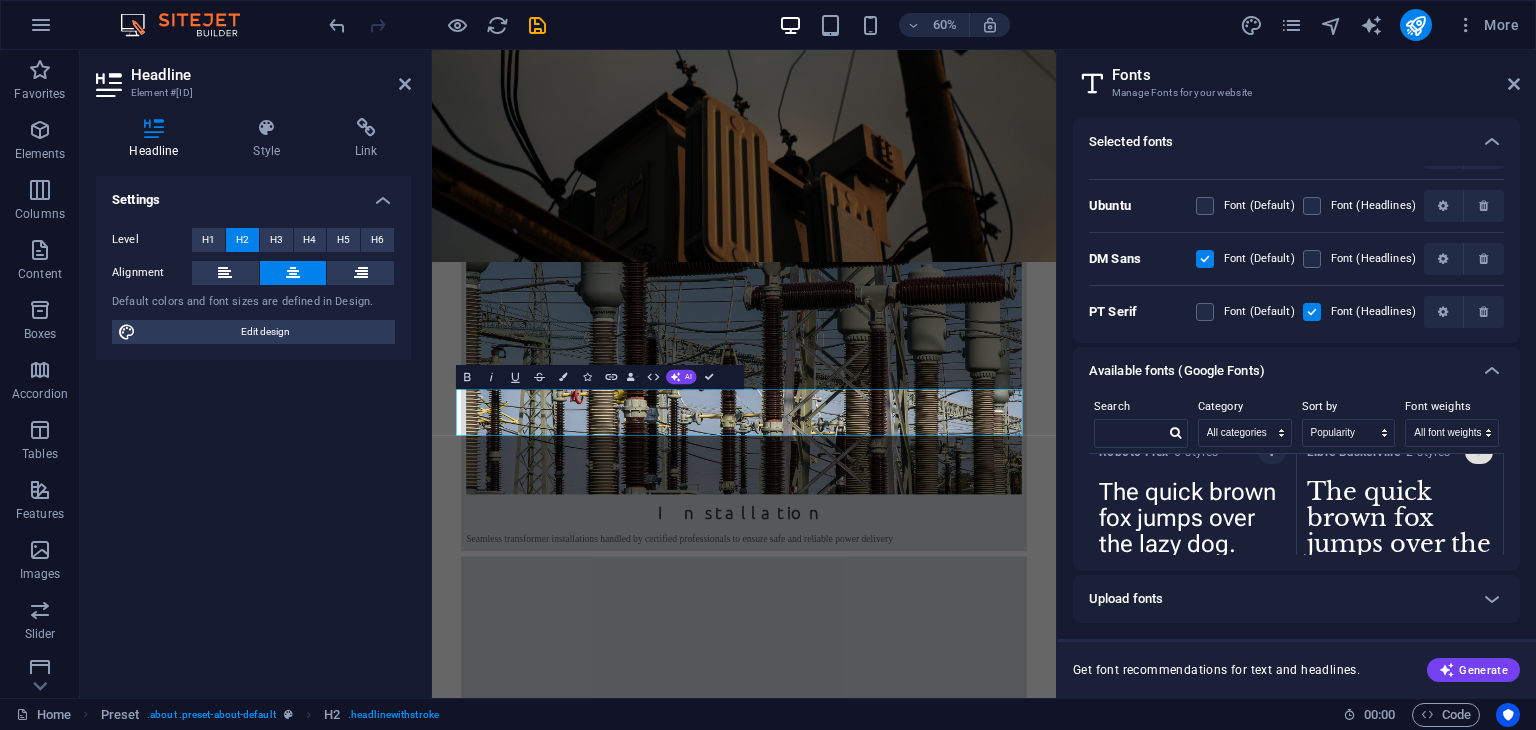 click at bounding box center (1479, 452) 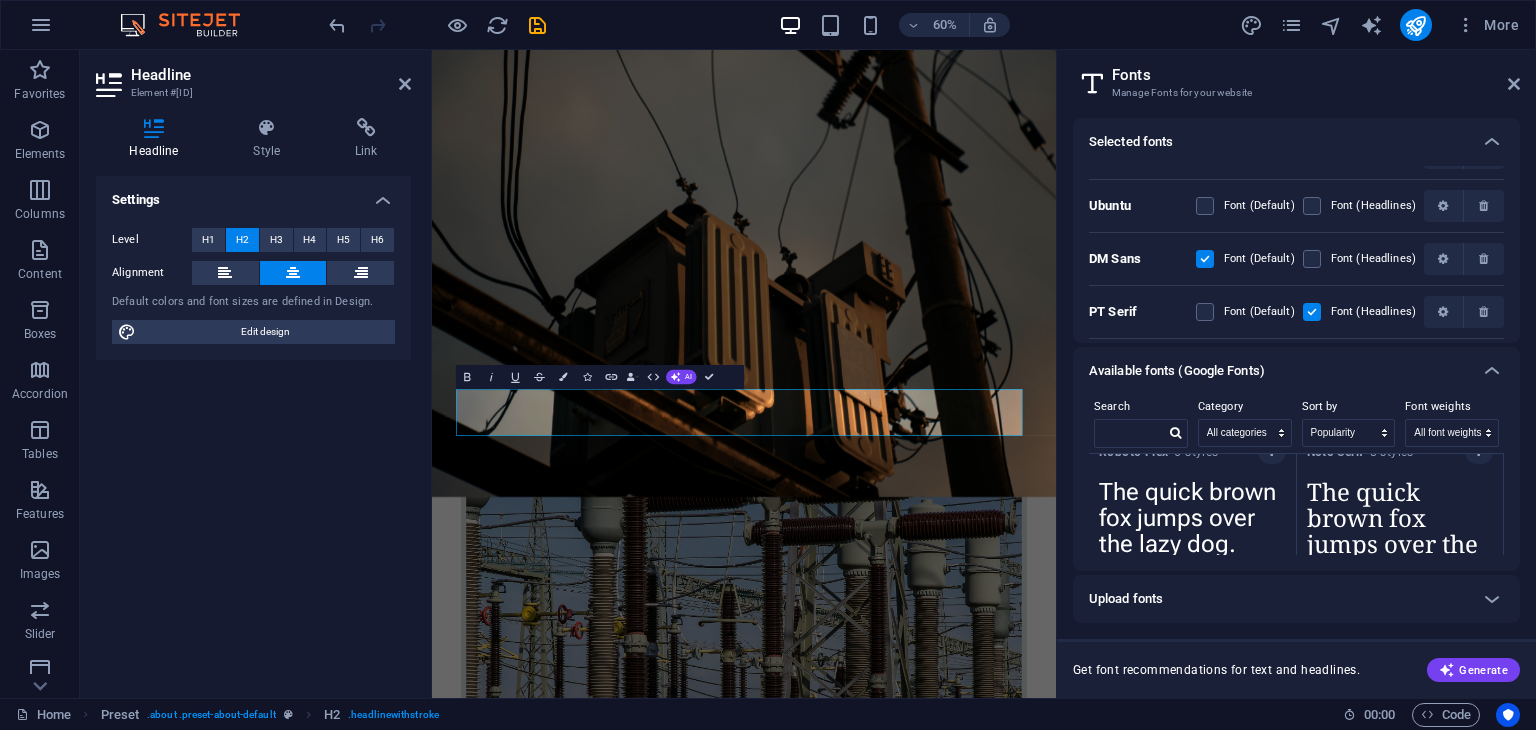 click at bounding box center (1479, 452) 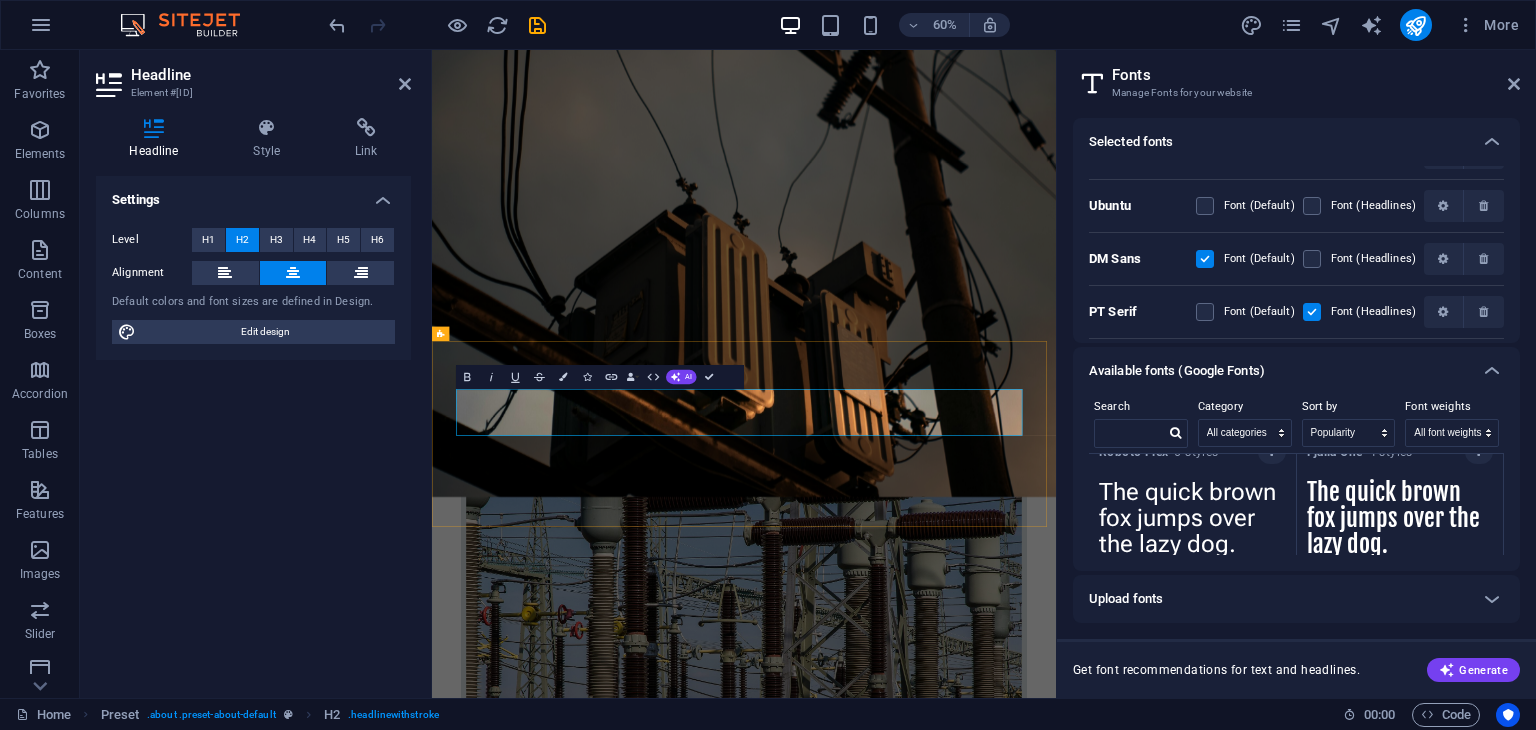 click on "LARRYKAY POWER SOLUTION" at bounding box center (952, 2846) 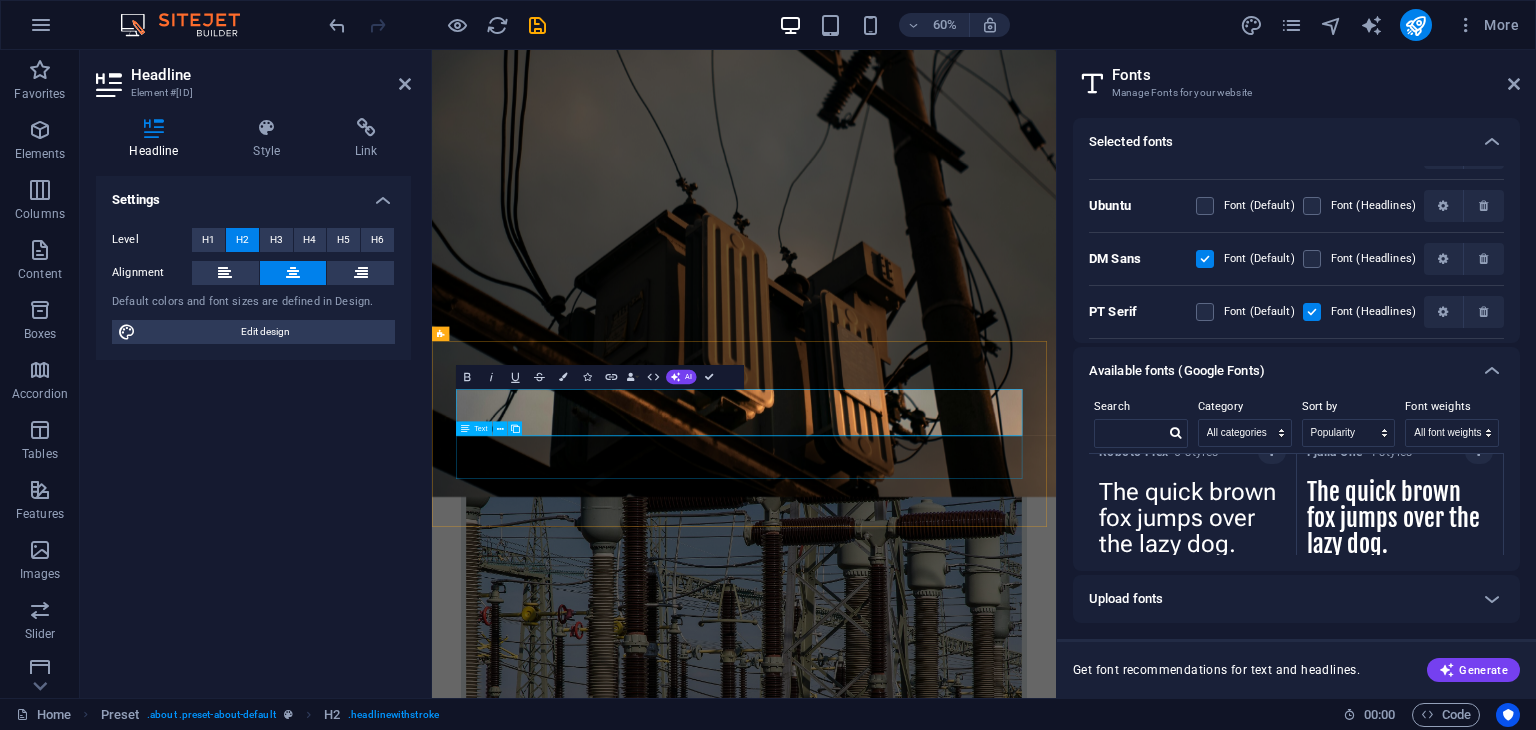 click on "We are committed to delivering reliable, efficient, and cutting-edge power solutions to meet the growing energy needs of homes, businesses, and industrial clients. Specializing in  transformer sales, installations, and maintenance , we bring deep industry knowledge, hands-on experience, and a passion for excellence to every project we undertake" at bounding box center [952, 2929] 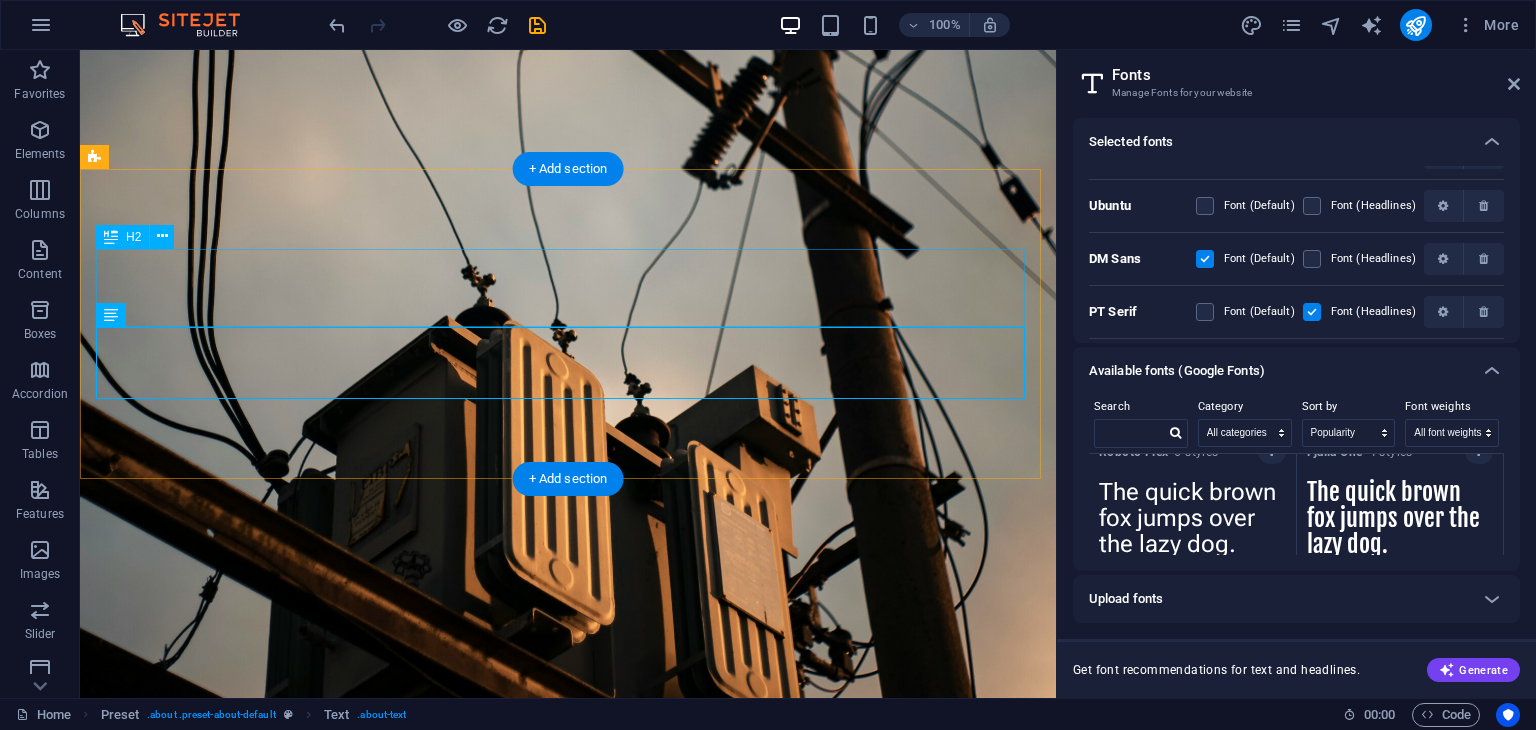 click on "LARRYKAY POWER SOLUTION" at bounding box center [568, 2846] 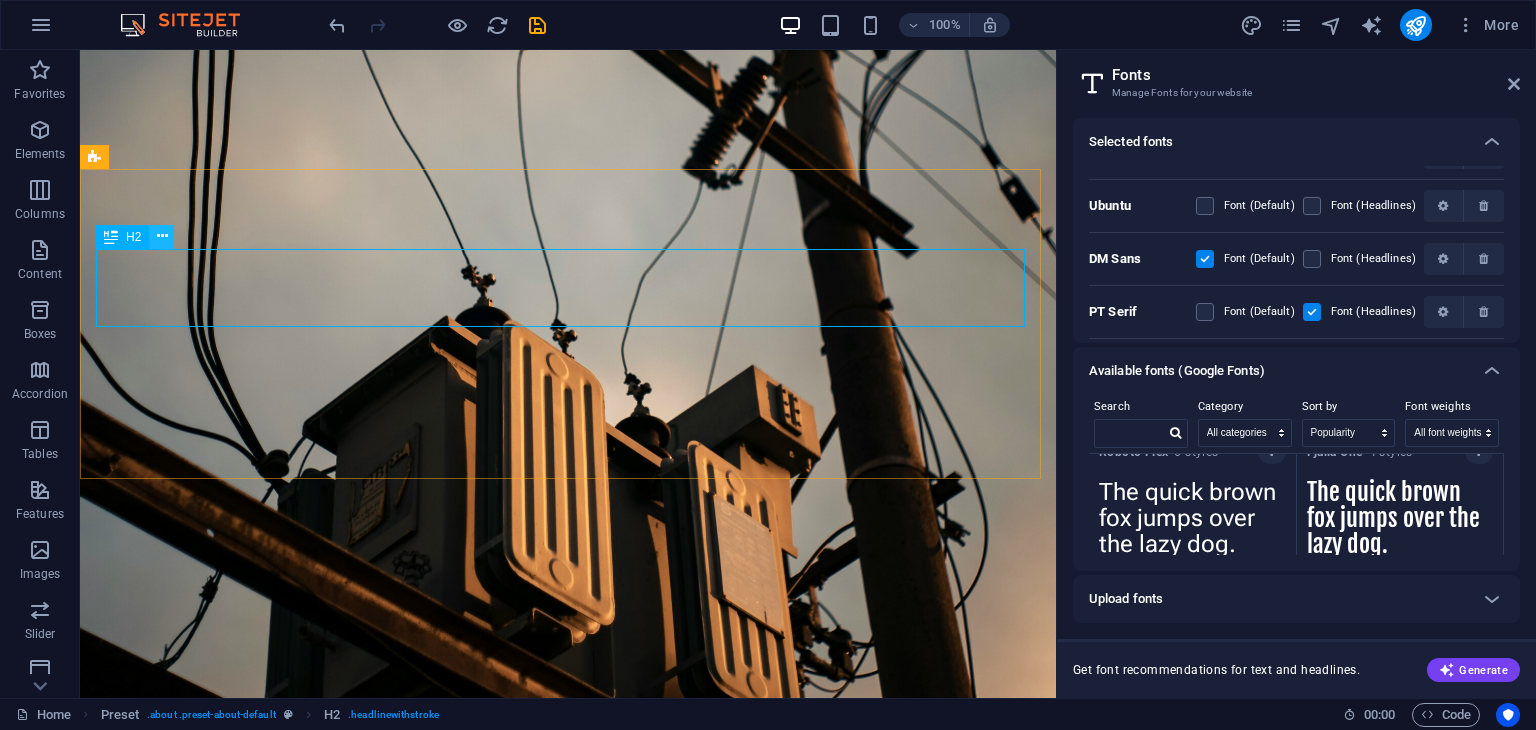 click at bounding box center [162, 237] 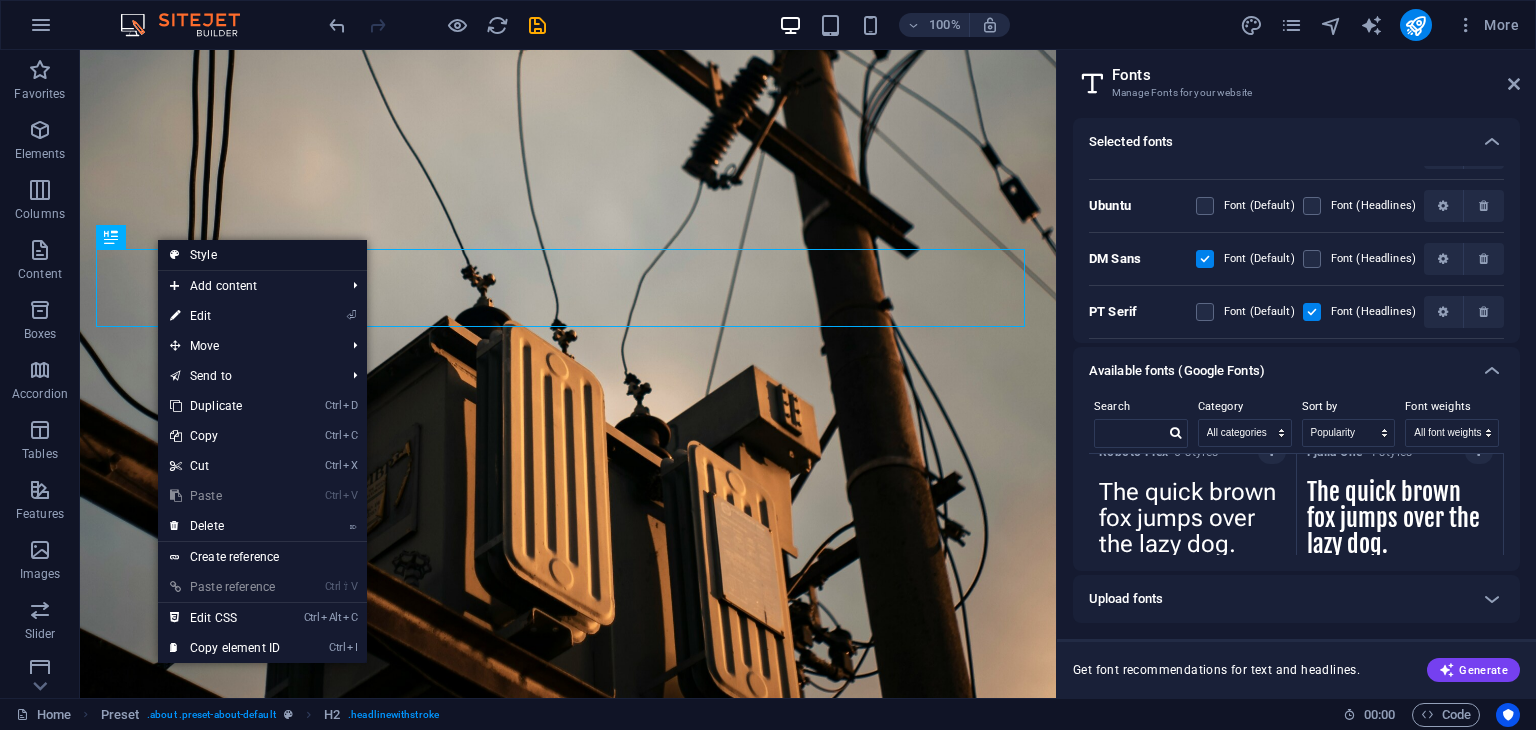 click on "Style" at bounding box center [262, 255] 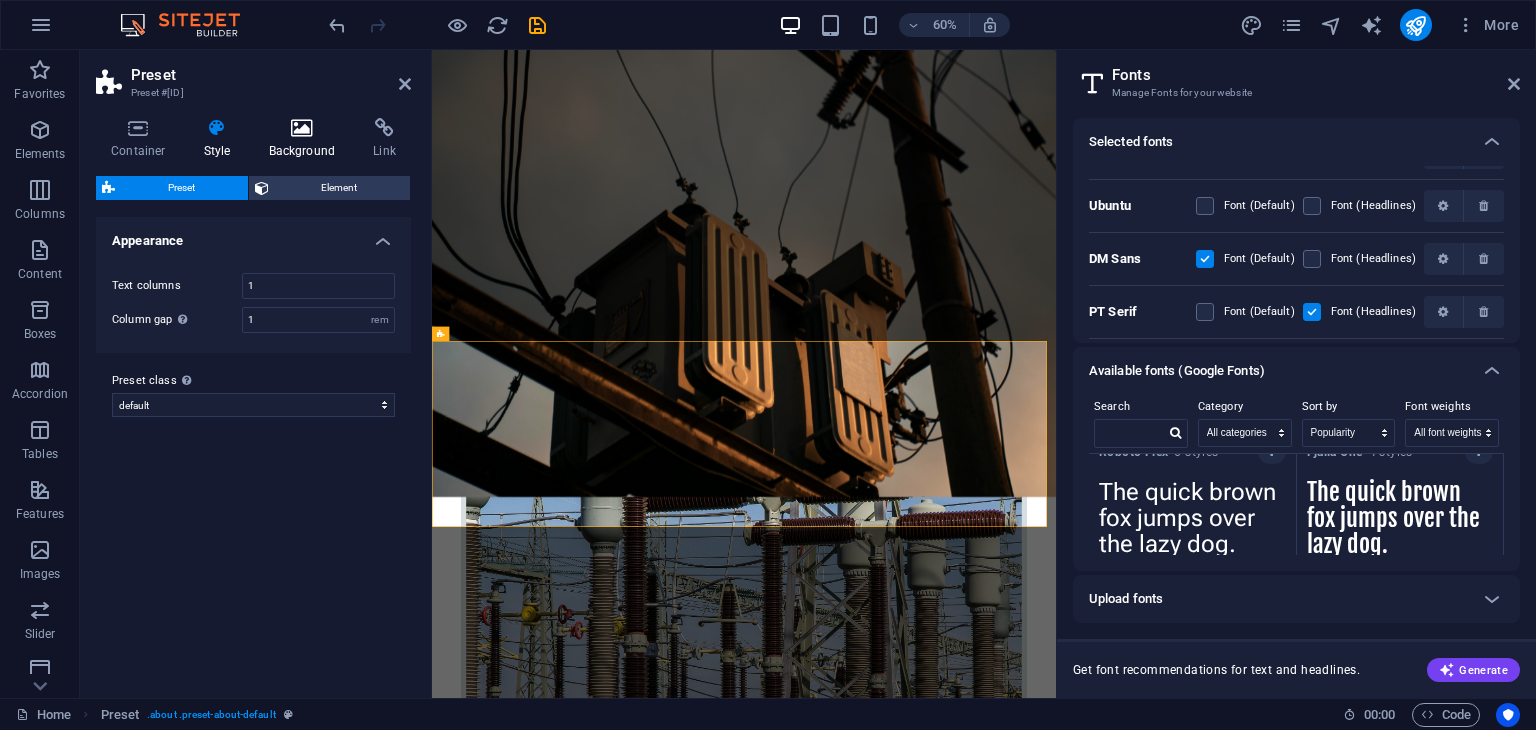 click on "Background" at bounding box center [306, 139] 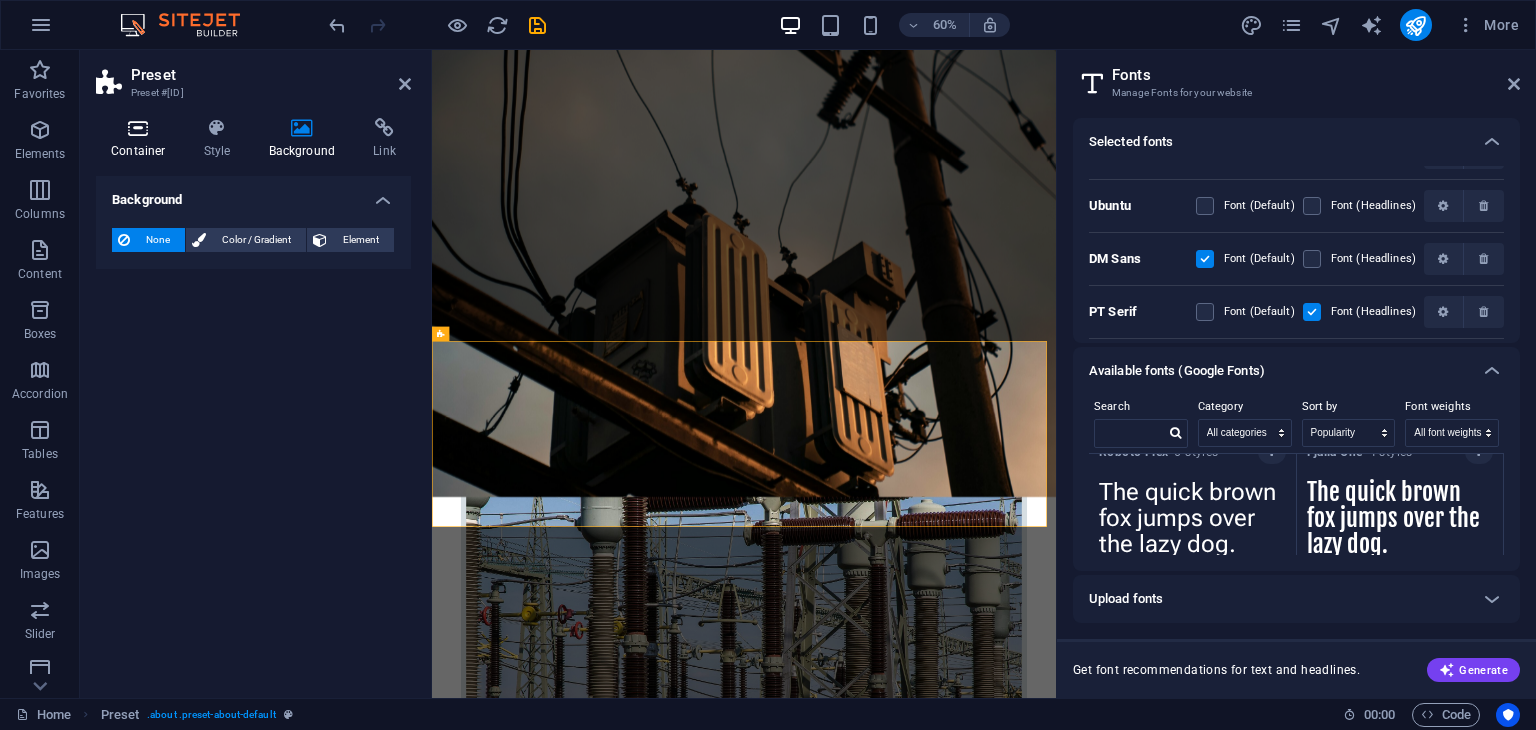 click on "Container" at bounding box center [142, 139] 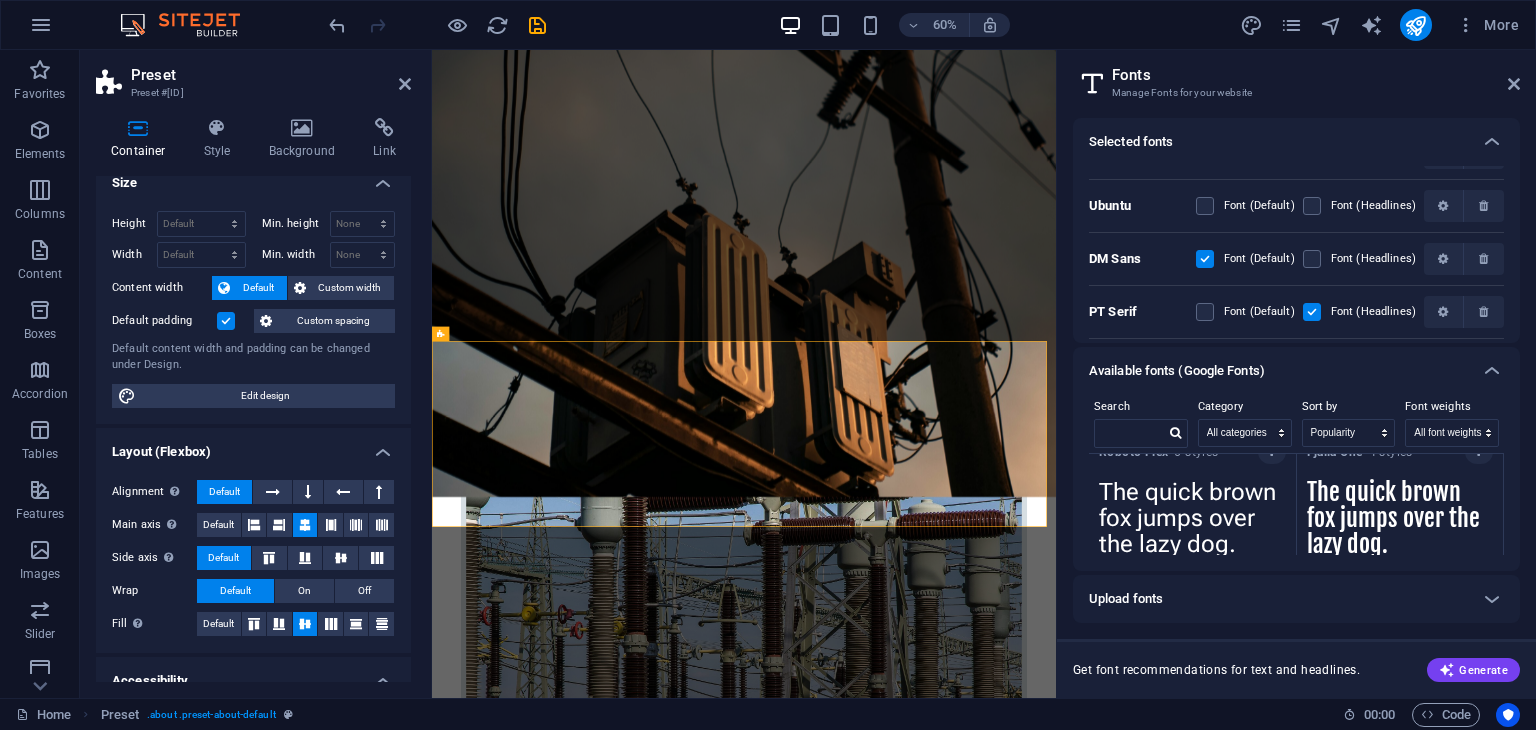 scroll, scrollTop: 0, scrollLeft: 0, axis: both 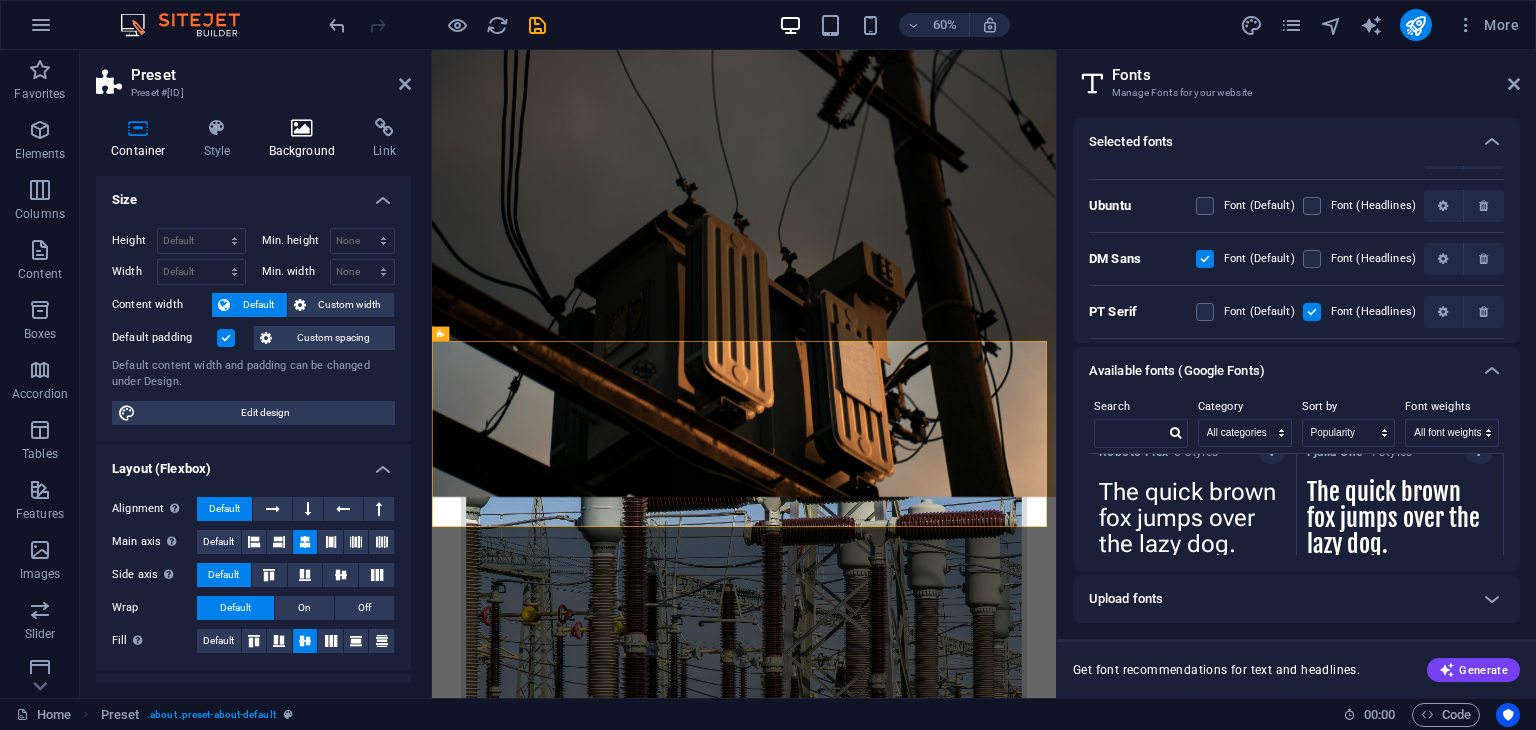 click on "Background" at bounding box center (306, 139) 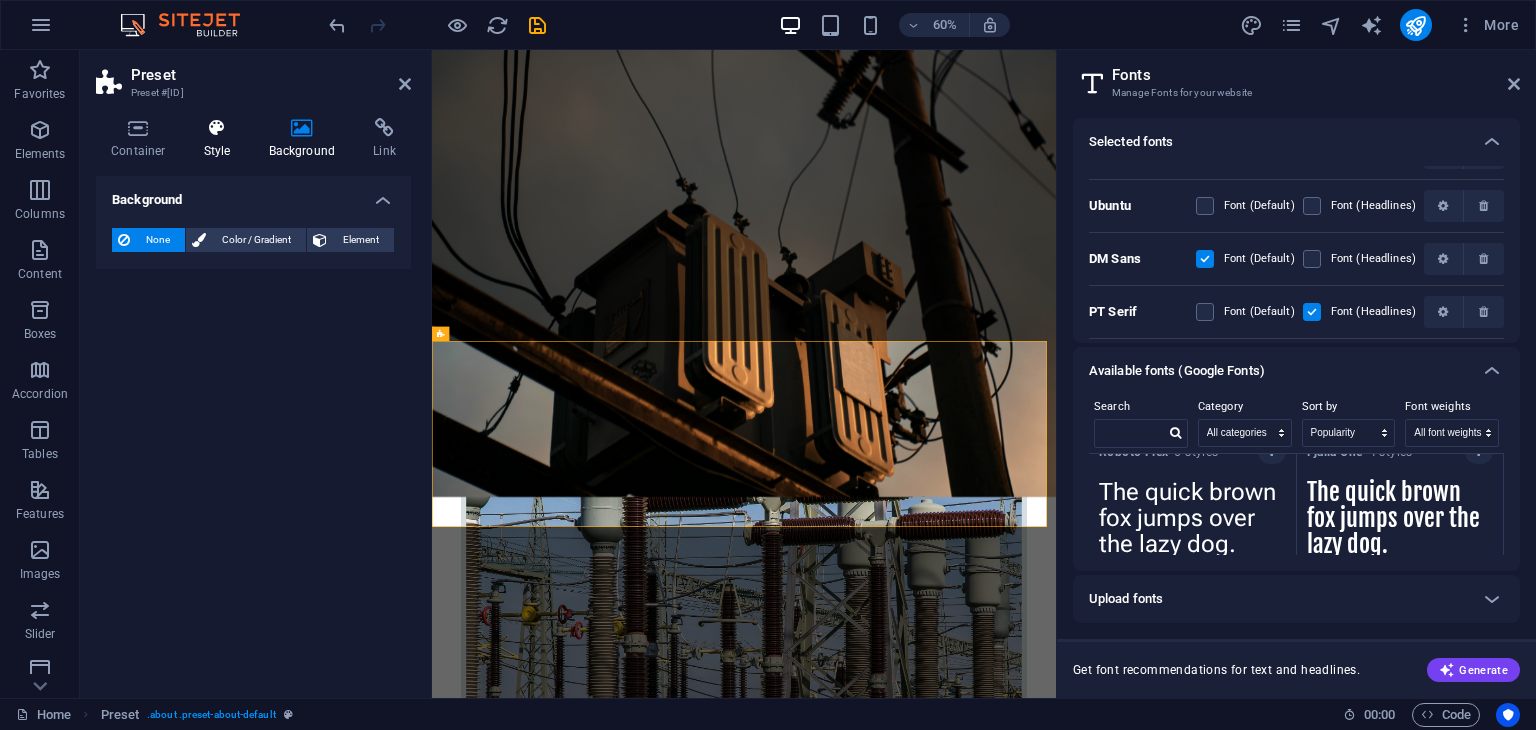 click at bounding box center (217, 128) 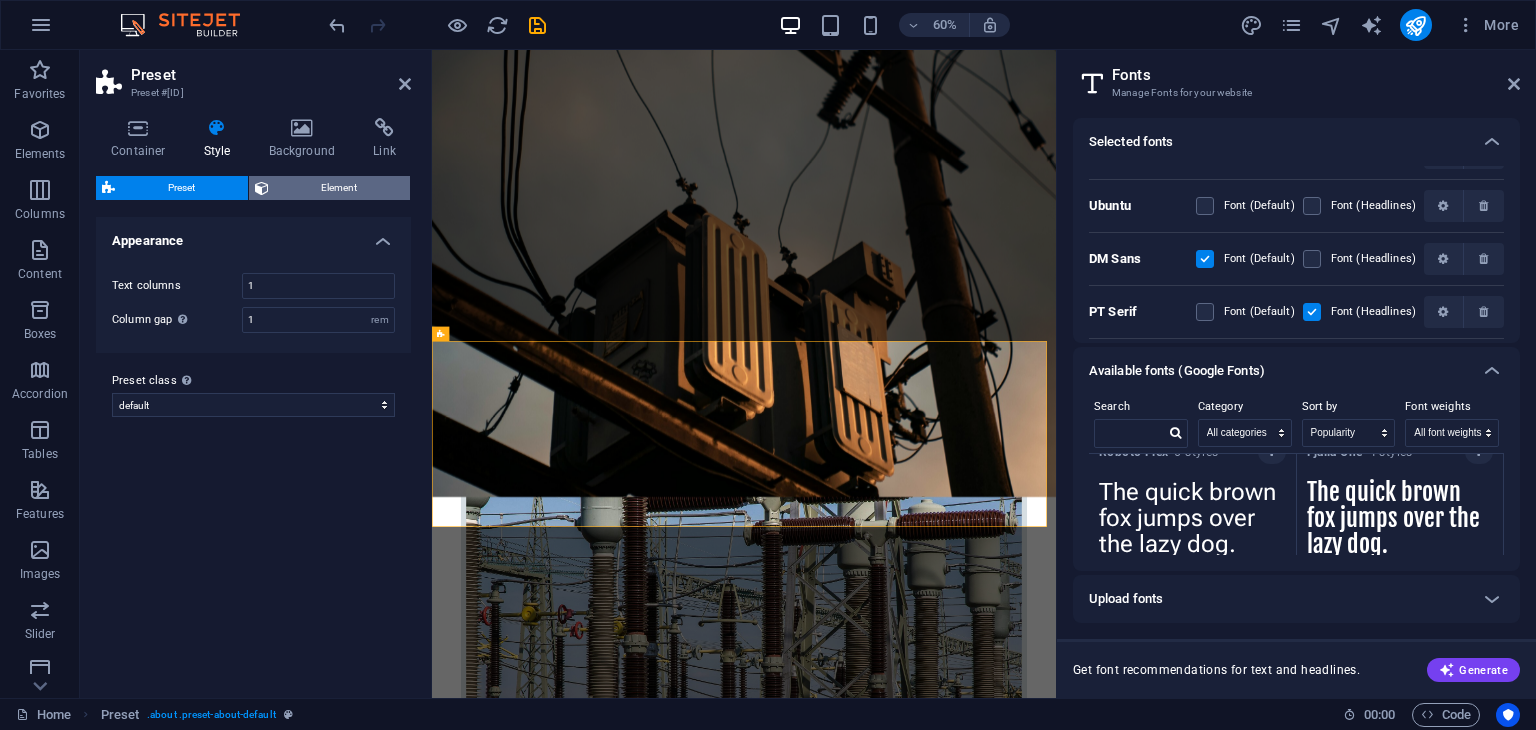 click on "Element" at bounding box center (340, 188) 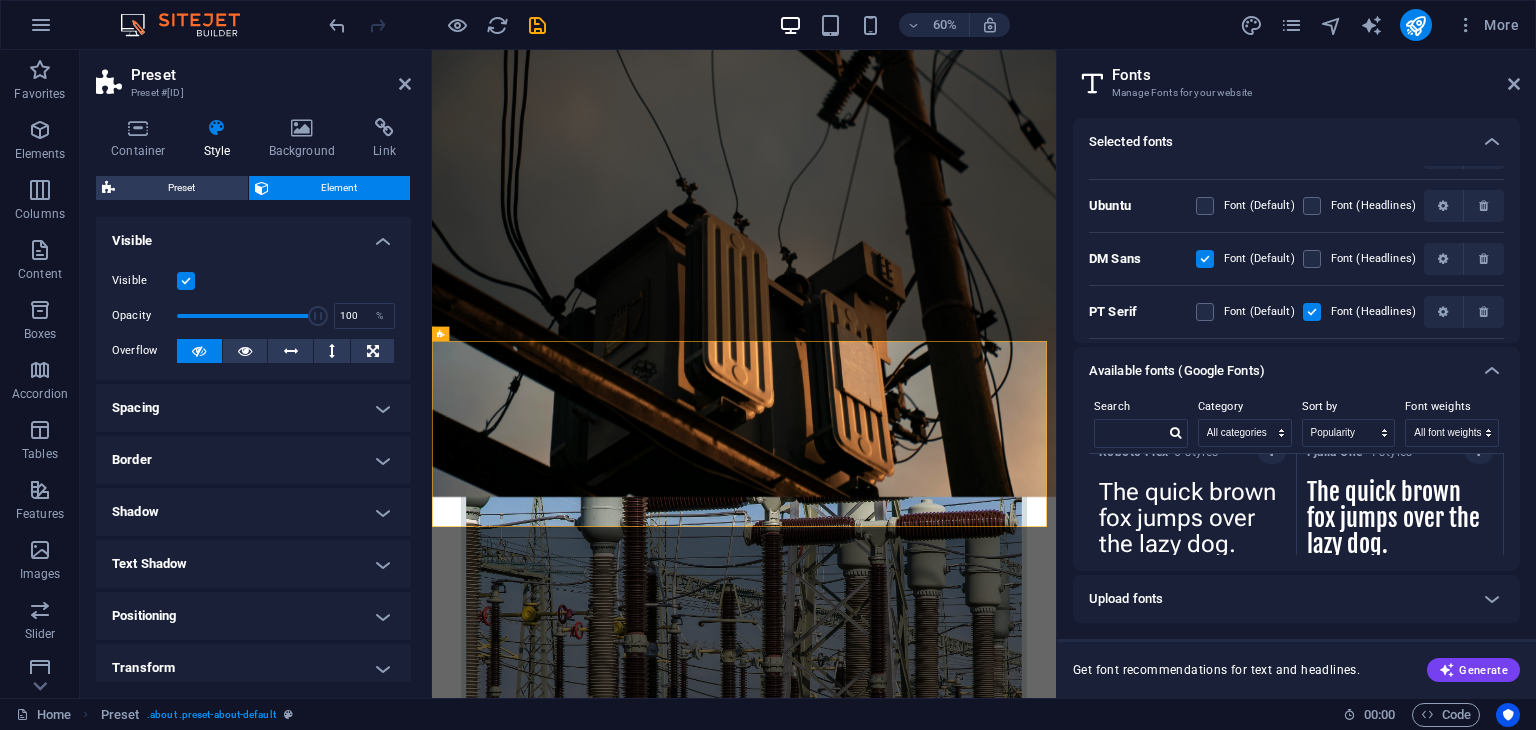 click on "Border" at bounding box center (253, 460) 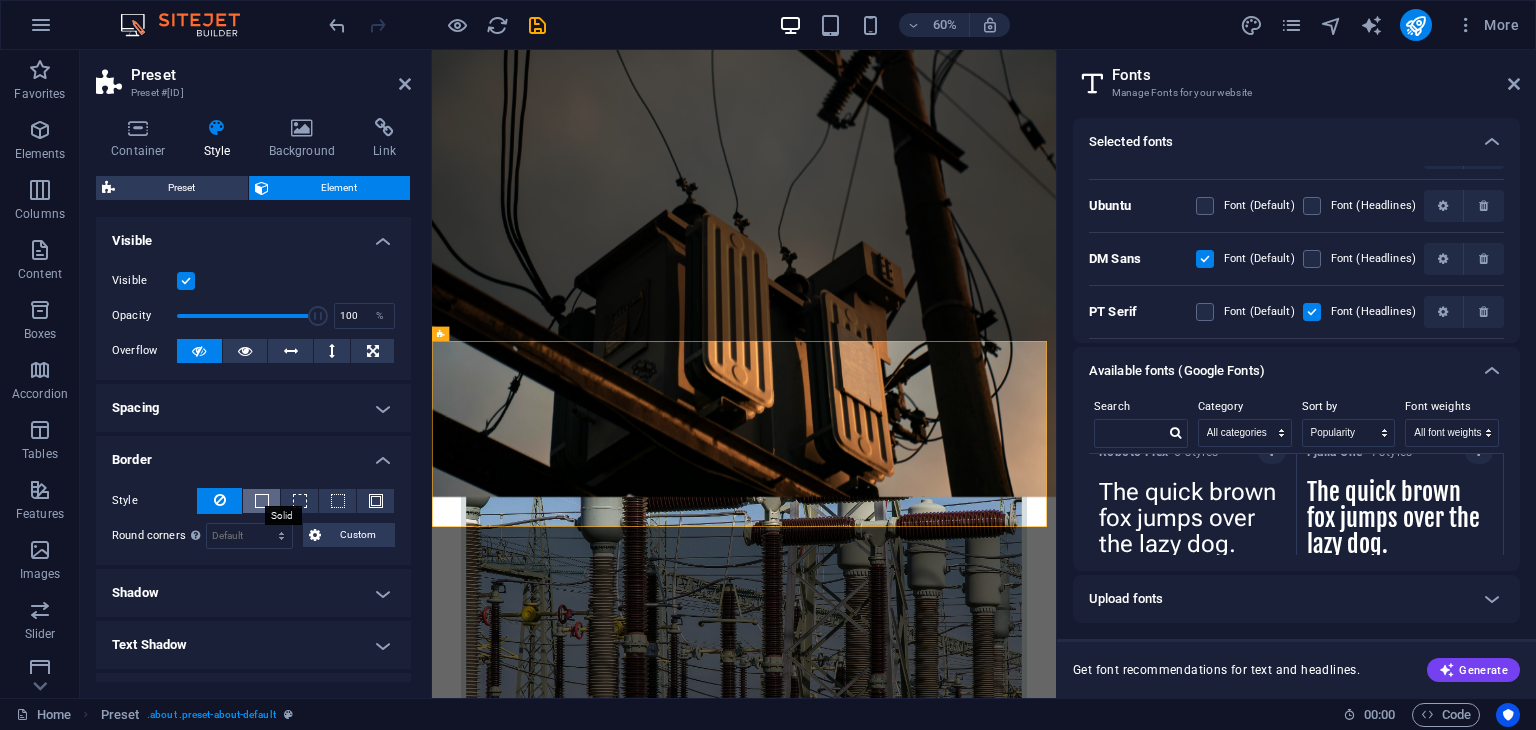 click at bounding box center (262, 501) 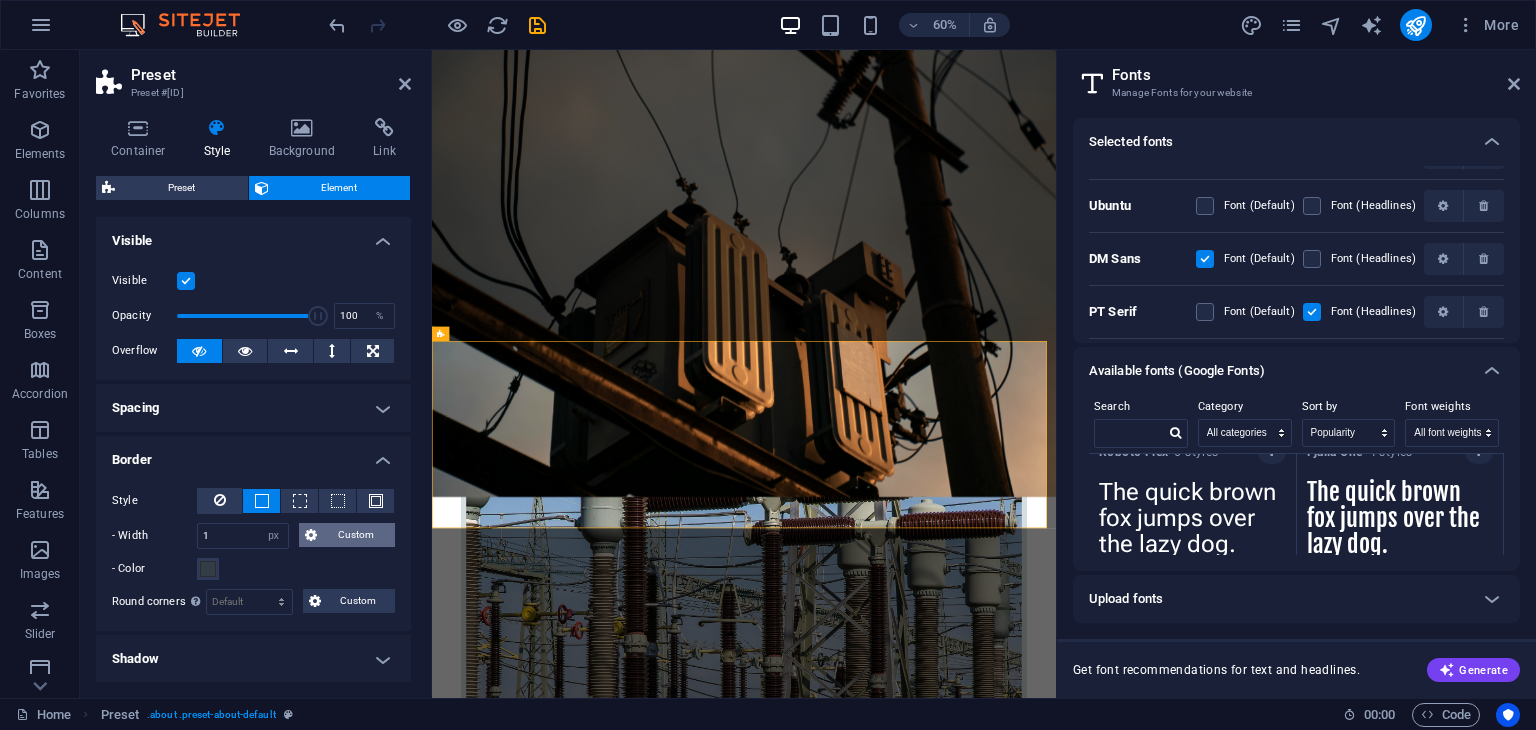 click on "Custom" at bounding box center [356, 535] 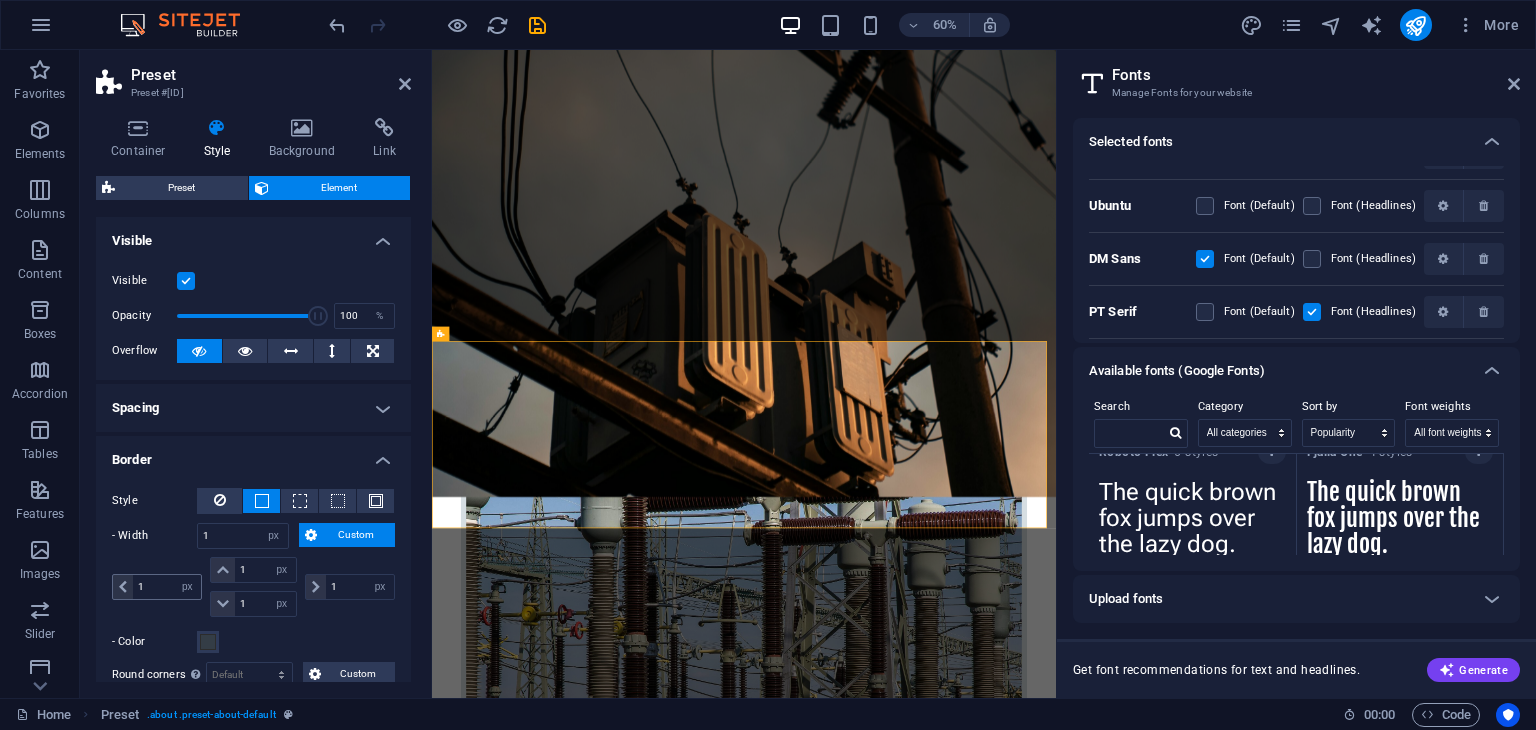 click at bounding box center (123, 587) 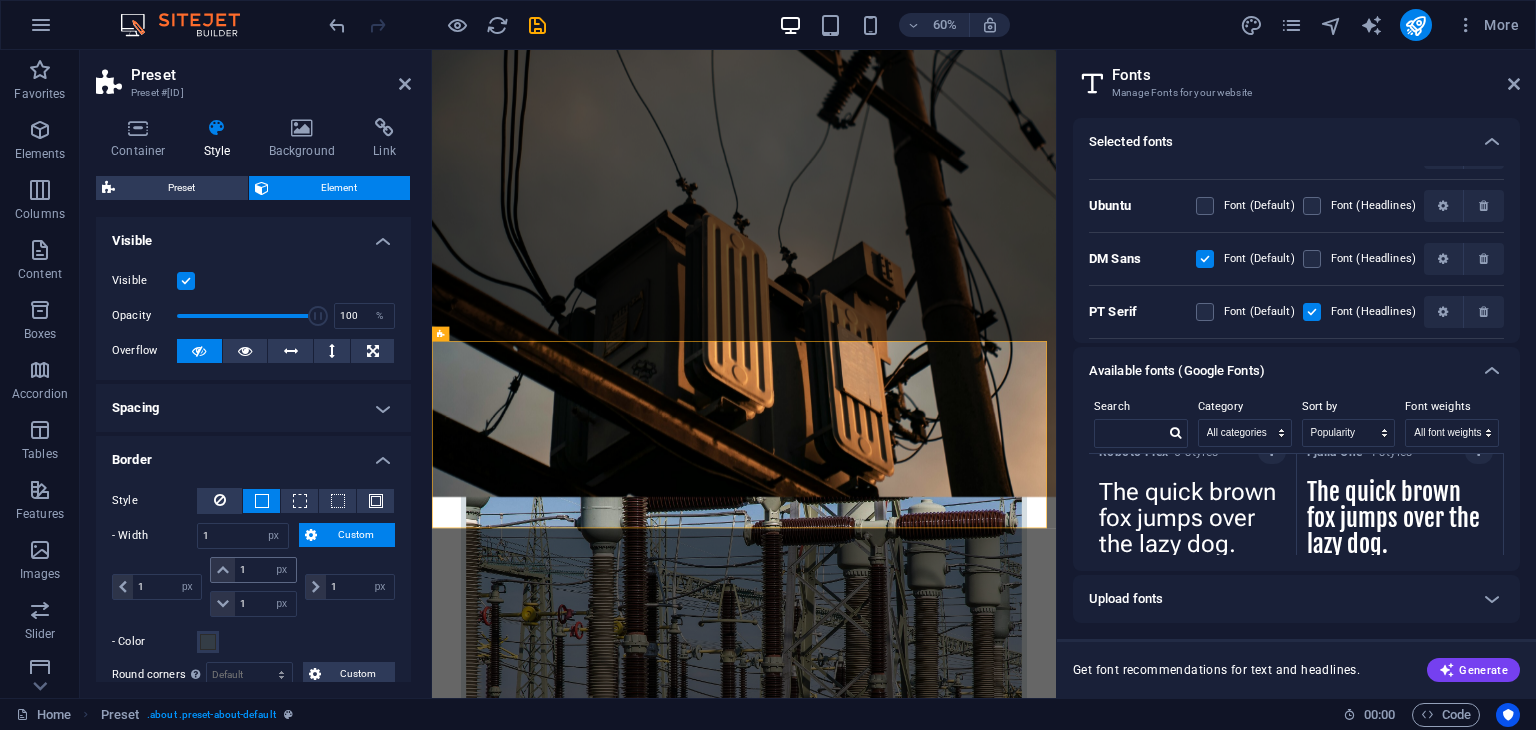 click at bounding box center (223, 570) 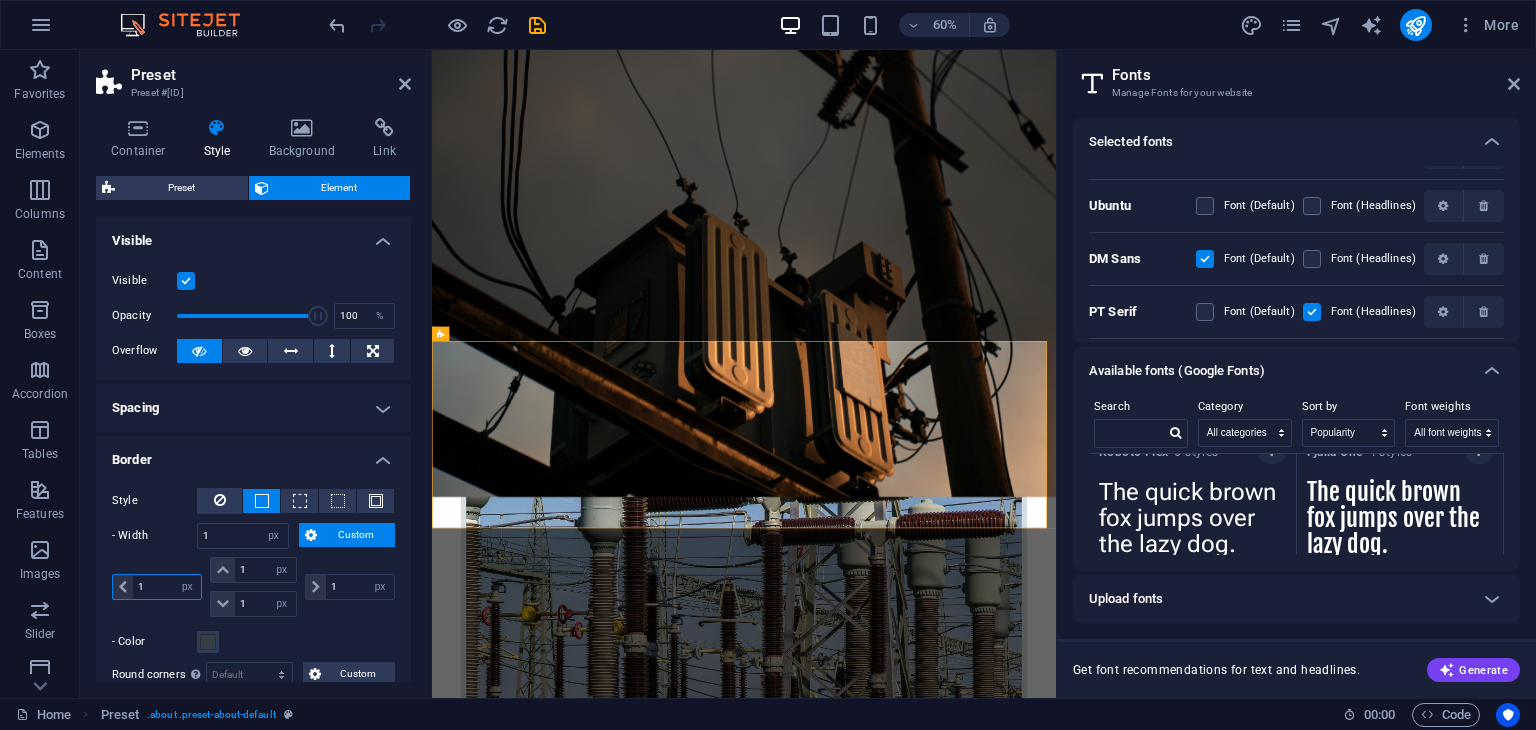click on "1" at bounding box center (167, 587) 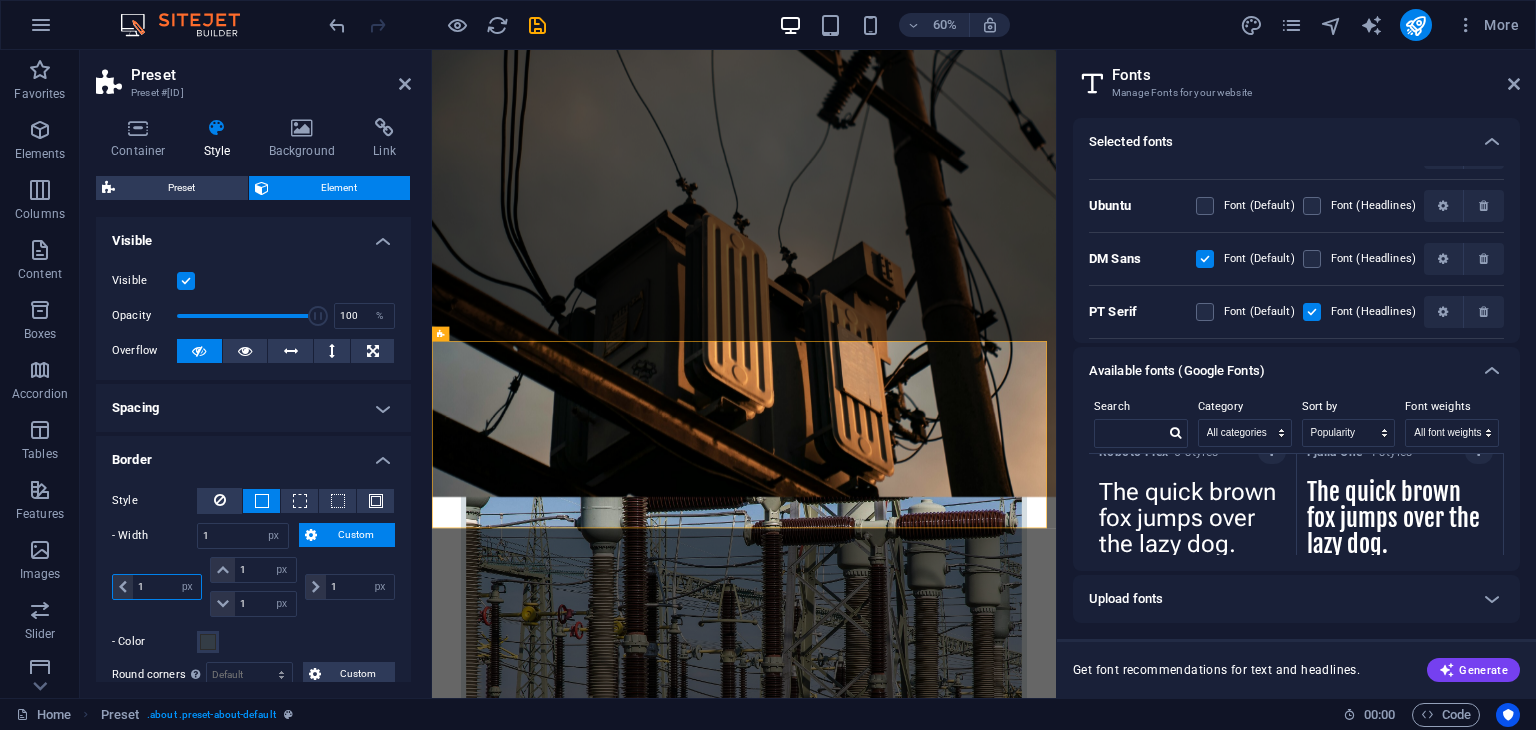 type on "10" 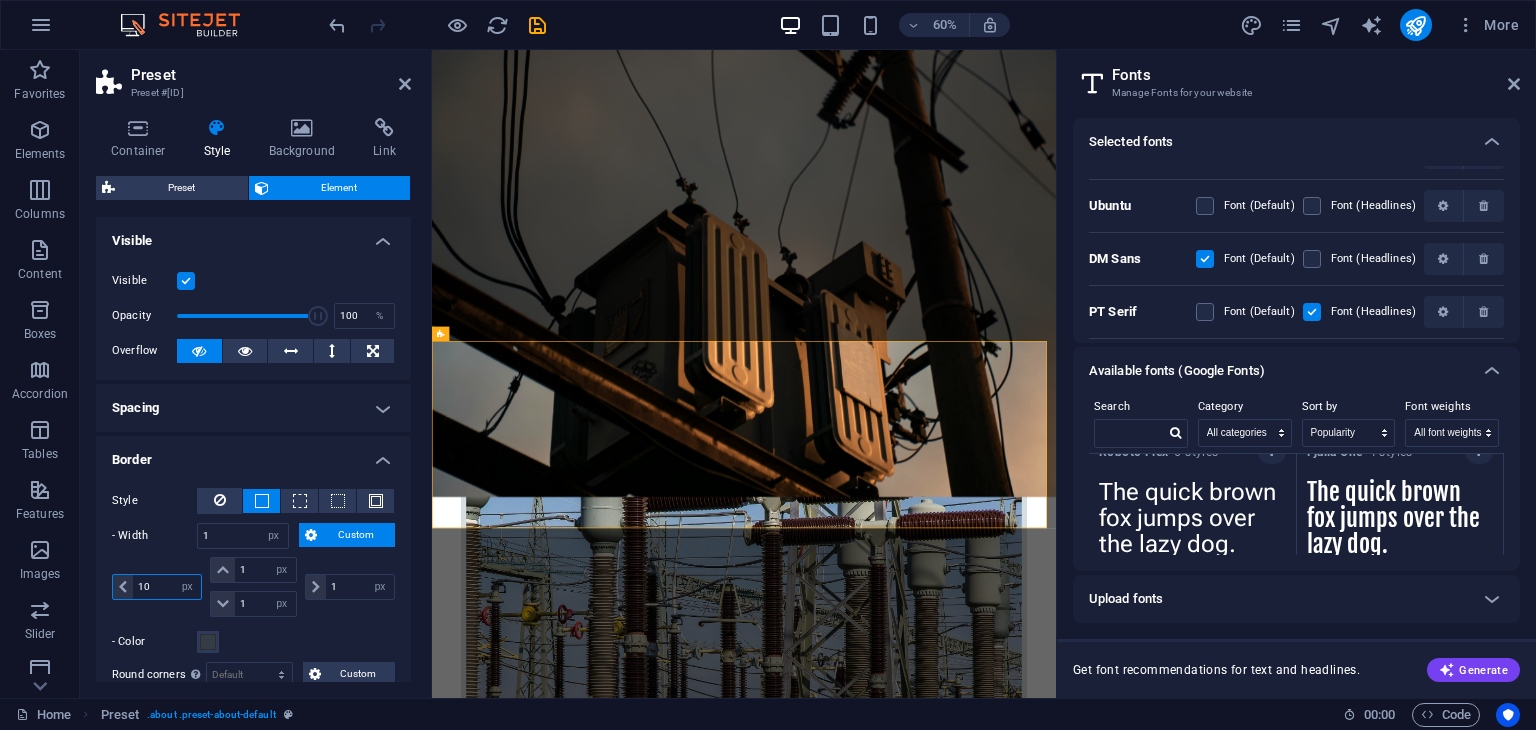 type 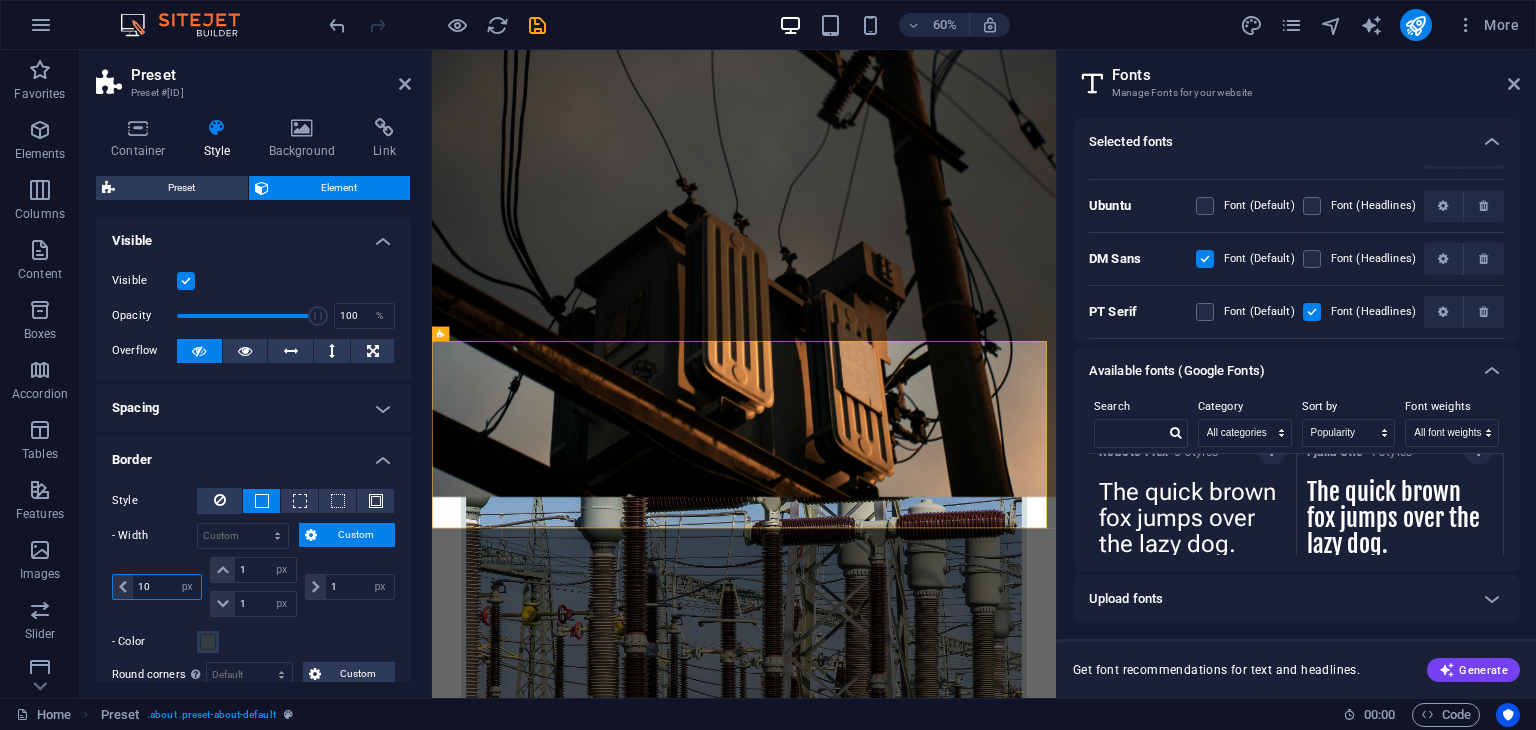 click on "10" at bounding box center [167, 587] 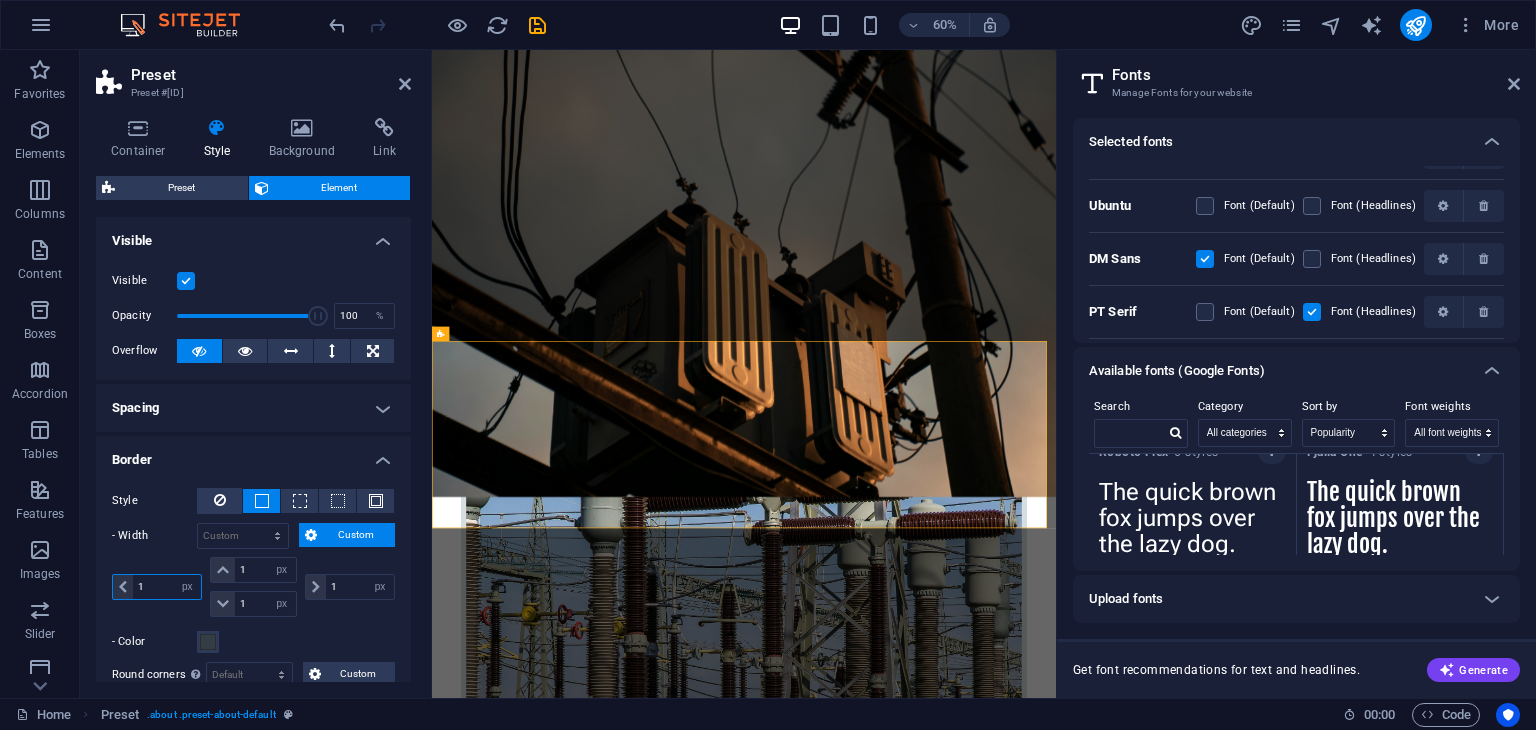 type on "1" 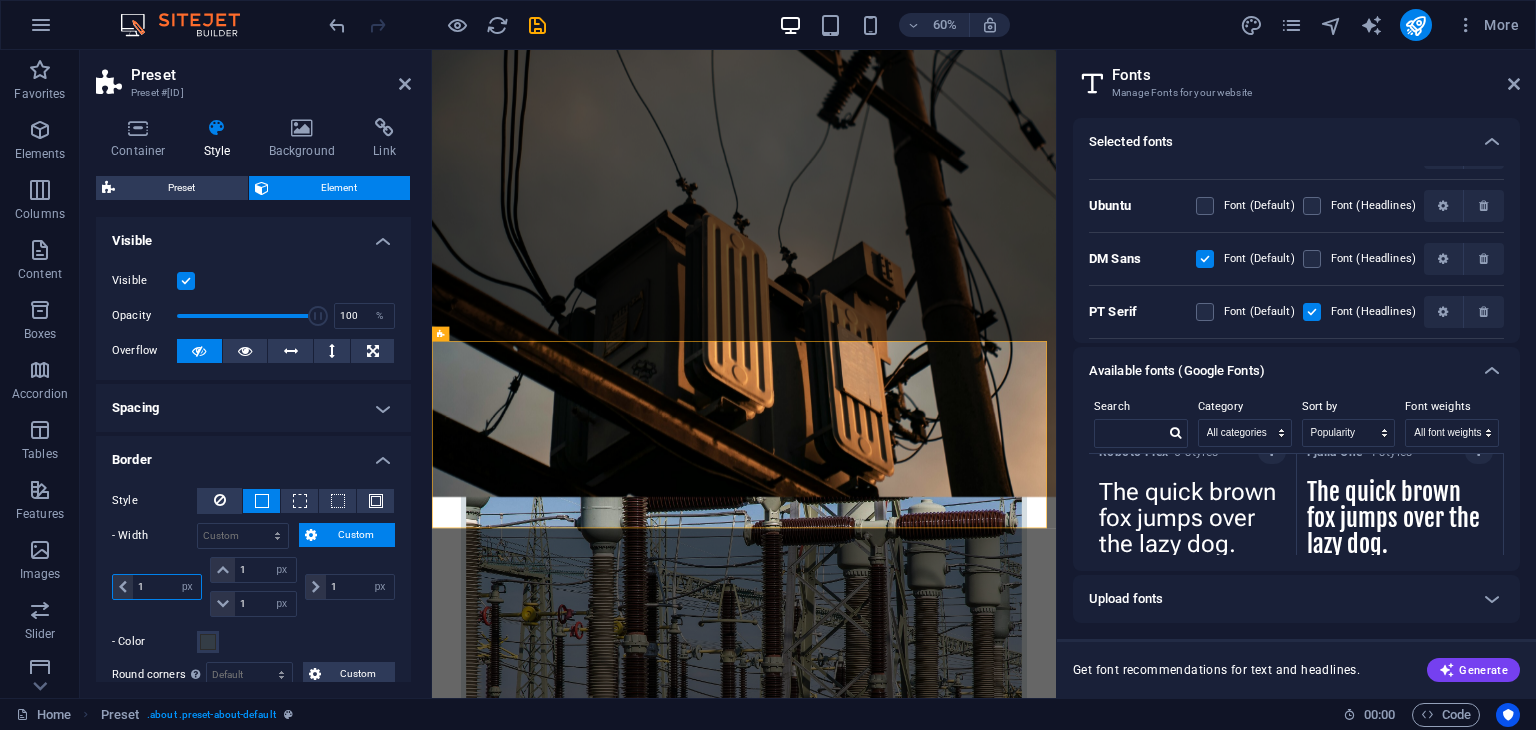 select on "px" 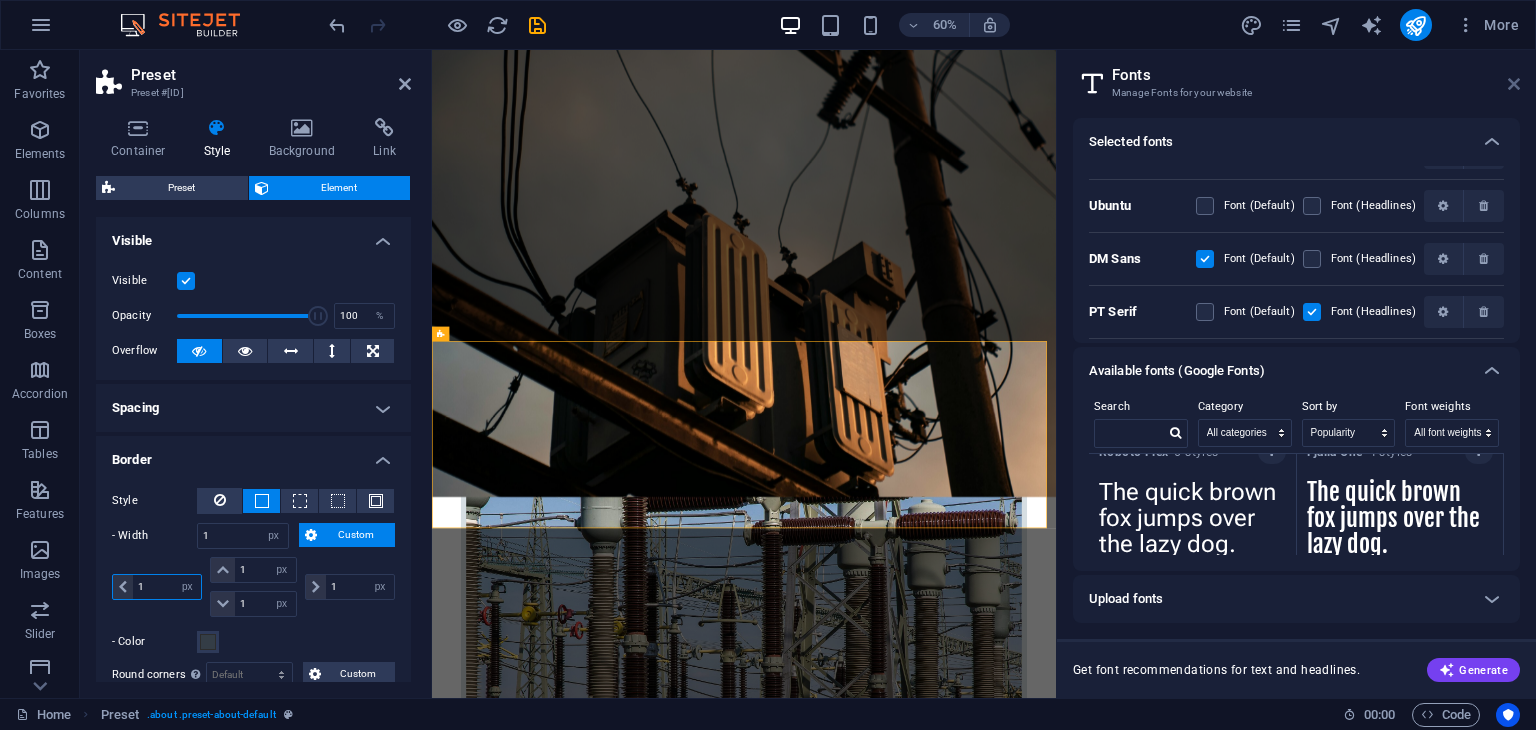 type on "1" 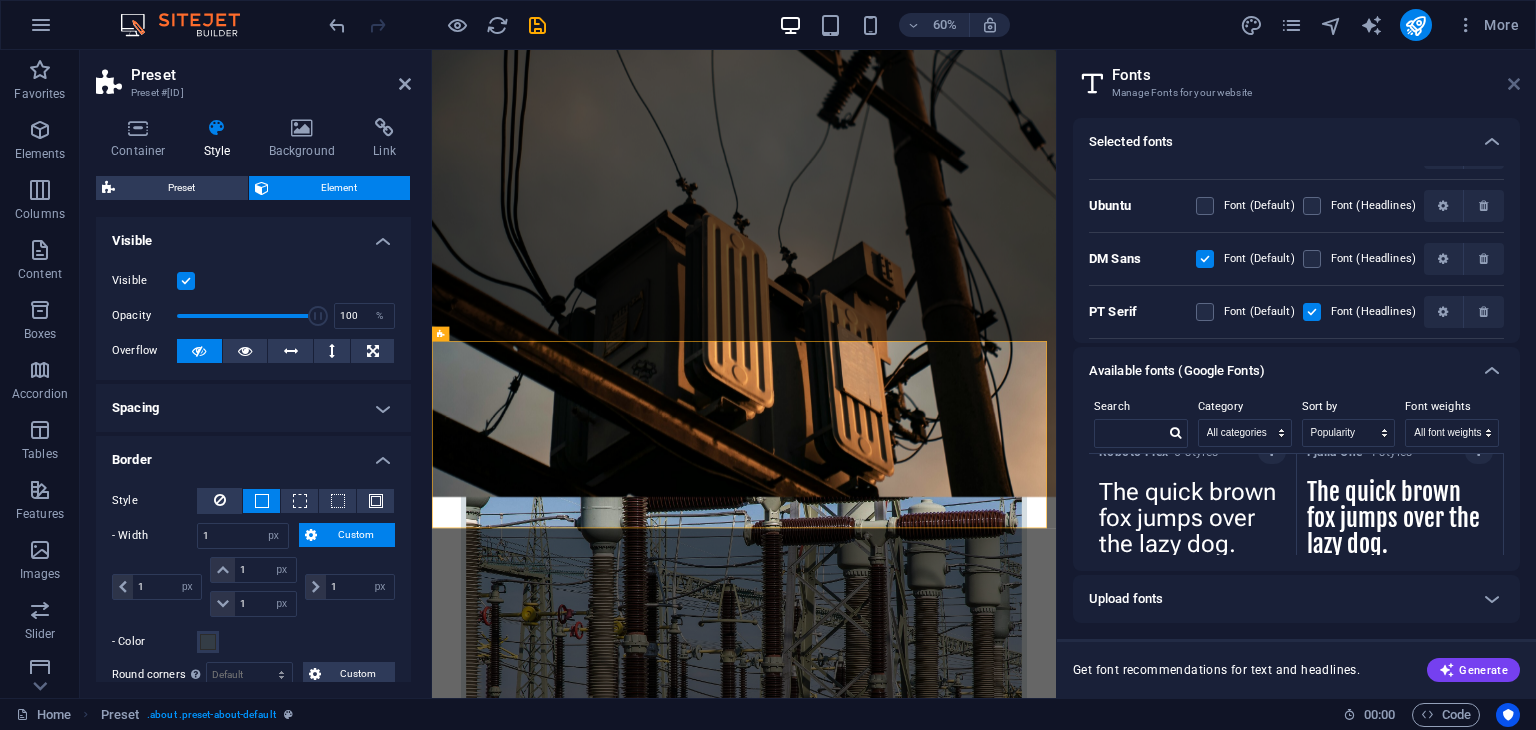 click at bounding box center (1514, 84) 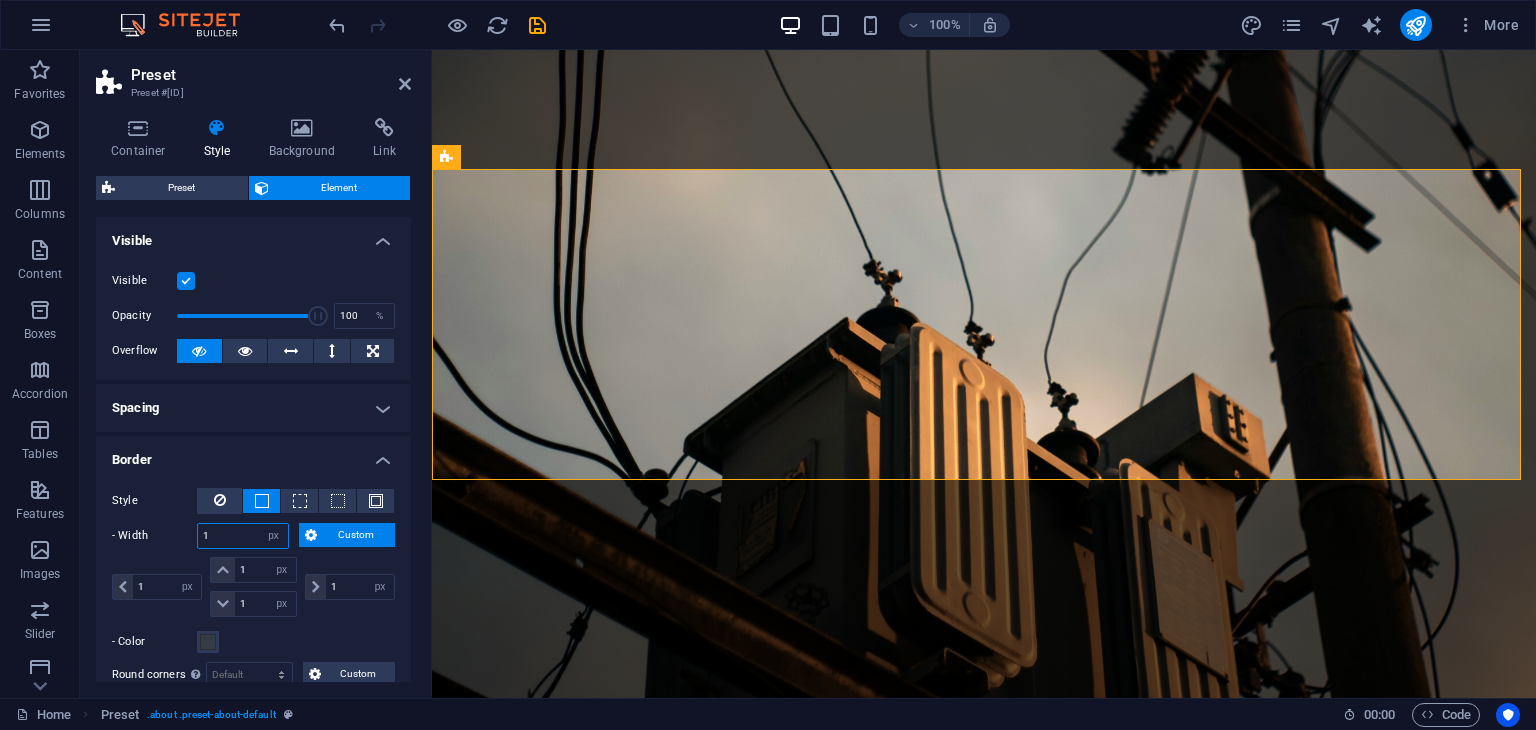 click on "1" at bounding box center [243, 536] 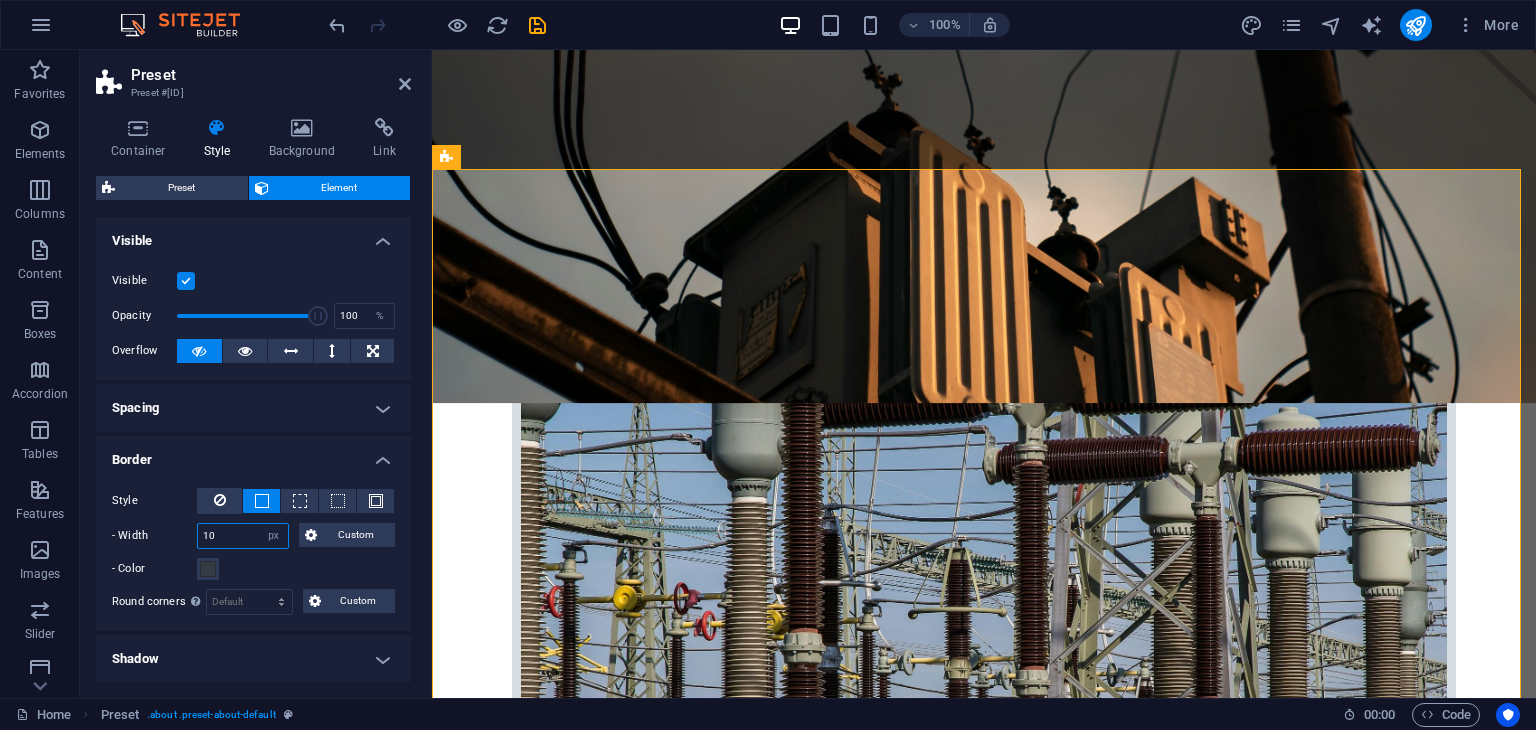 type on "1" 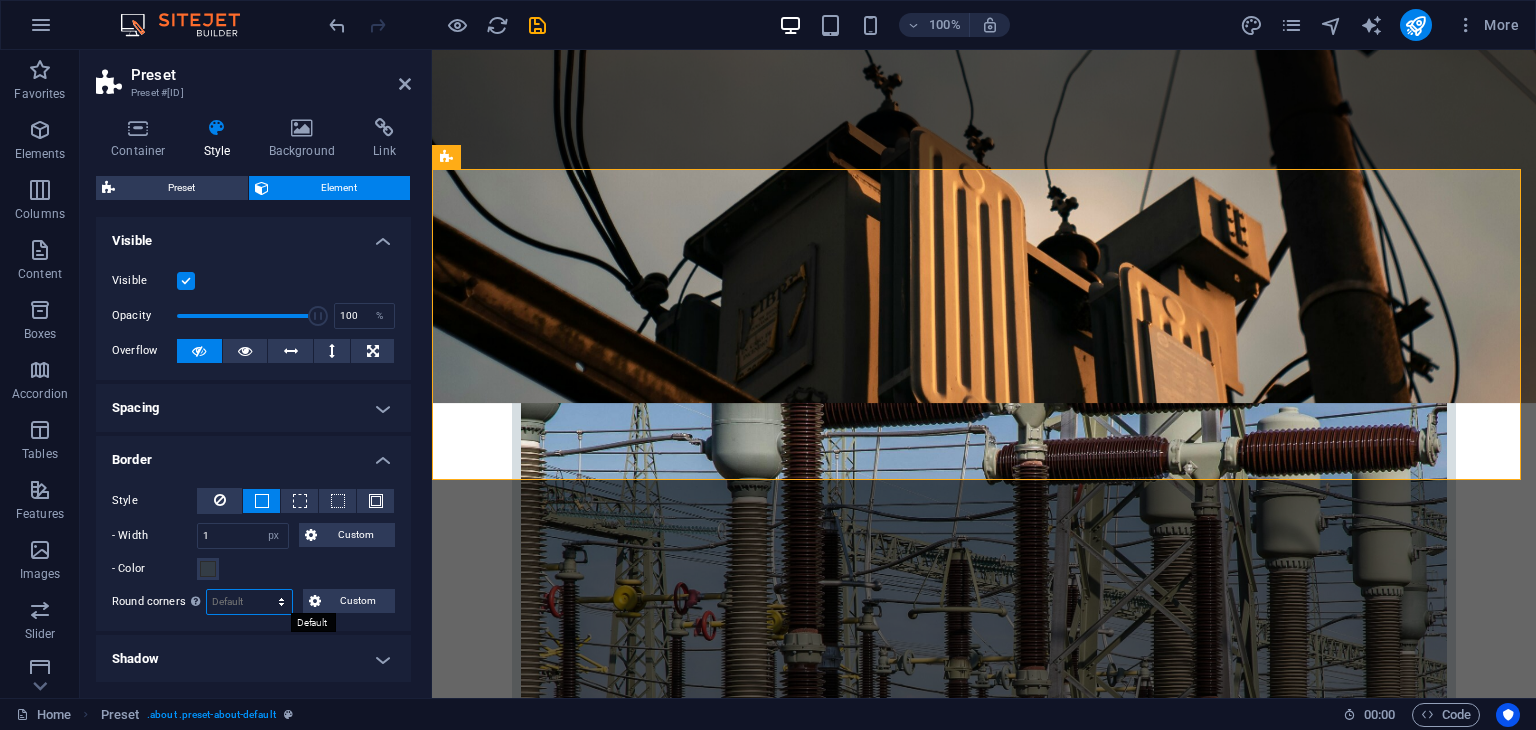 click on "Default px rem % vh vw Custom" at bounding box center [249, 602] 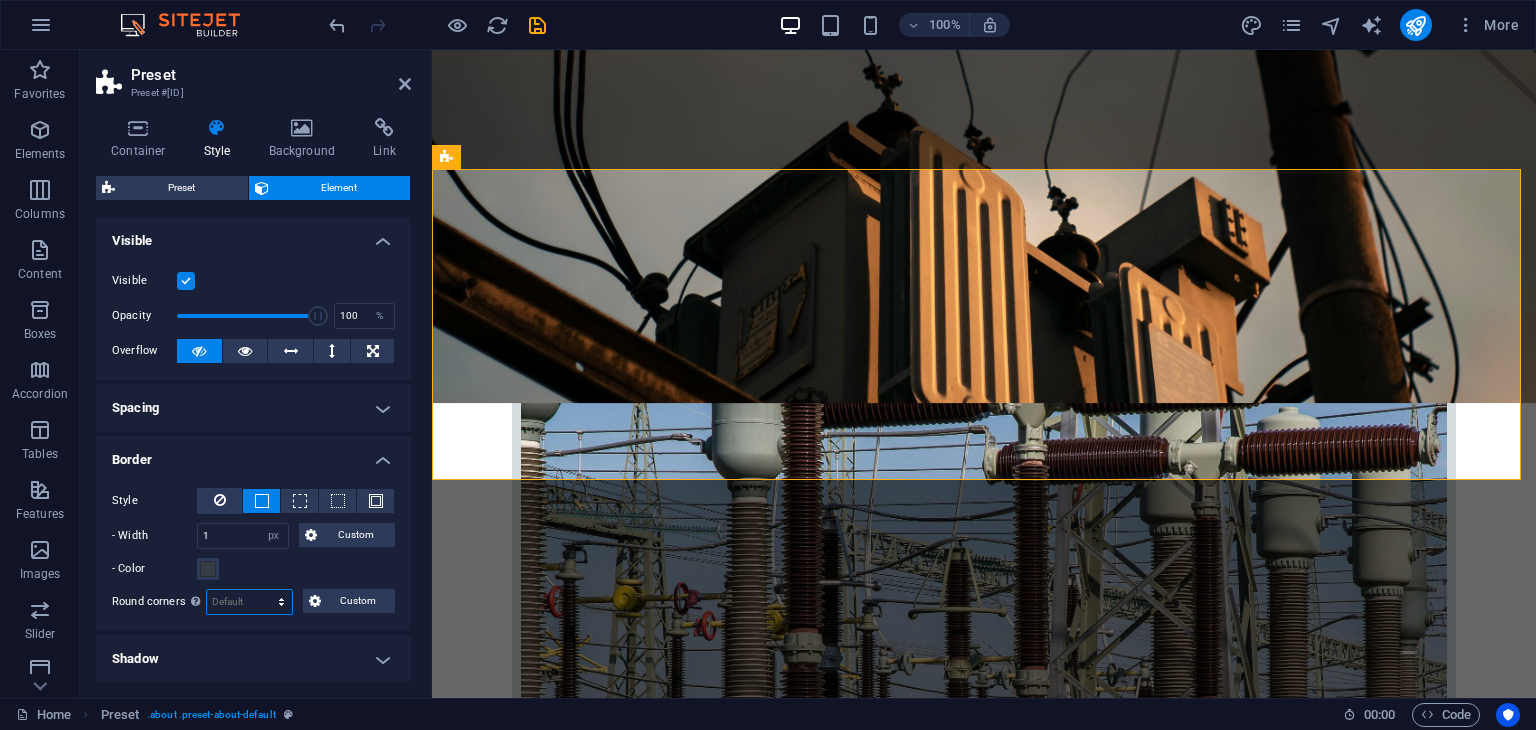select on "px" 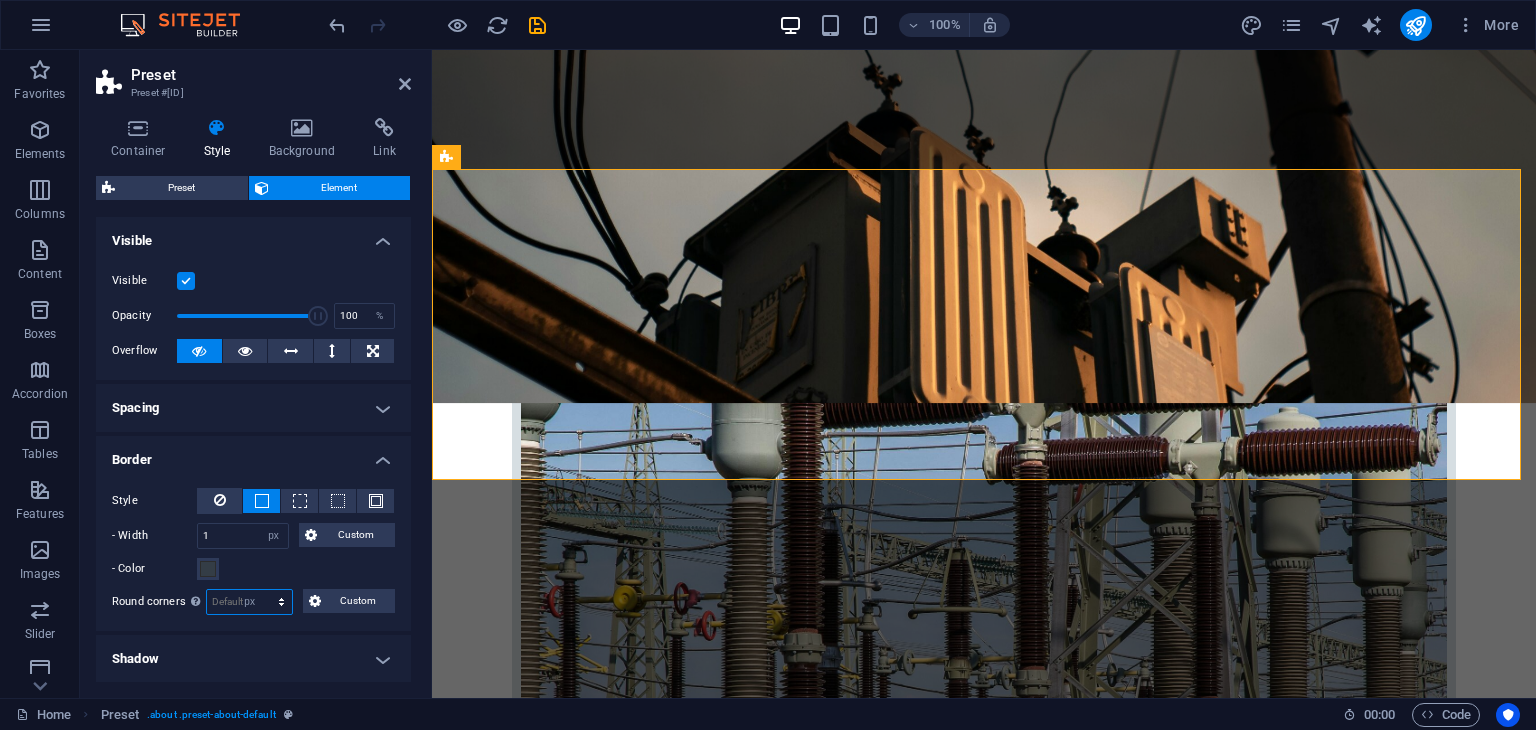 click on "Default px rem % vh vw Custom" at bounding box center (249, 602) 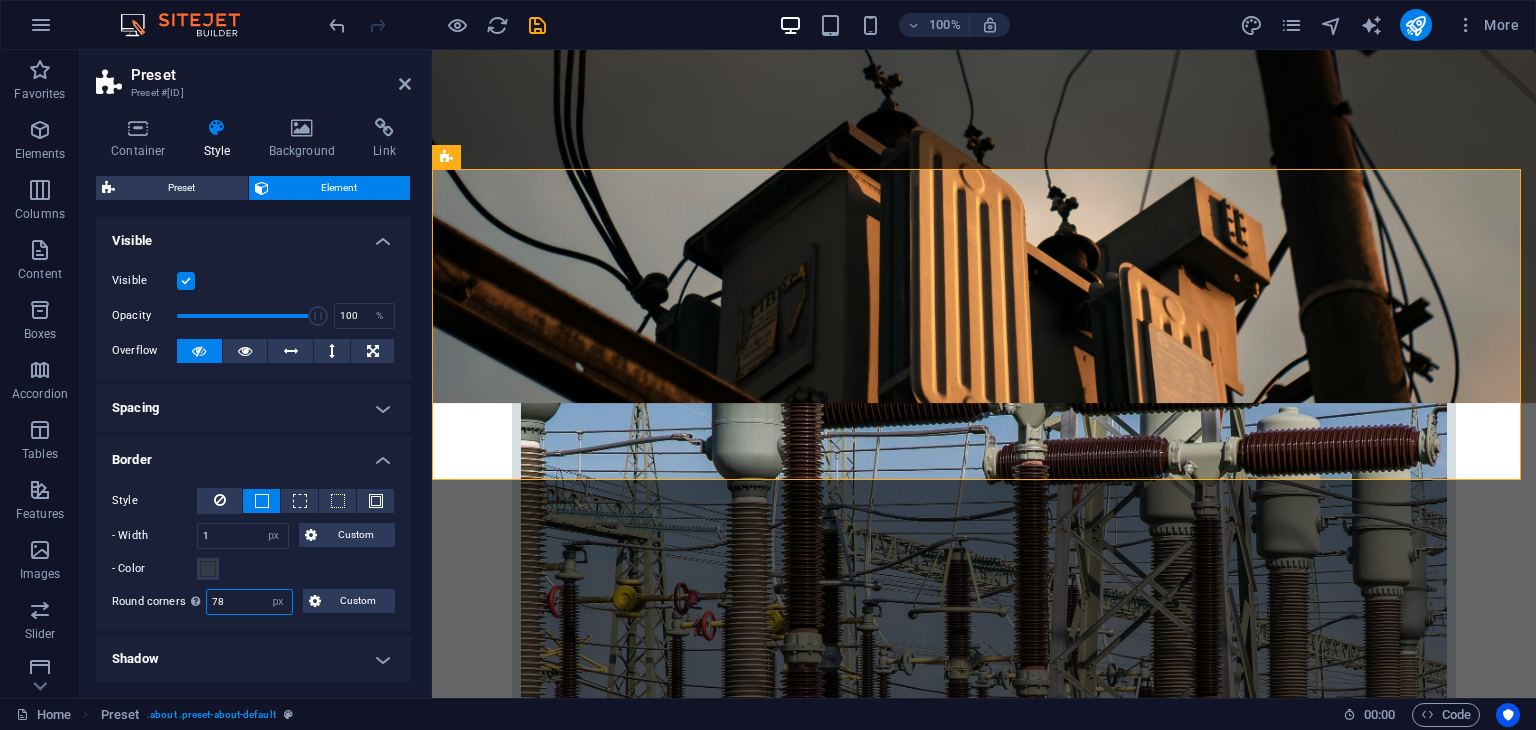 type on "78" 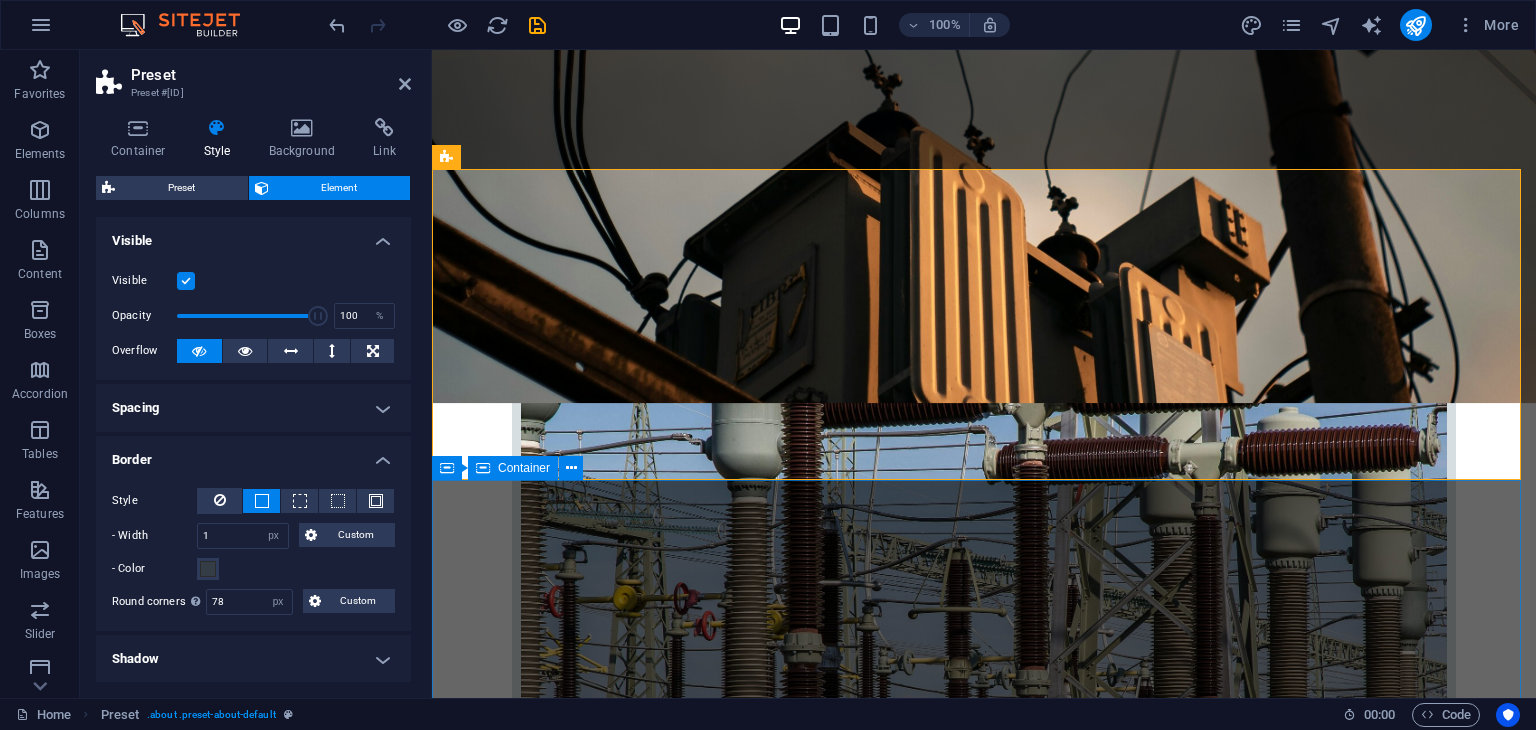 click on "Networks 1340 Transformers 18 Data Sizes up to 20  M Countries invested in 89" at bounding box center (984, 3430) 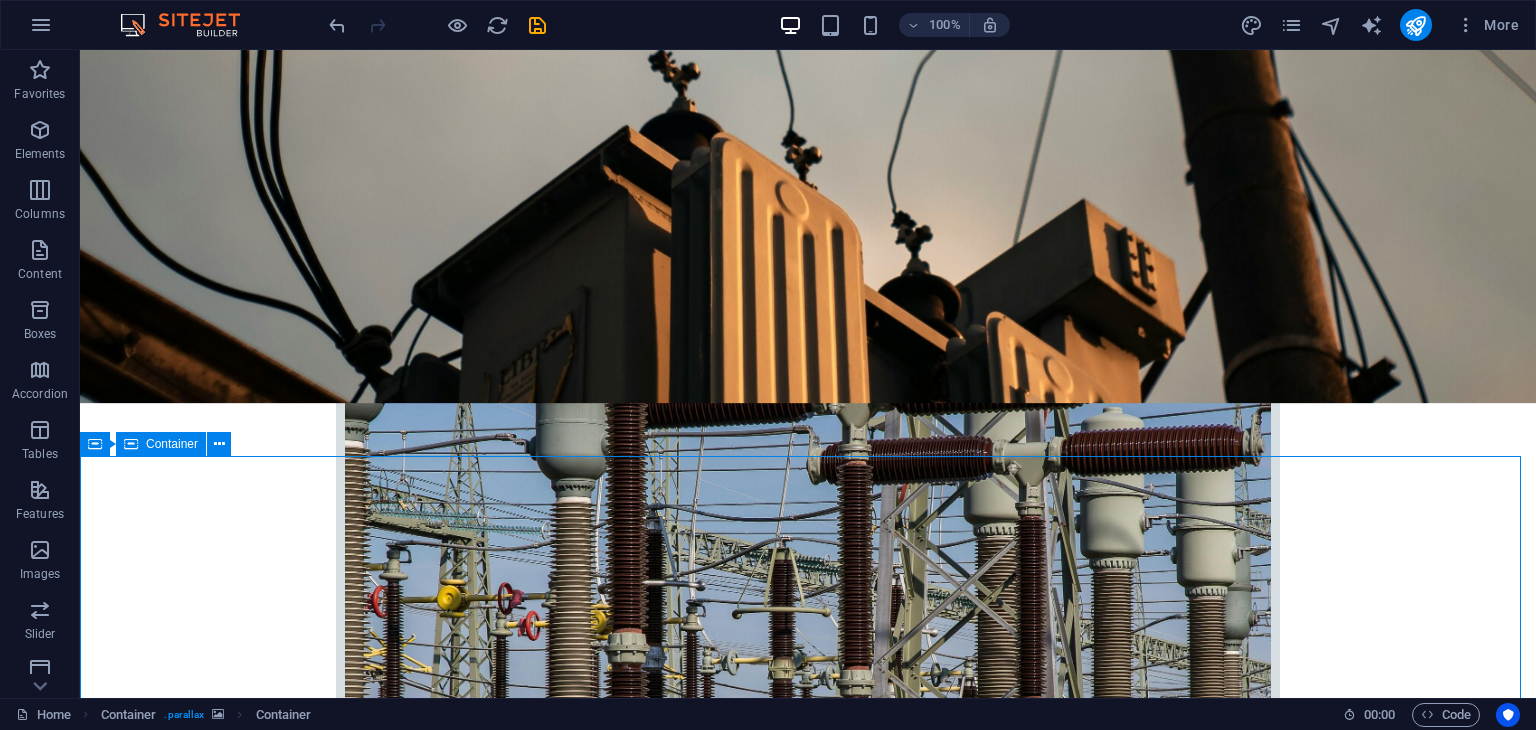 click on "Networks 1340 Transformers 18 Data Sizes up to 20  M Countries invested in 89" at bounding box center [808, 3430] 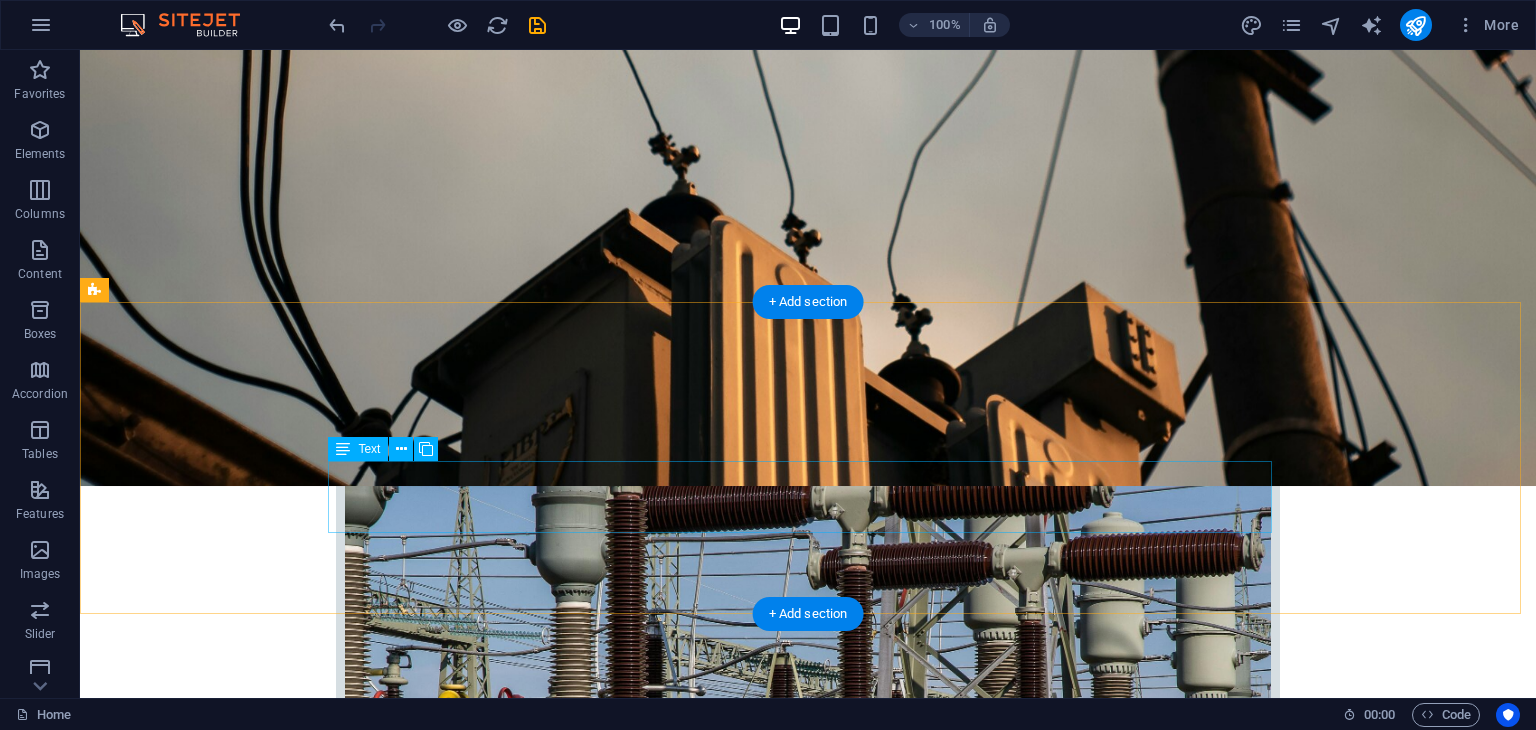 scroll, scrollTop: 600, scrollLeft: 0, axis: vertical 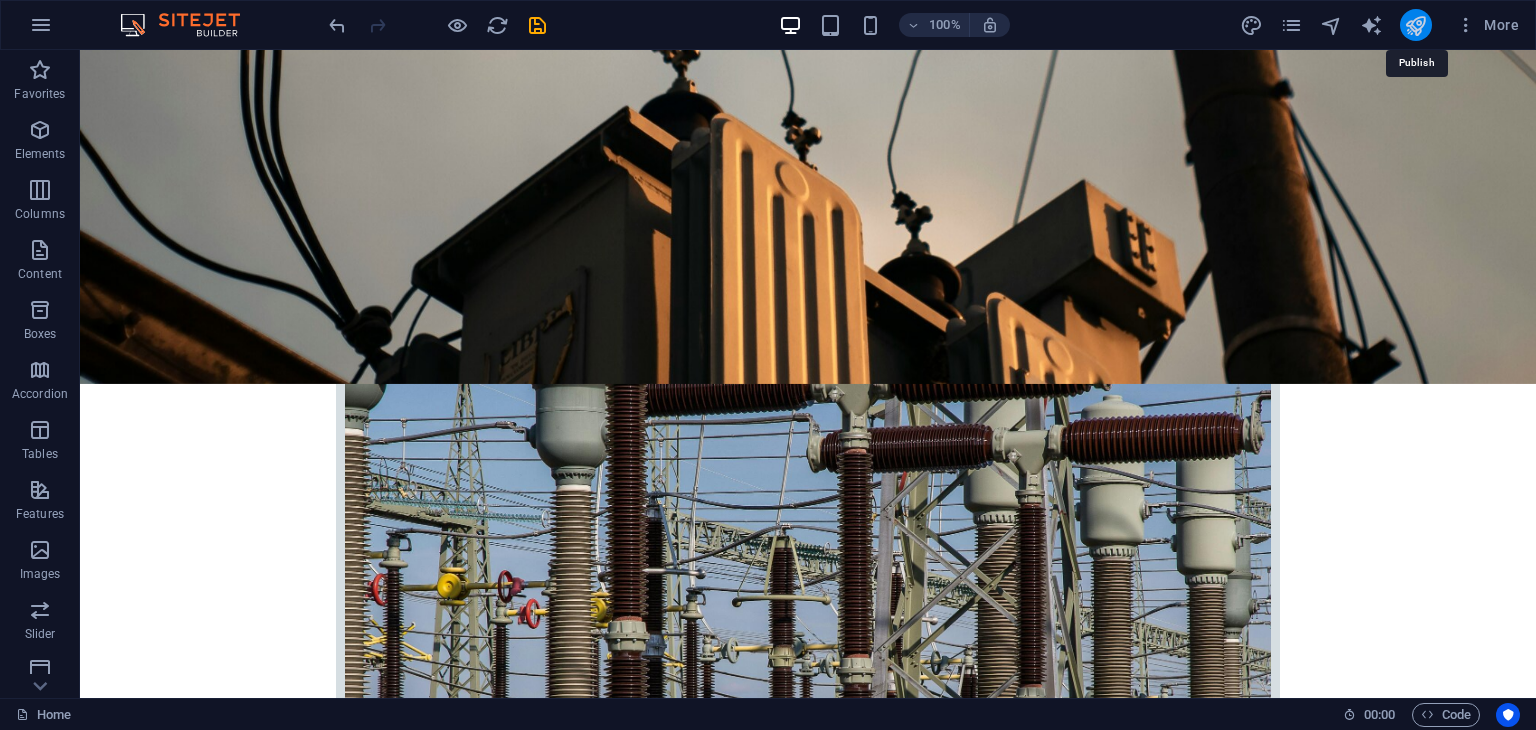 click at bounding box center [1415, 25] 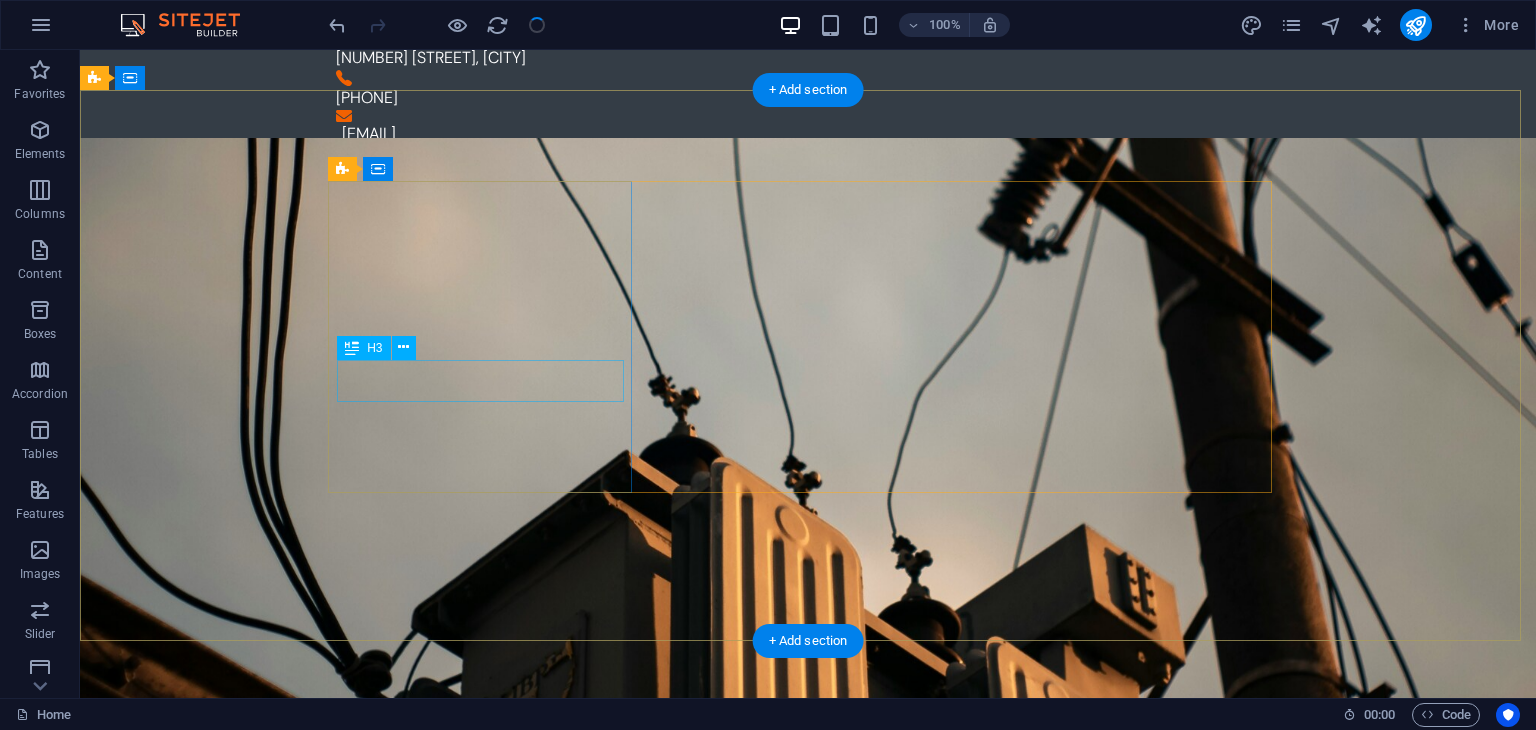 scroll, scrollTop: 0, scrollLeft: 0, axis: both 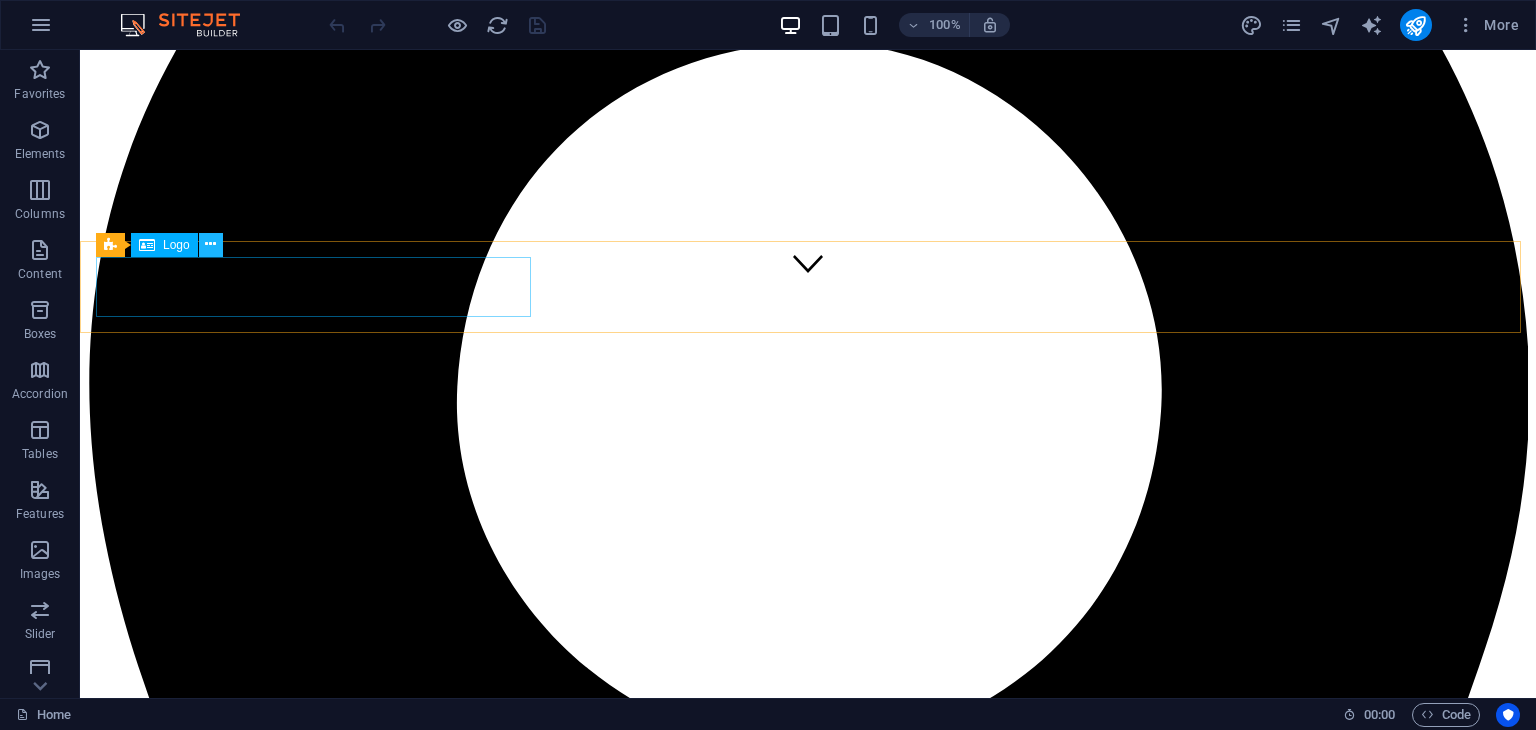 click at bounding box center [210, 244] 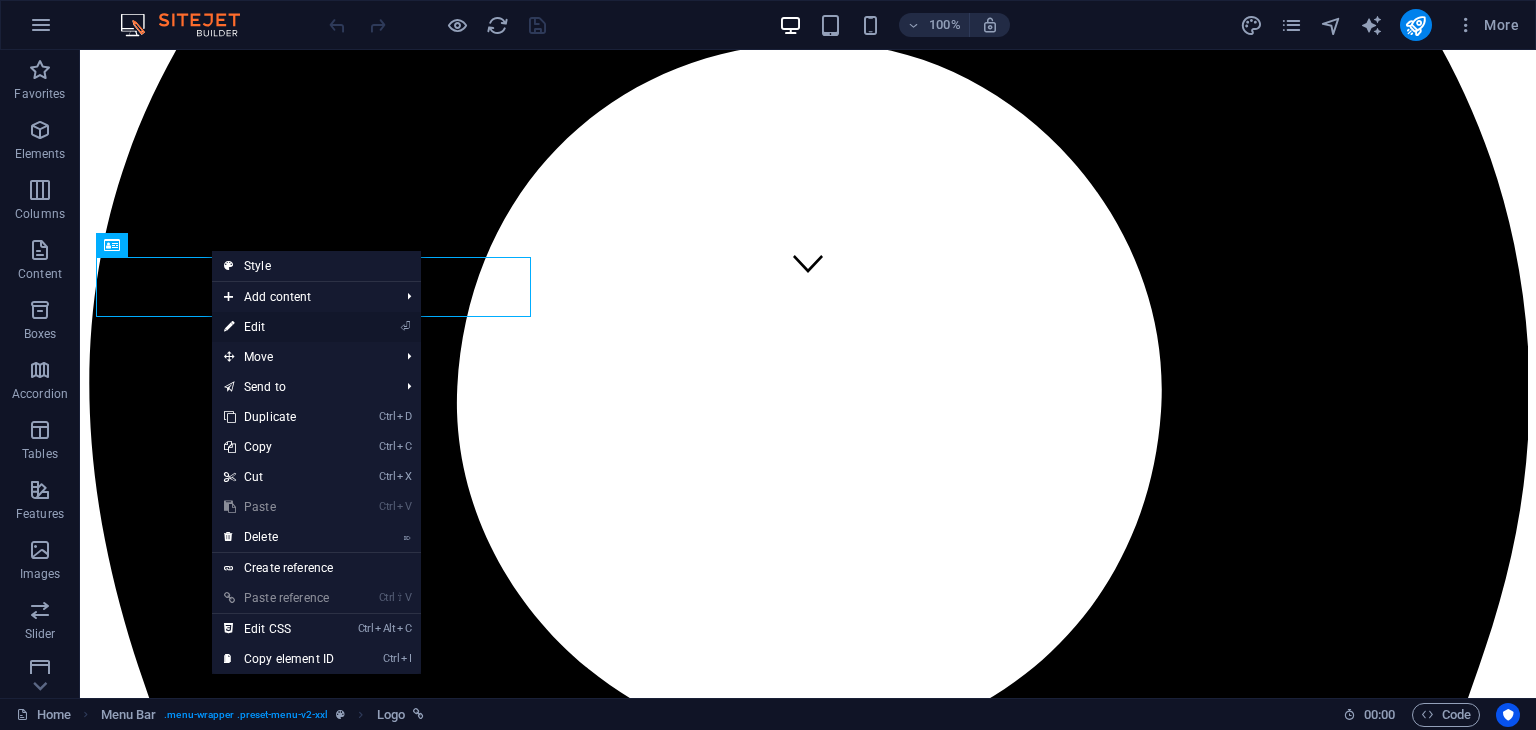 click on "⏎  Edit" at bounding box center (279, 327) 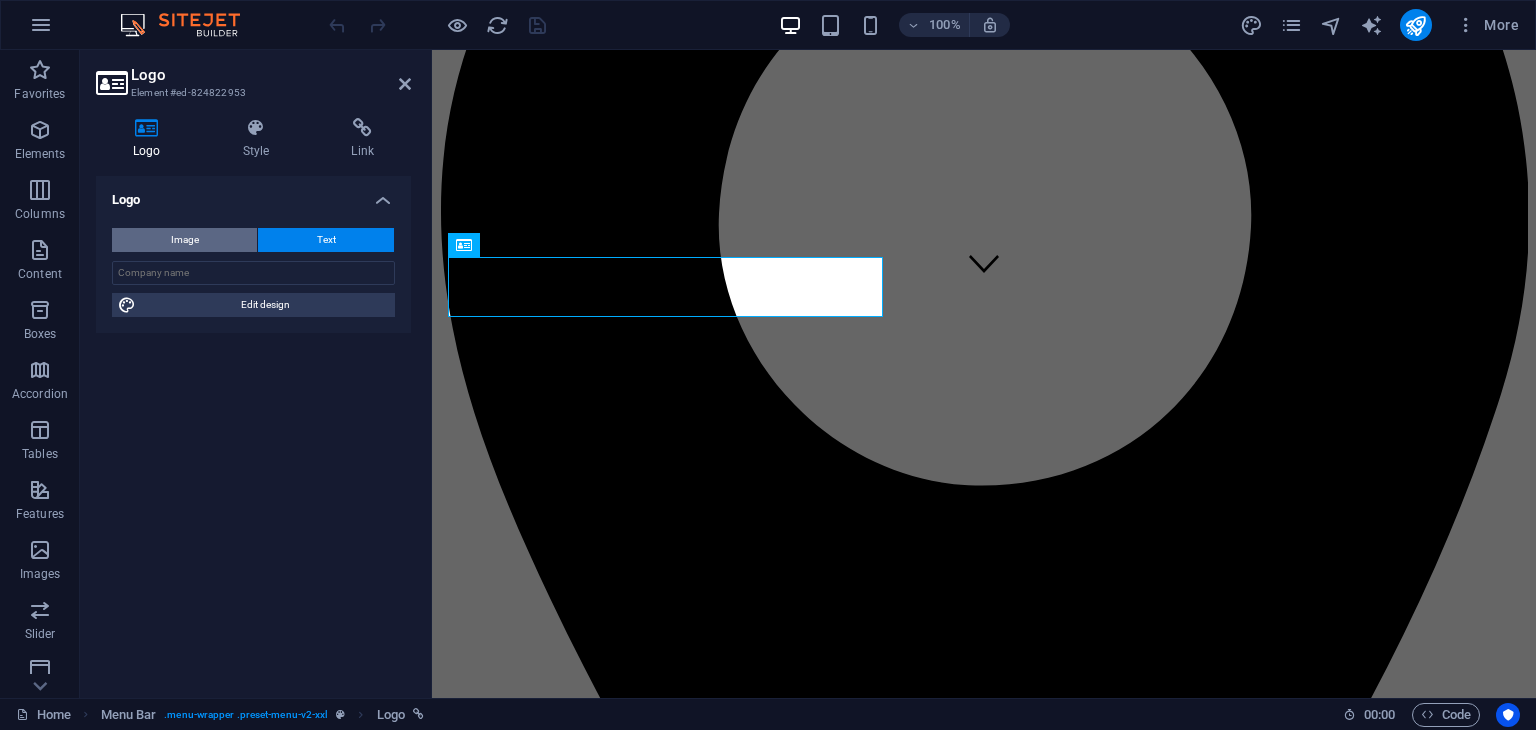 click on "Image" at bounding box center (185, 240) 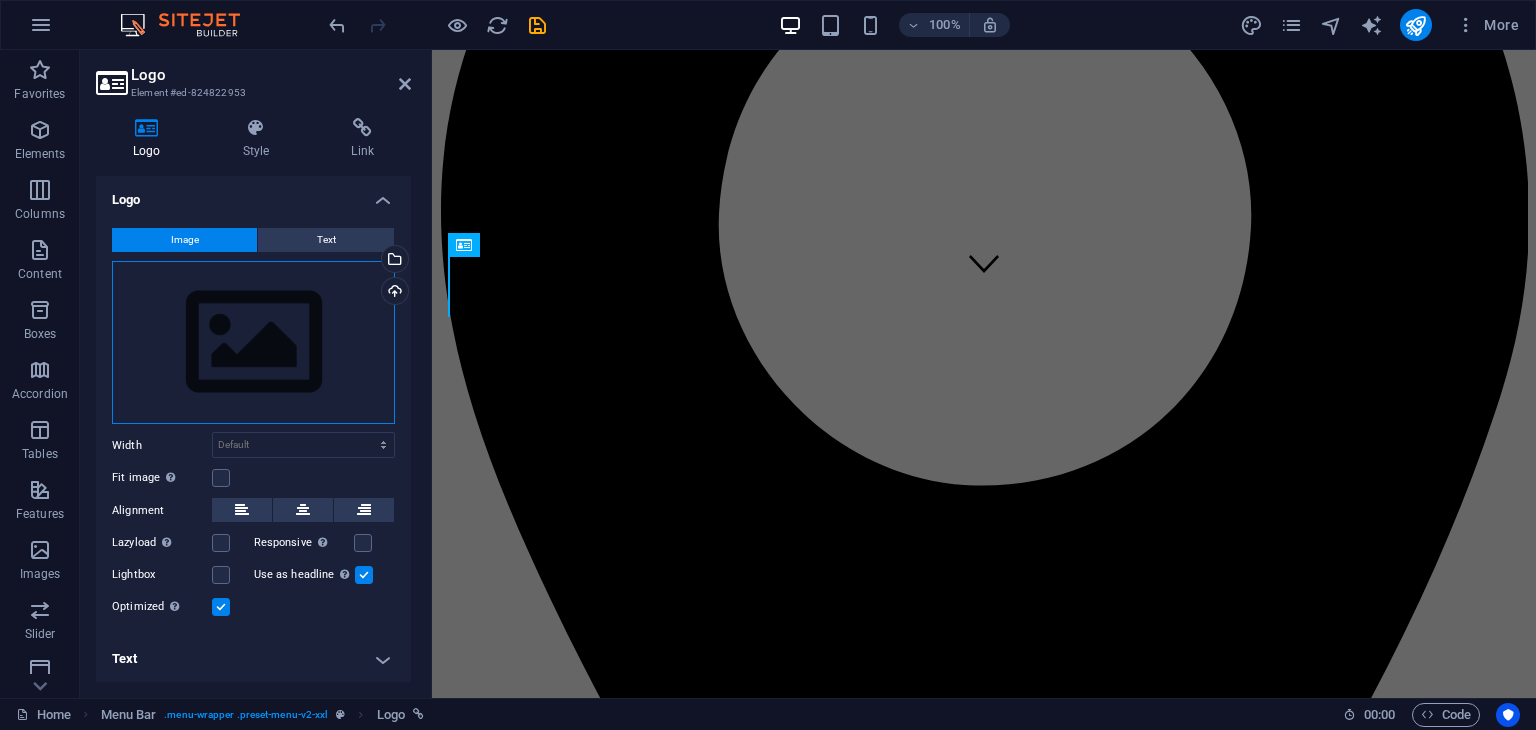click on "Drag files here, click to choose files or select files from Files or our free stock photos & videos" at bounding box center [253, 343] 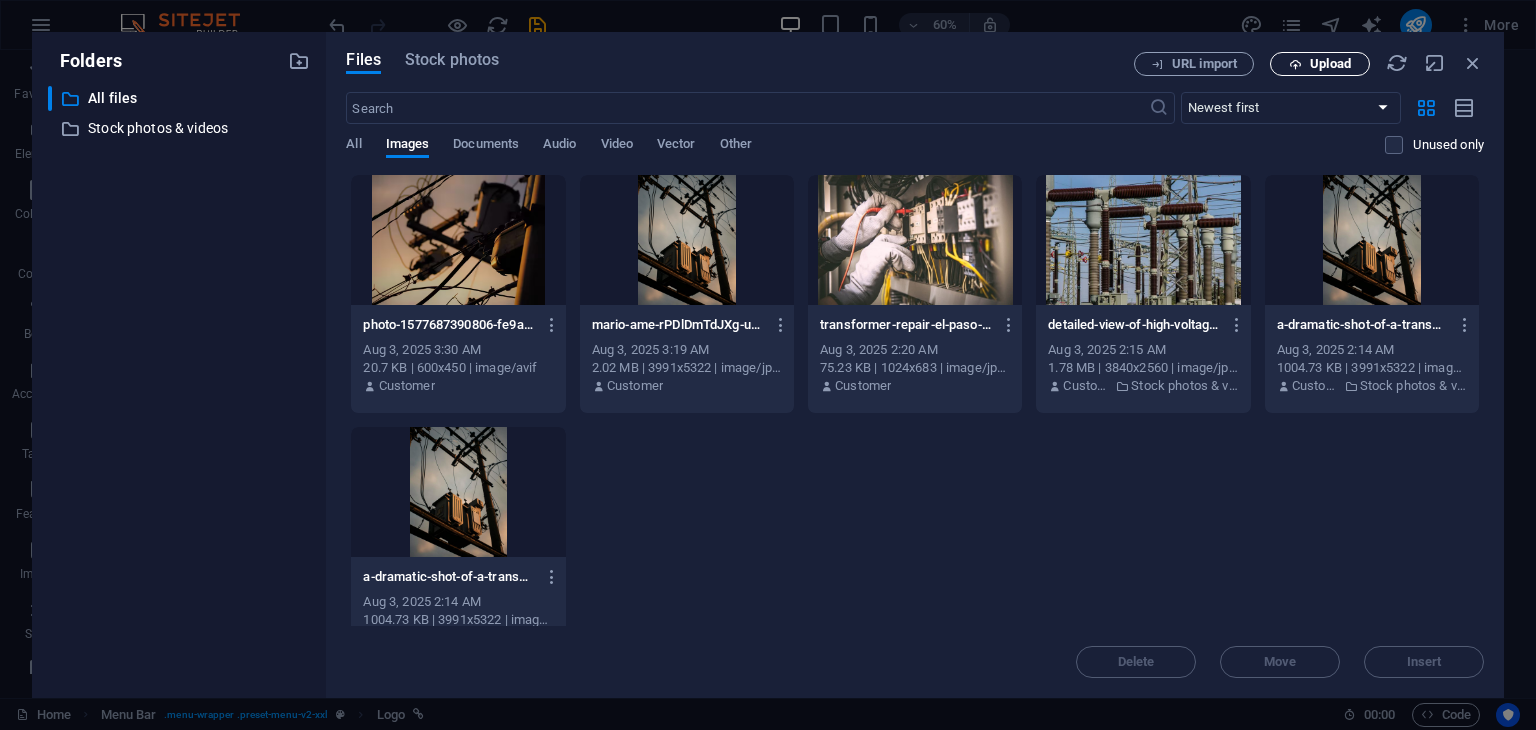 click at bounding box center [1295, 64] 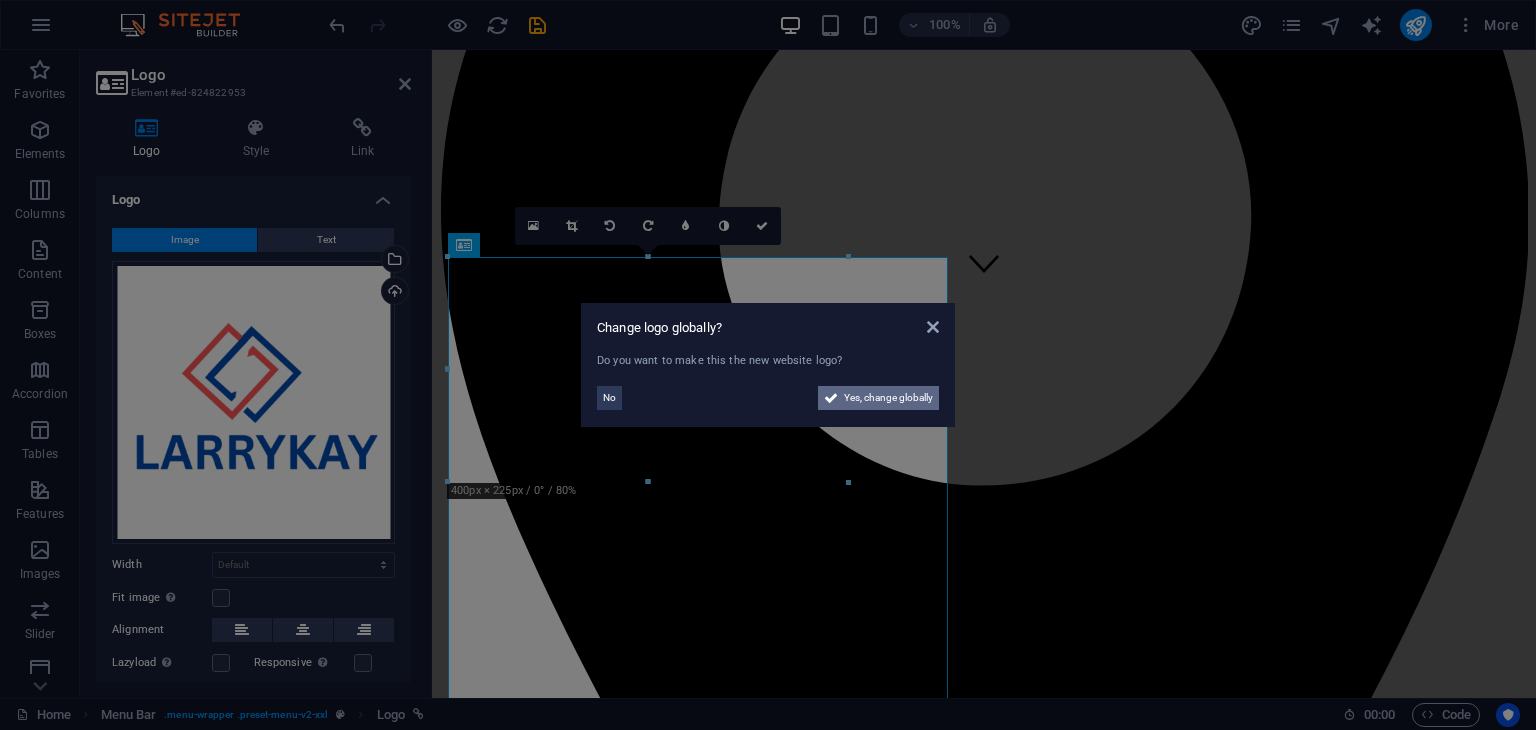 click on "Yes, change globally" at bounding box center [888, 398] 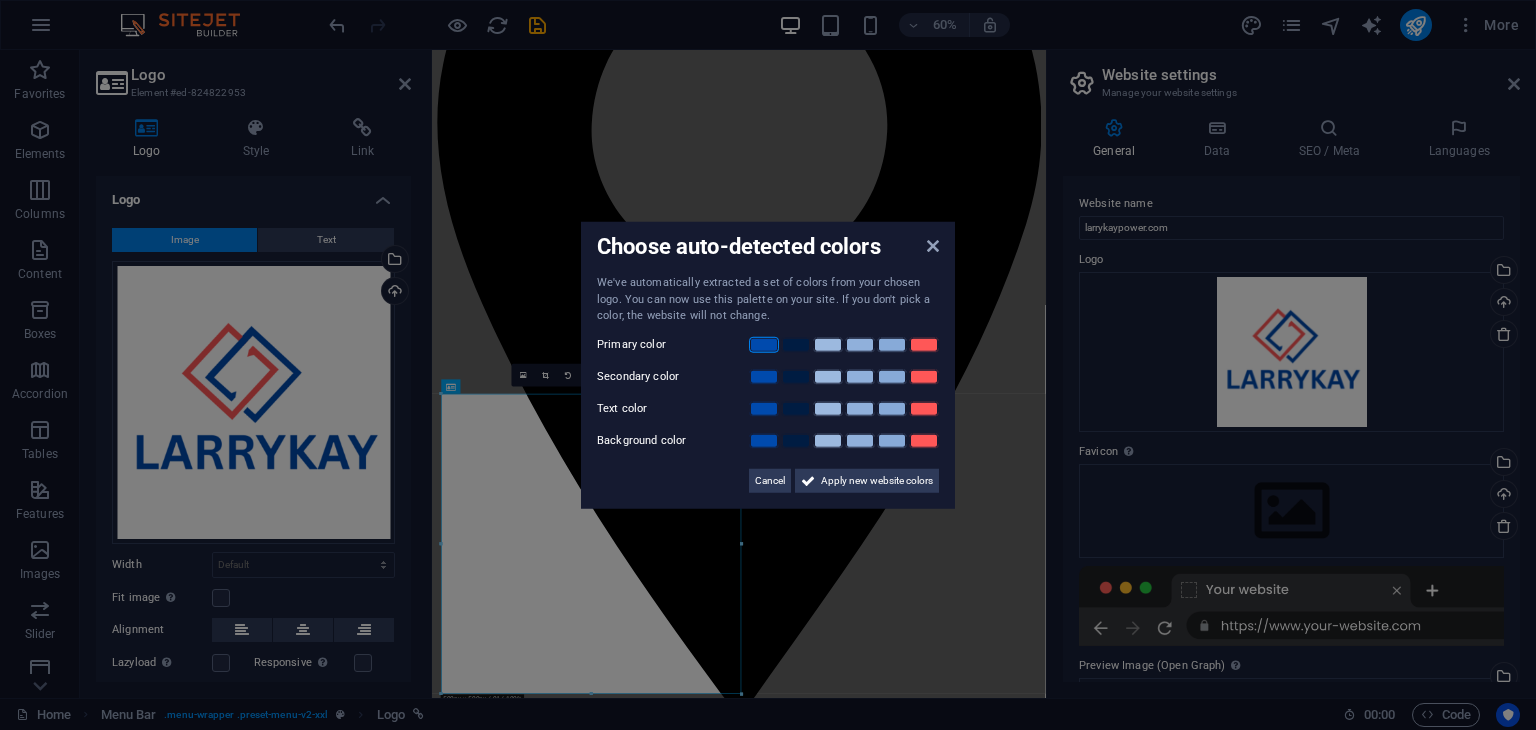 click at bounding box center [764, 344] 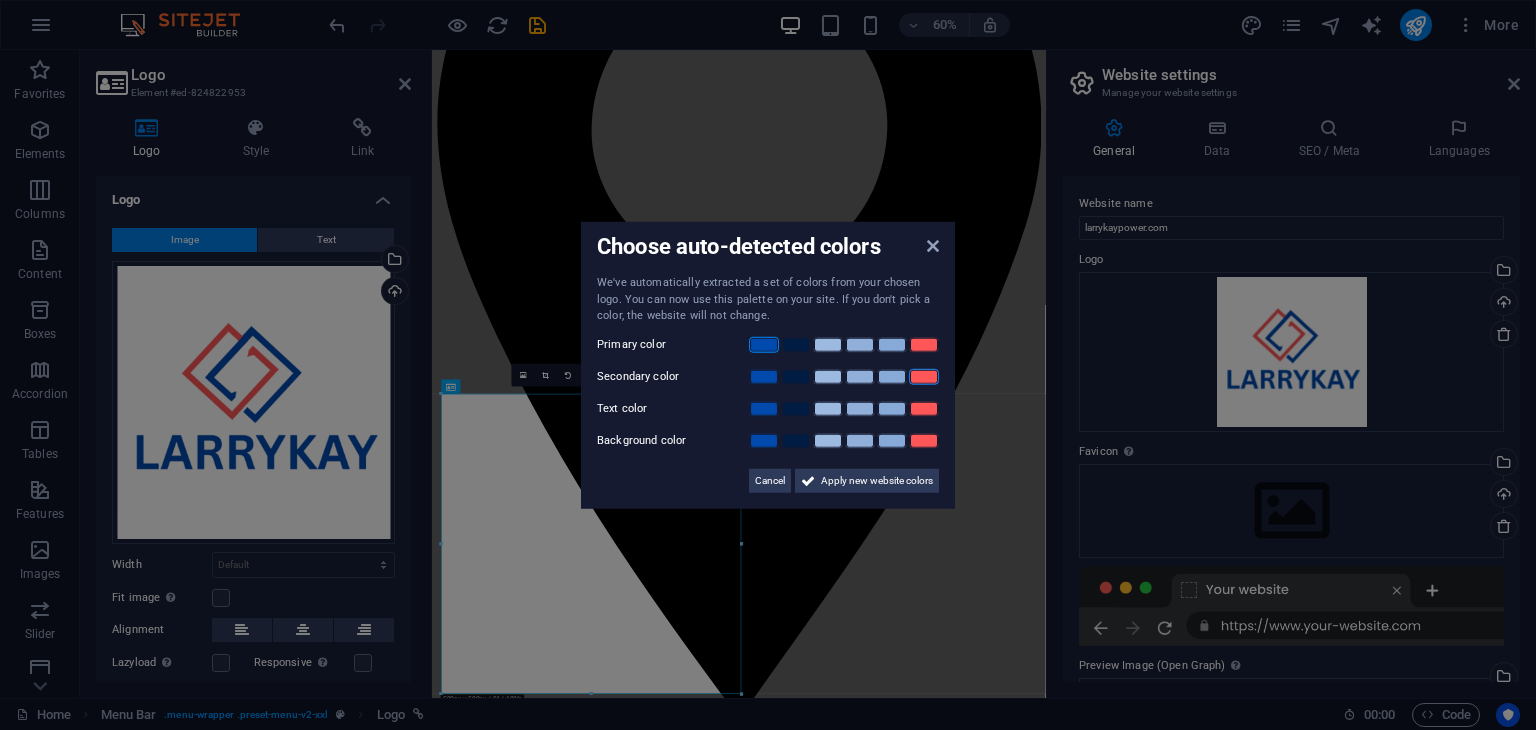 click at bounding box center [924, 376] 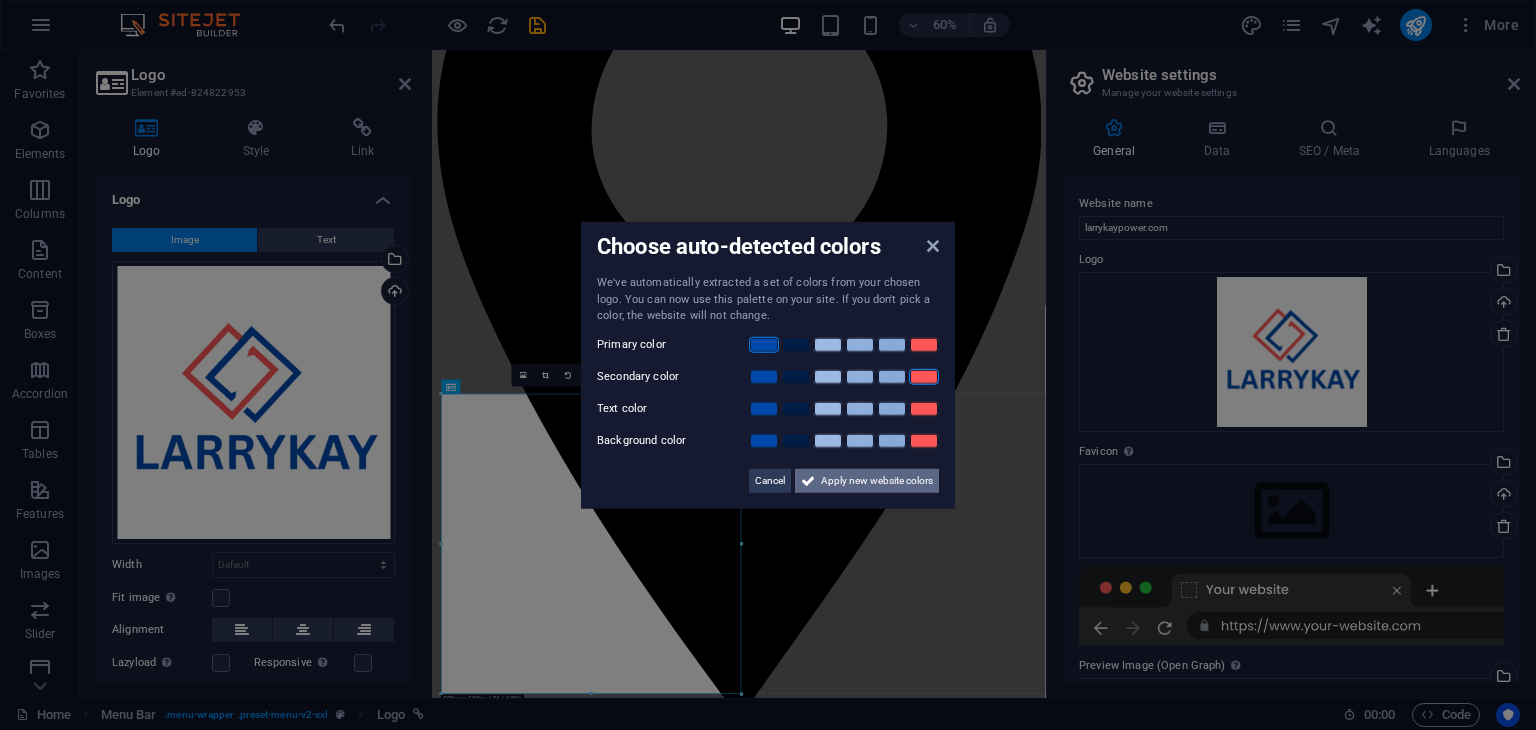 click on "Apply new website colors" at bounding box center (877, 480) 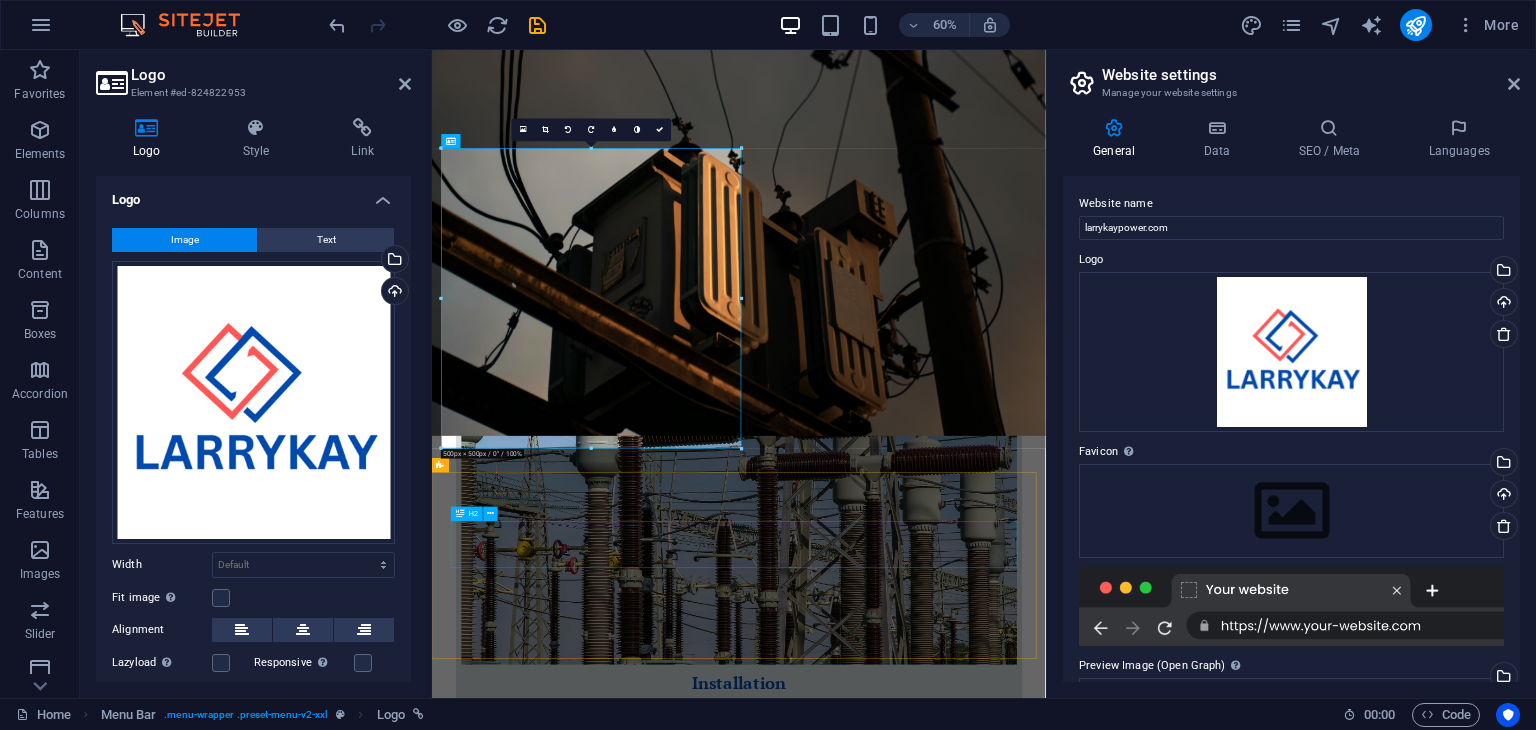 scroll, scrollTop: 900, scrollLeft: 0, axis: vertical 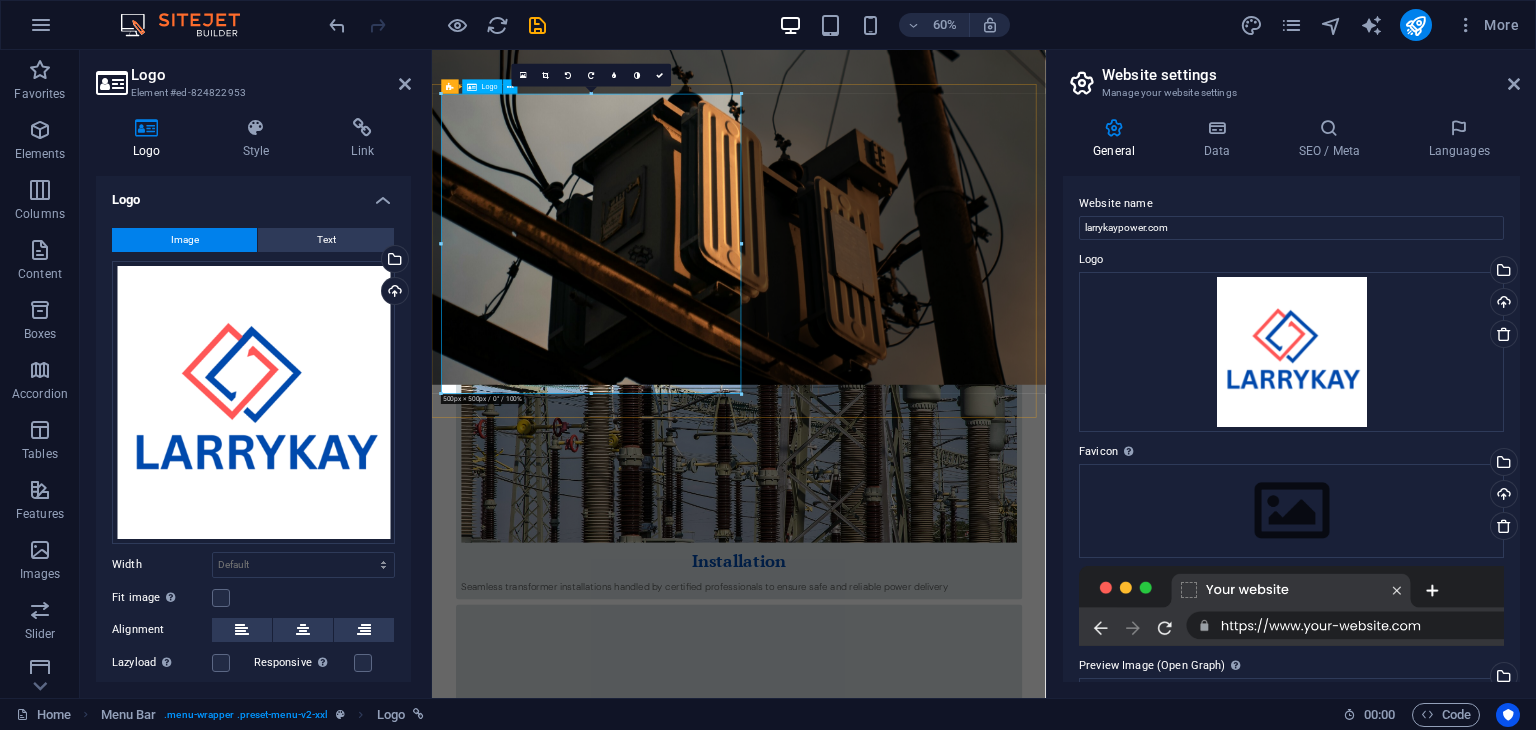 drag, startPoint x: 1171, startPoint y: 295, endPoint x: 833, endPoint y: 374, distance: 347.1095 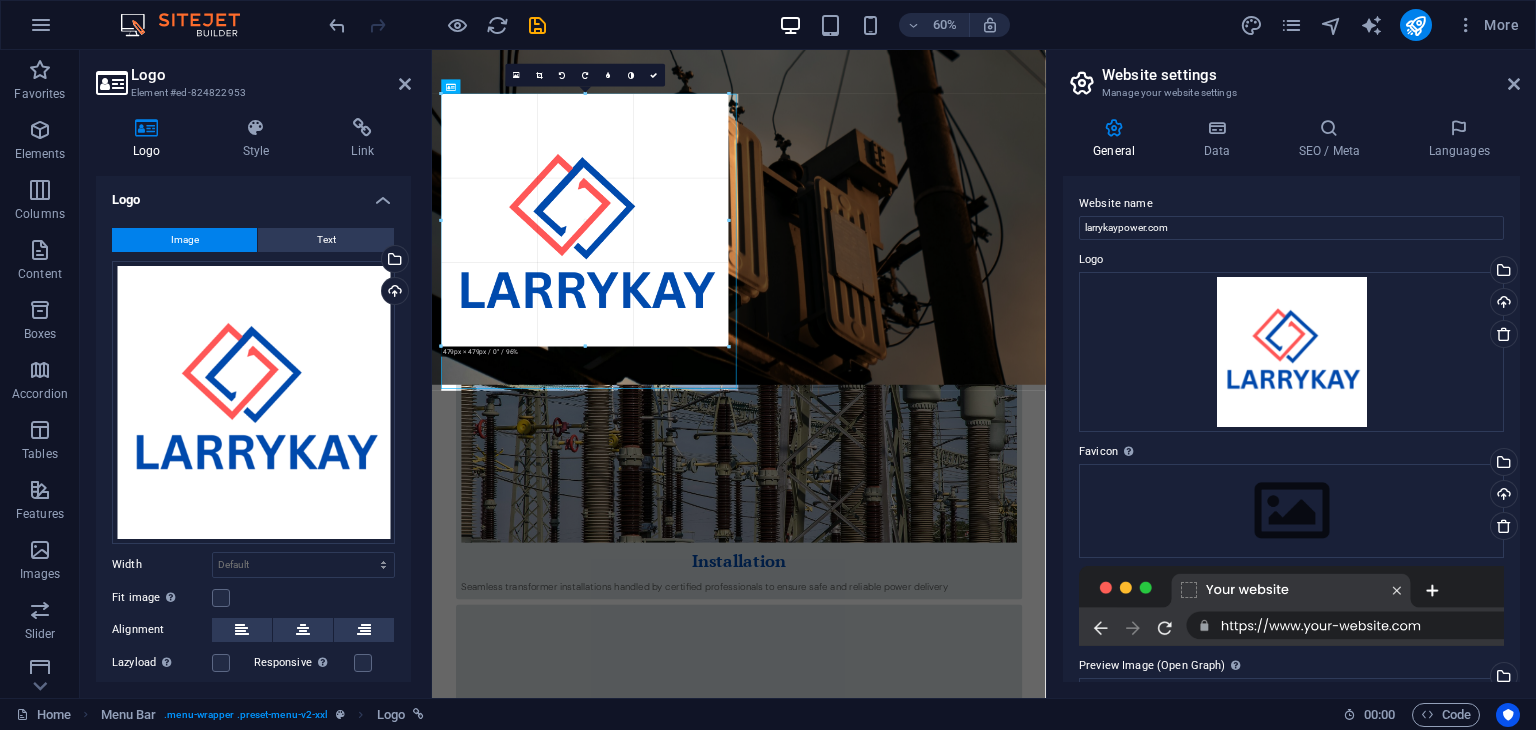 drag, startPoint x: 741, startPoint y: 95, endPoint x: 379, endPoint y: 279, distance: 406.0788 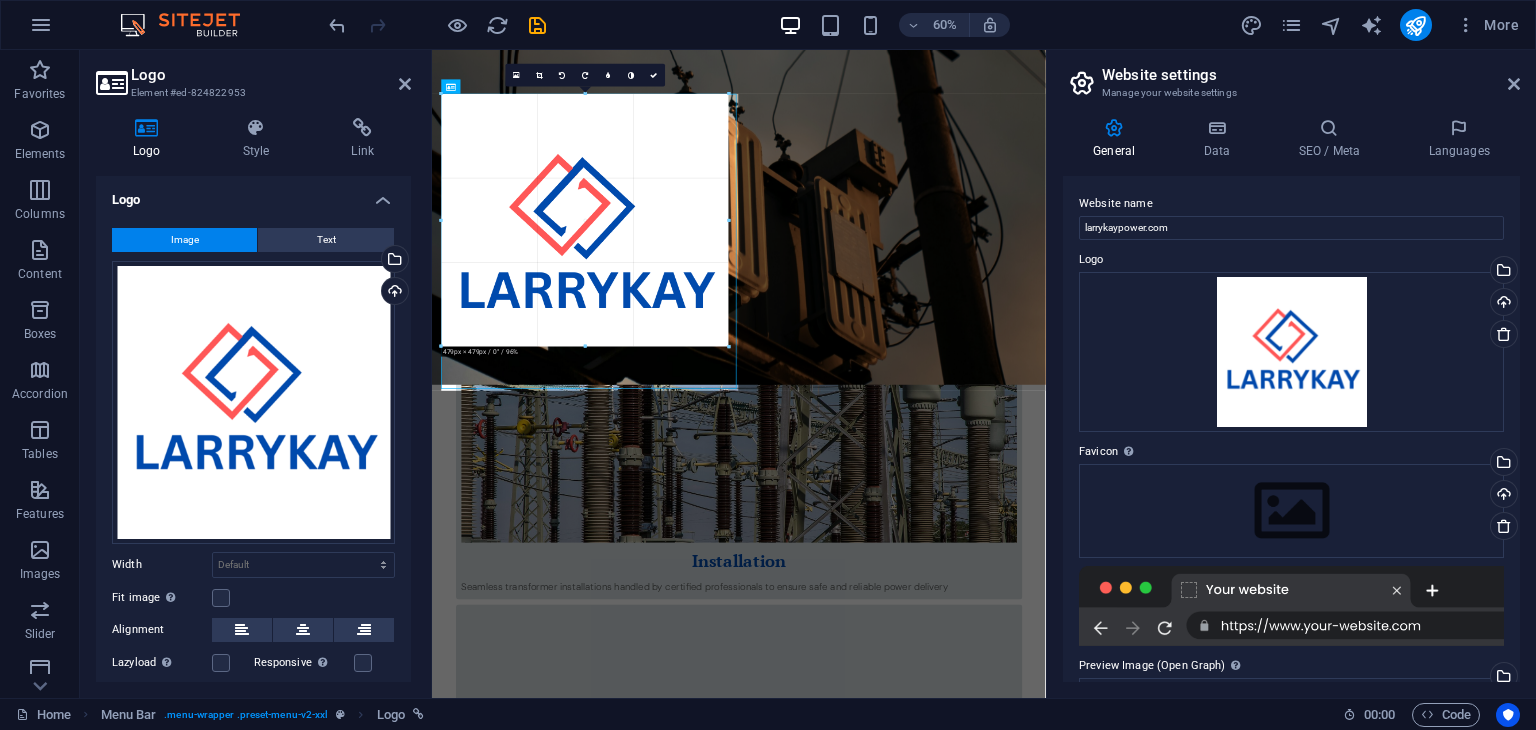 type on "450" 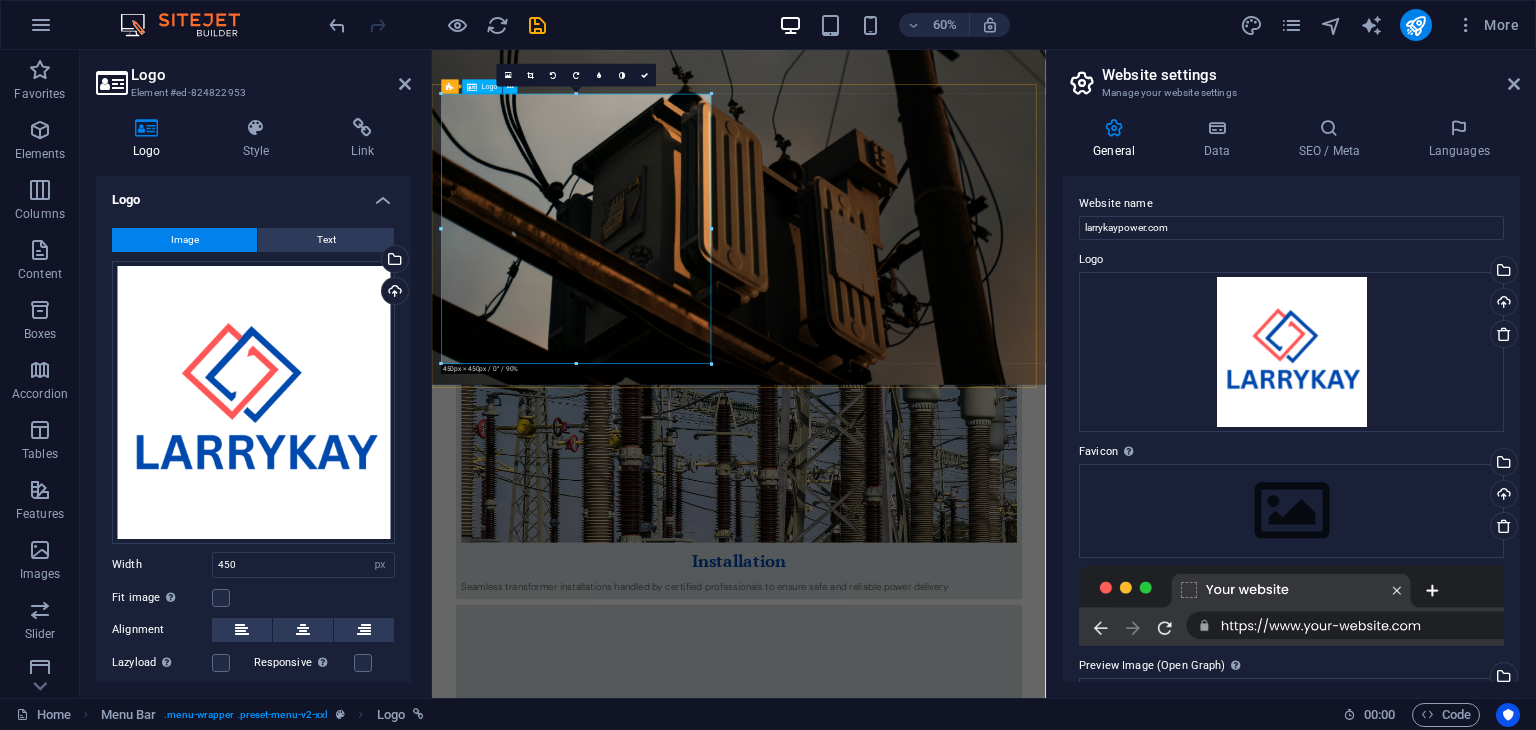 drag, startPoint x: 1140, startPoint y: 146, endPoint x: 737, endPoint y: 346, distance: 449.89886 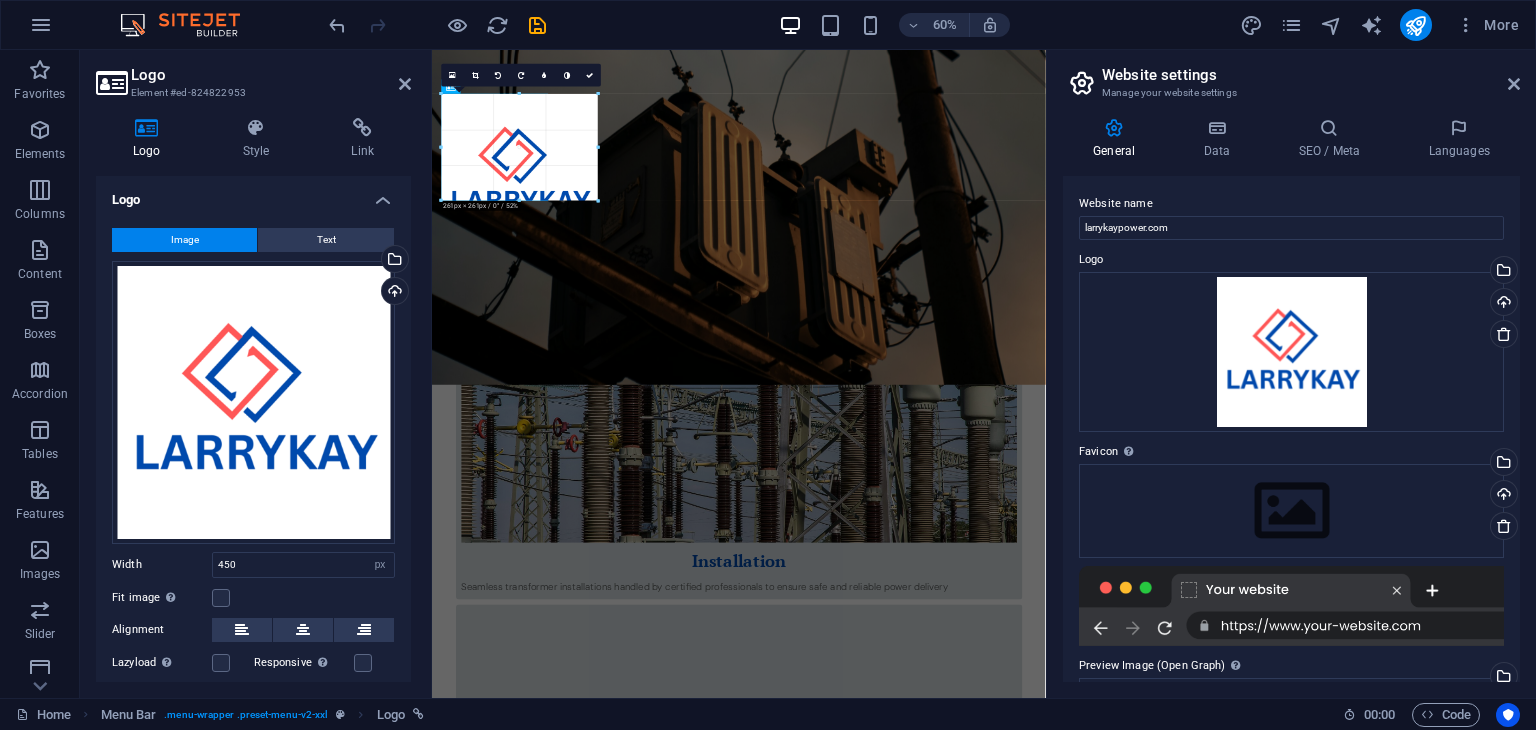 drag, startPoint x: 713, startPoint y: 229, endPoint x: 7, endPoint y: 271, distance: 707.24817 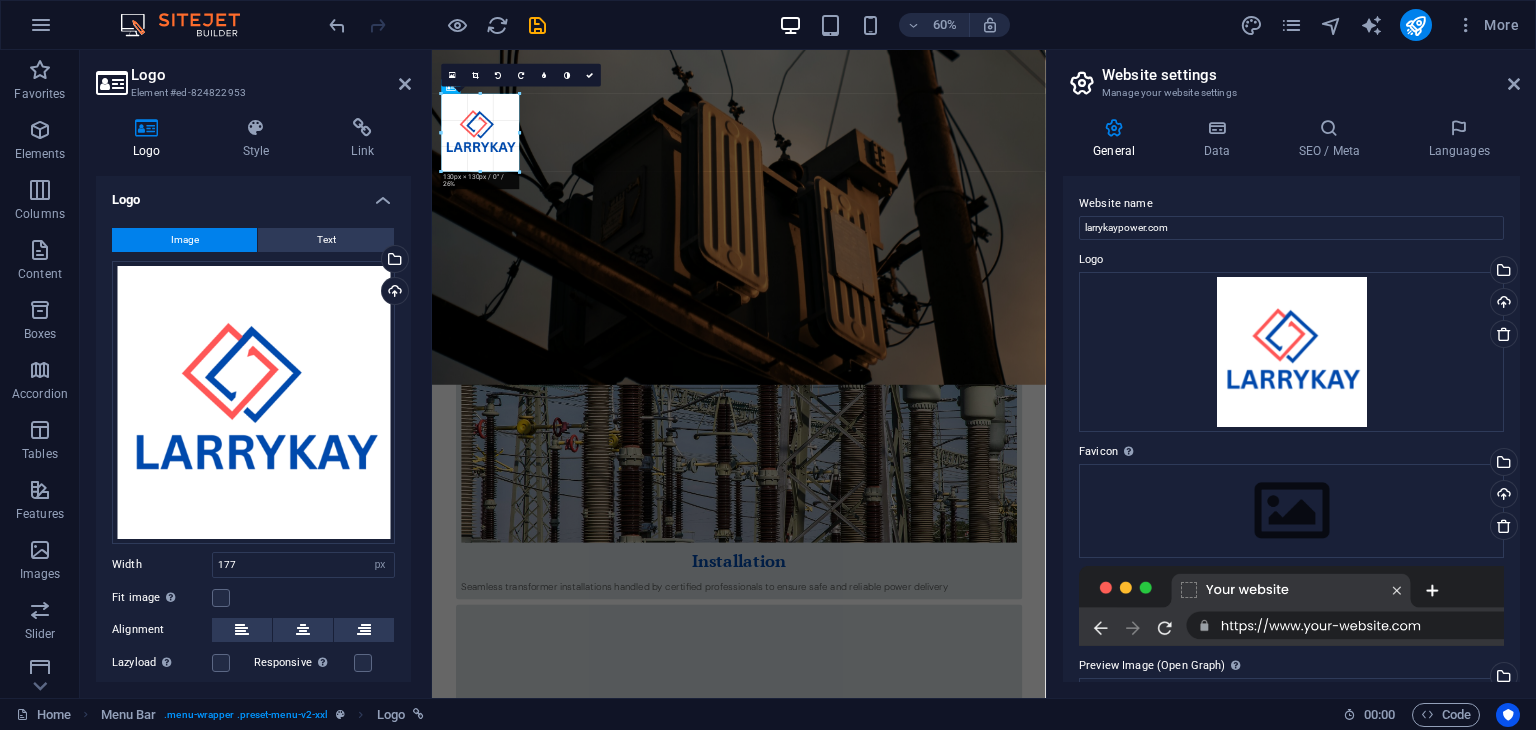 drag, startPoint x: 549, startPoint y: 147, endPoint x: 109, endPoint y: 168, distance: 440.50085 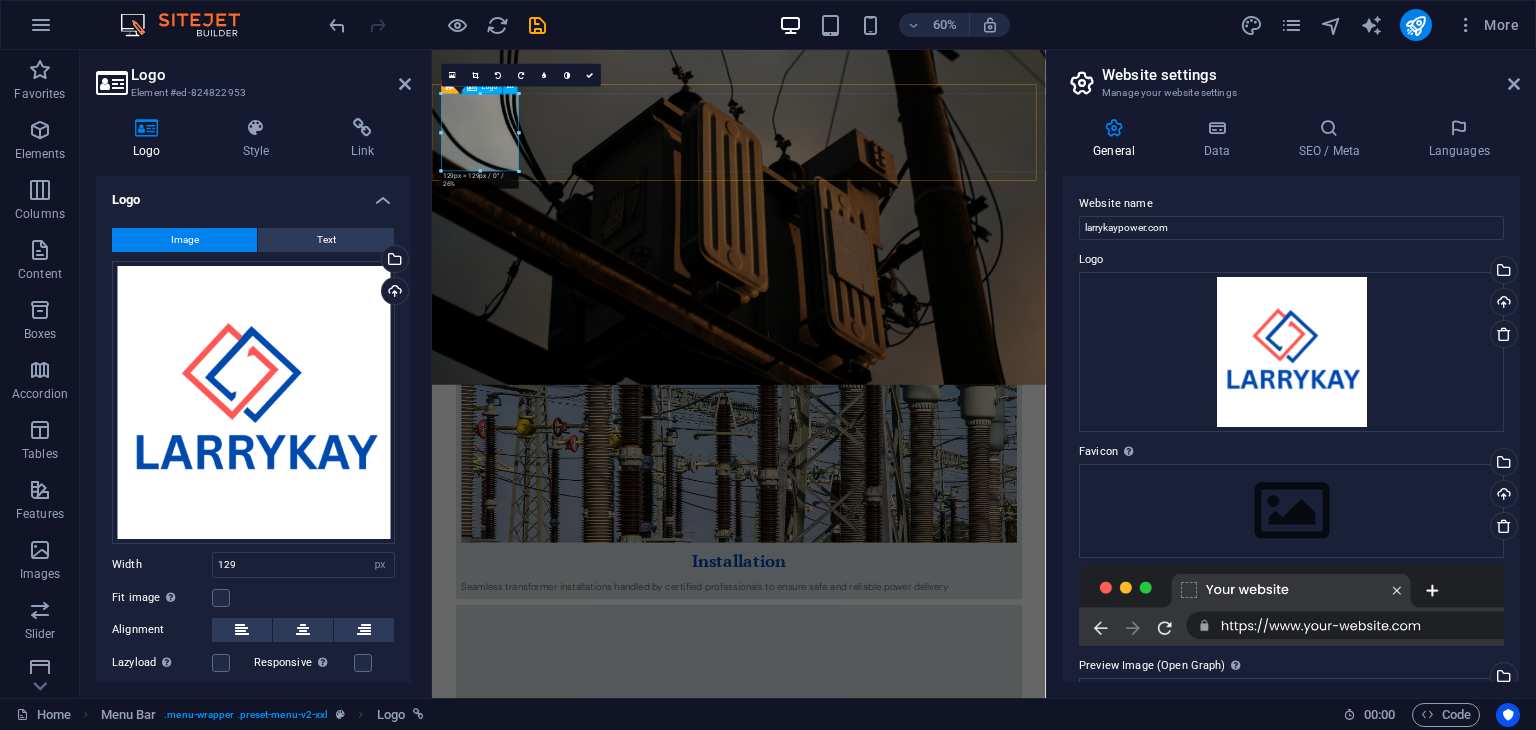 click at bounding box center (943, 2387) 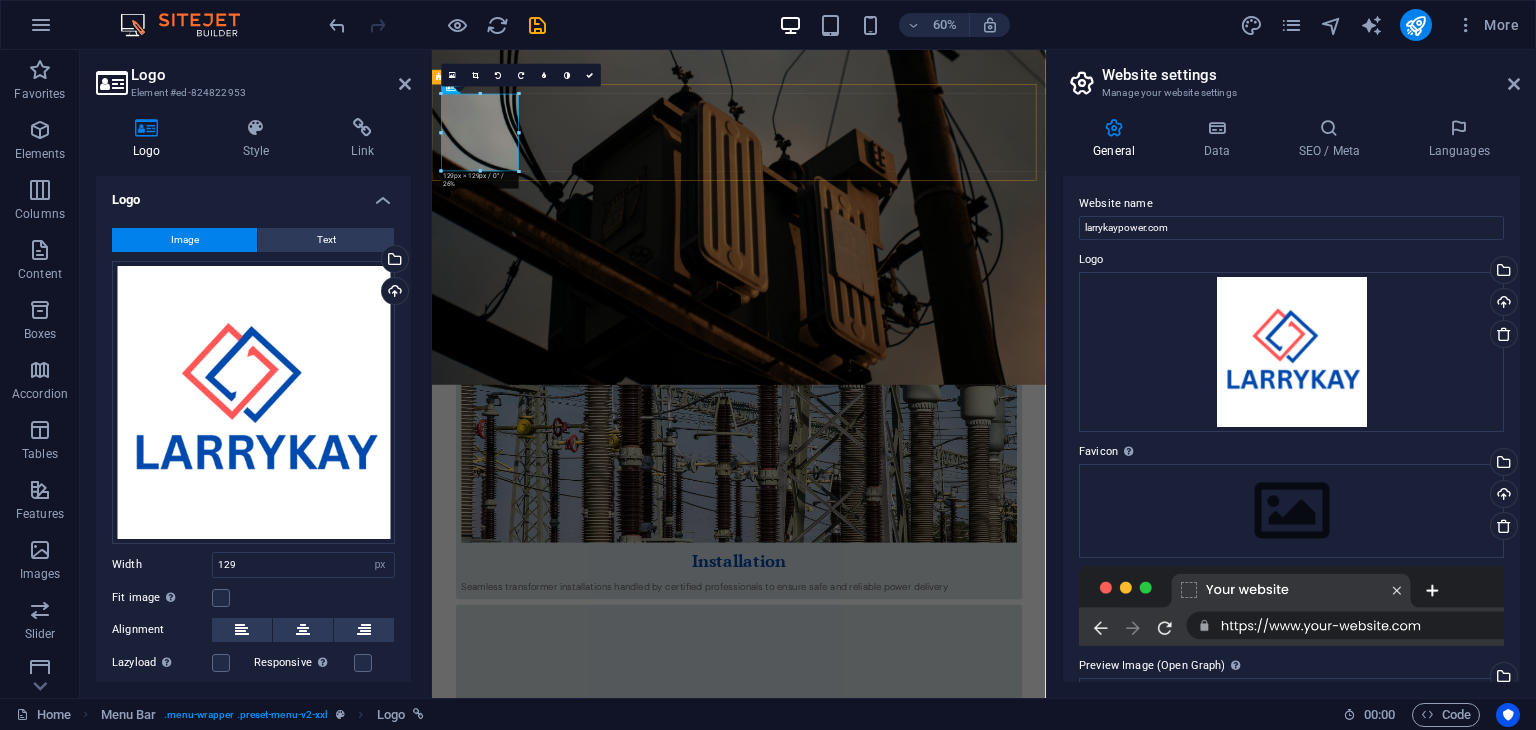 click on "Home About Our Services Products Contact" at bounding box center (943, 2399) 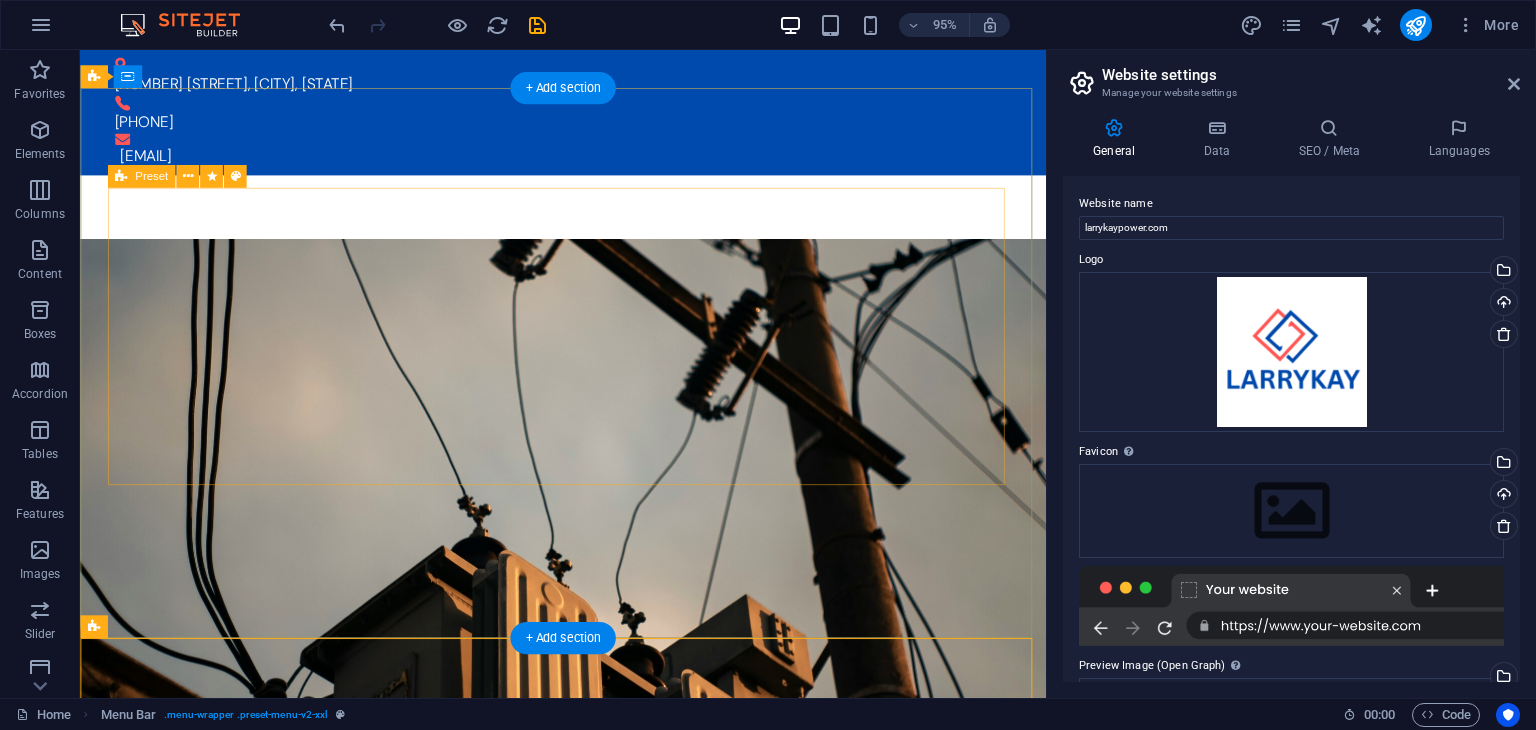 scroll, scrollTop: 400, scrollLeft: 0, axis: vertical 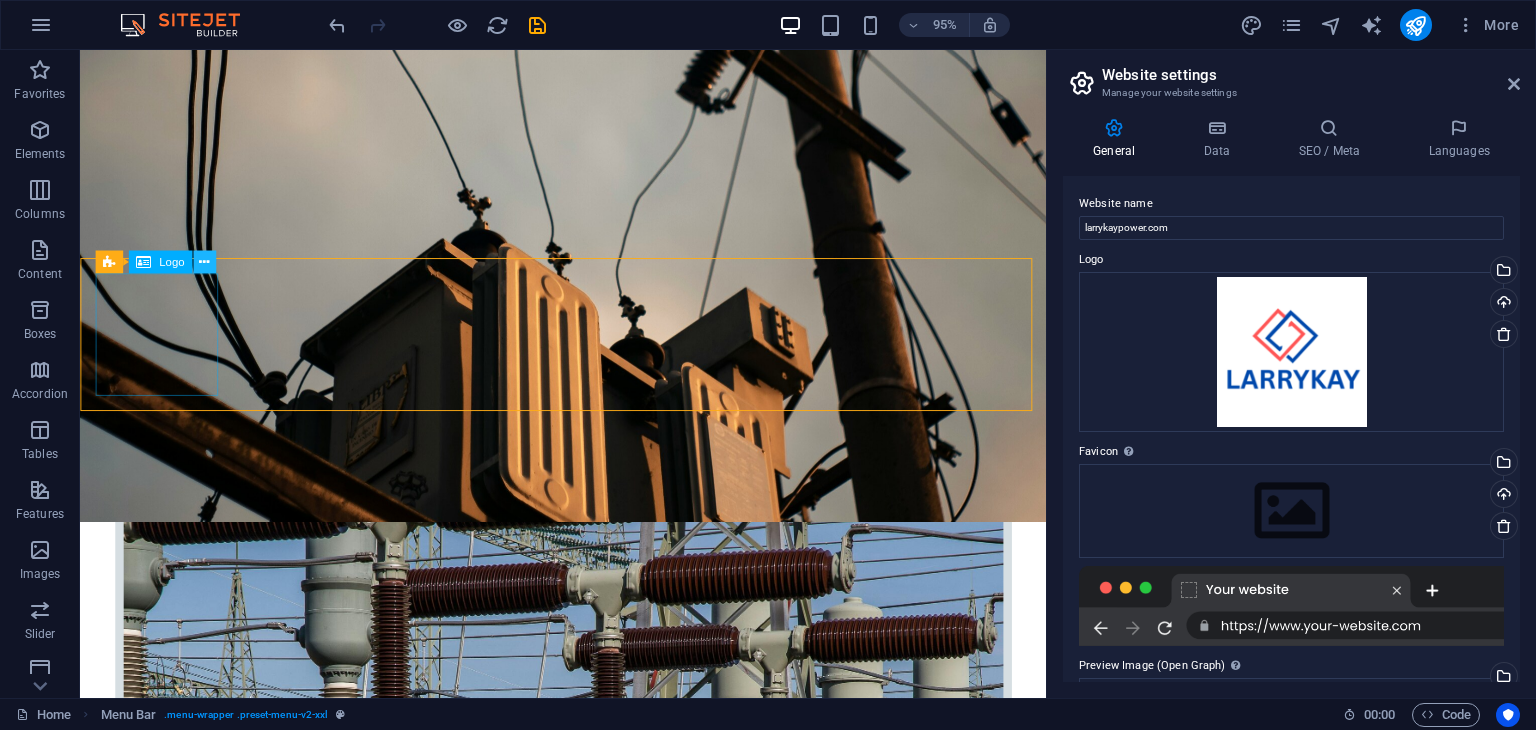 click at bounding box center [204, 262] 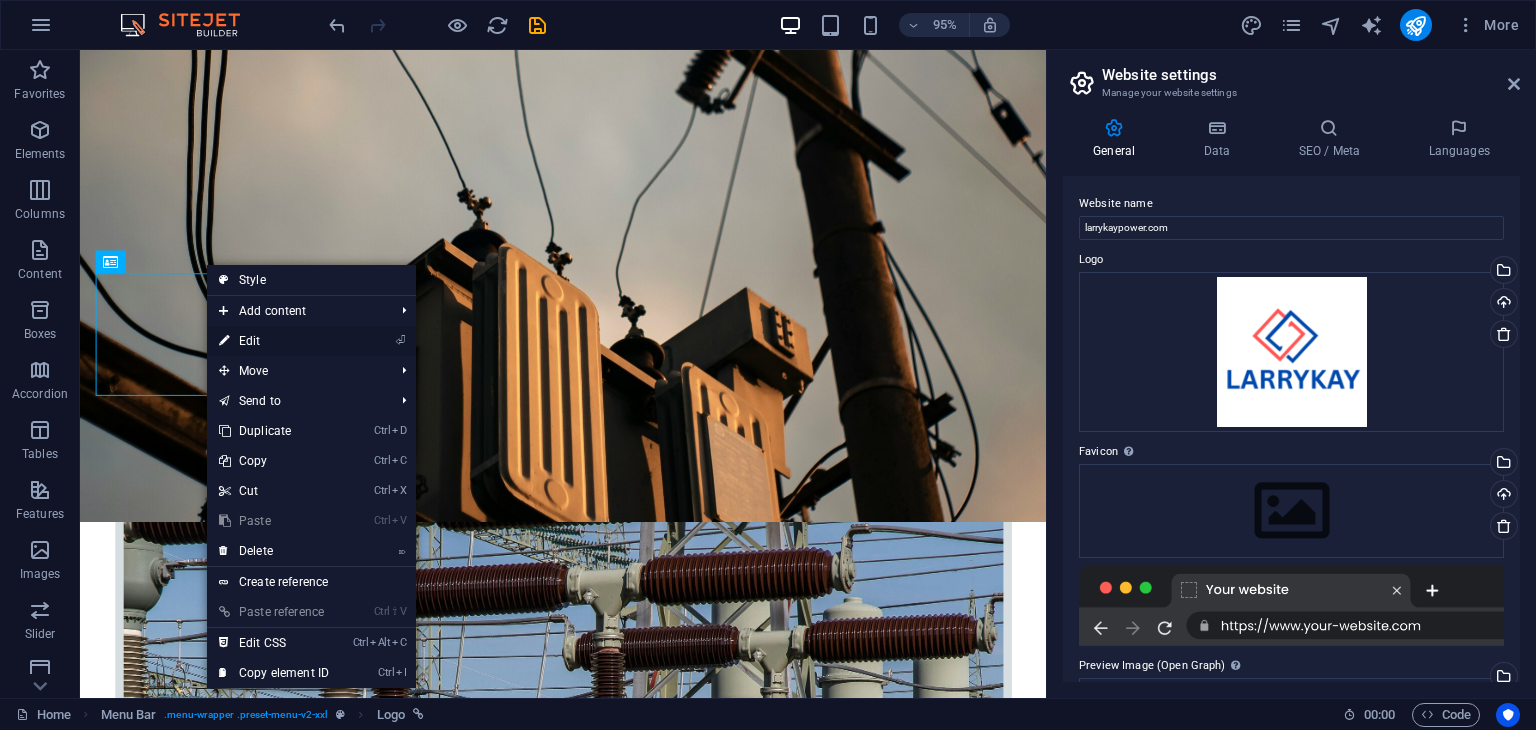 click on "⏎  Edit" at bounding box center [274, 341] 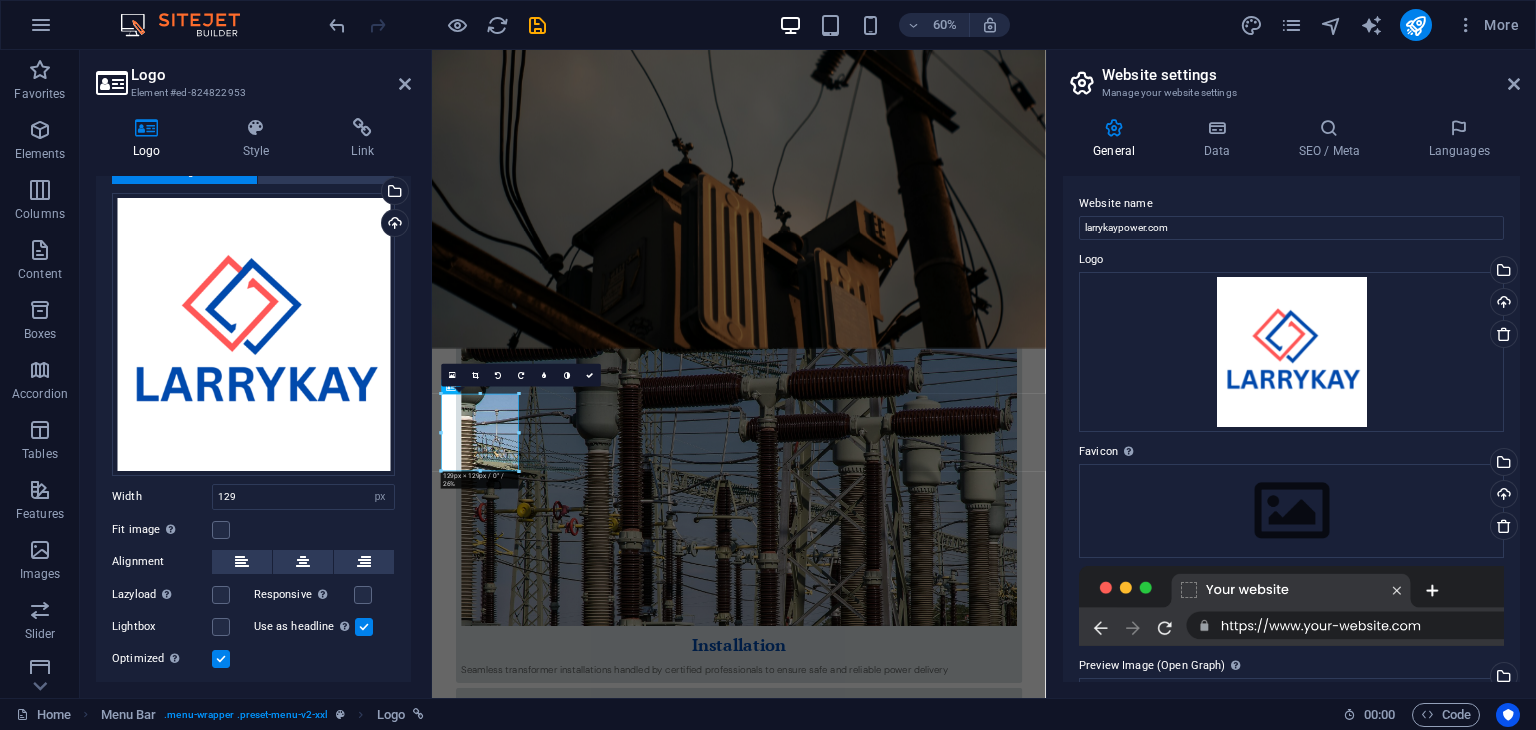 scroll, scrollTop: 116, scrollLeft: 0, axis: vertical 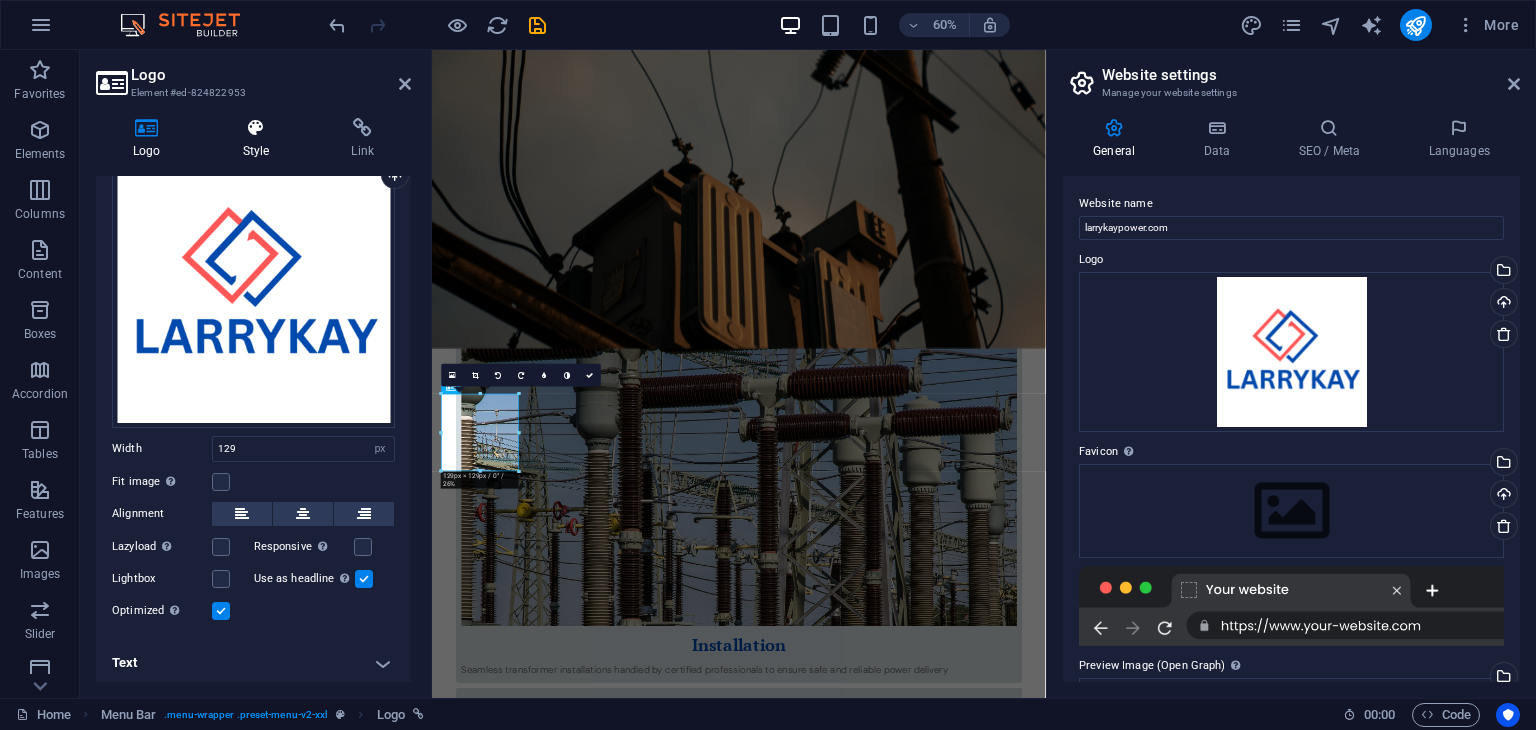 click at bounding box center [256, 128] 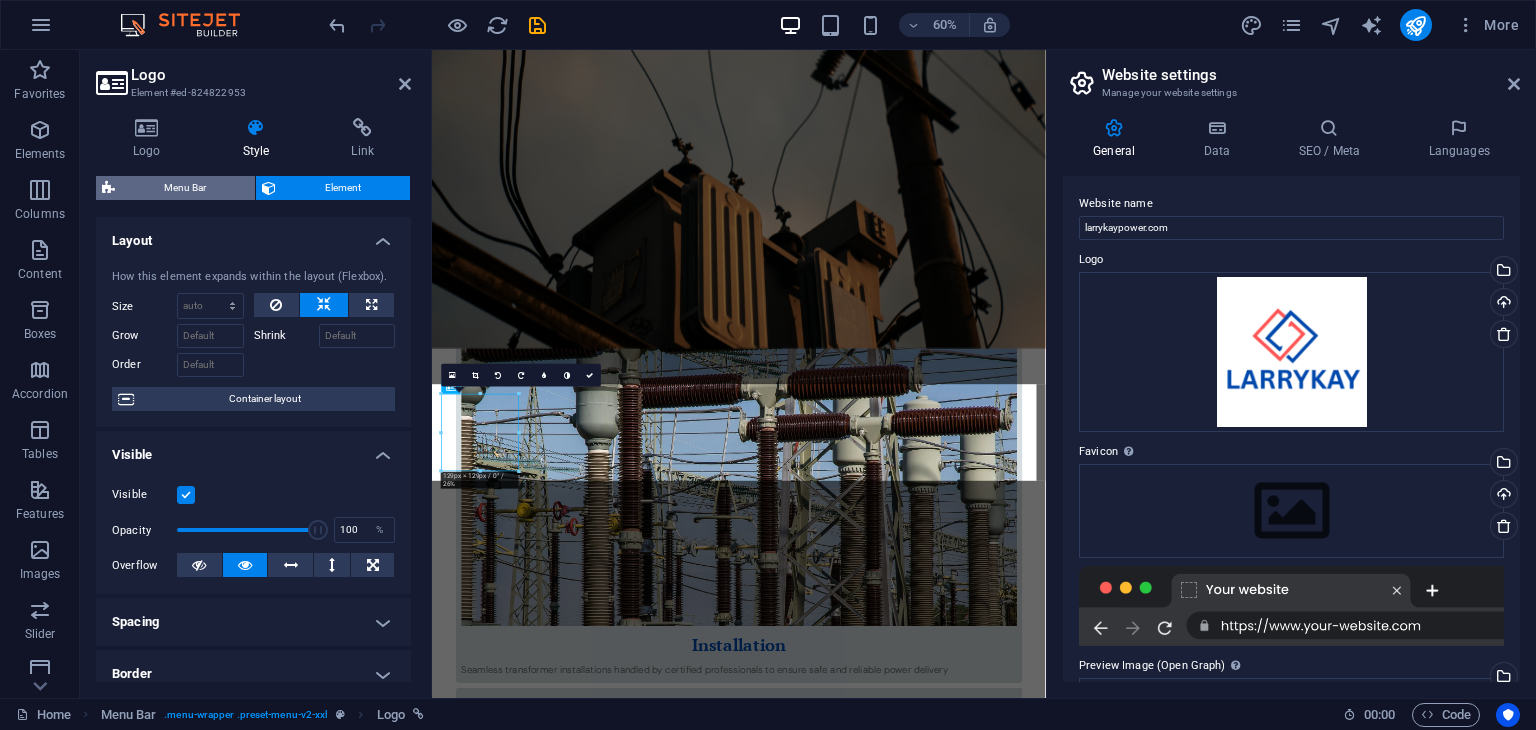 click on "Menu Bar" at bounding box center (185, 188) 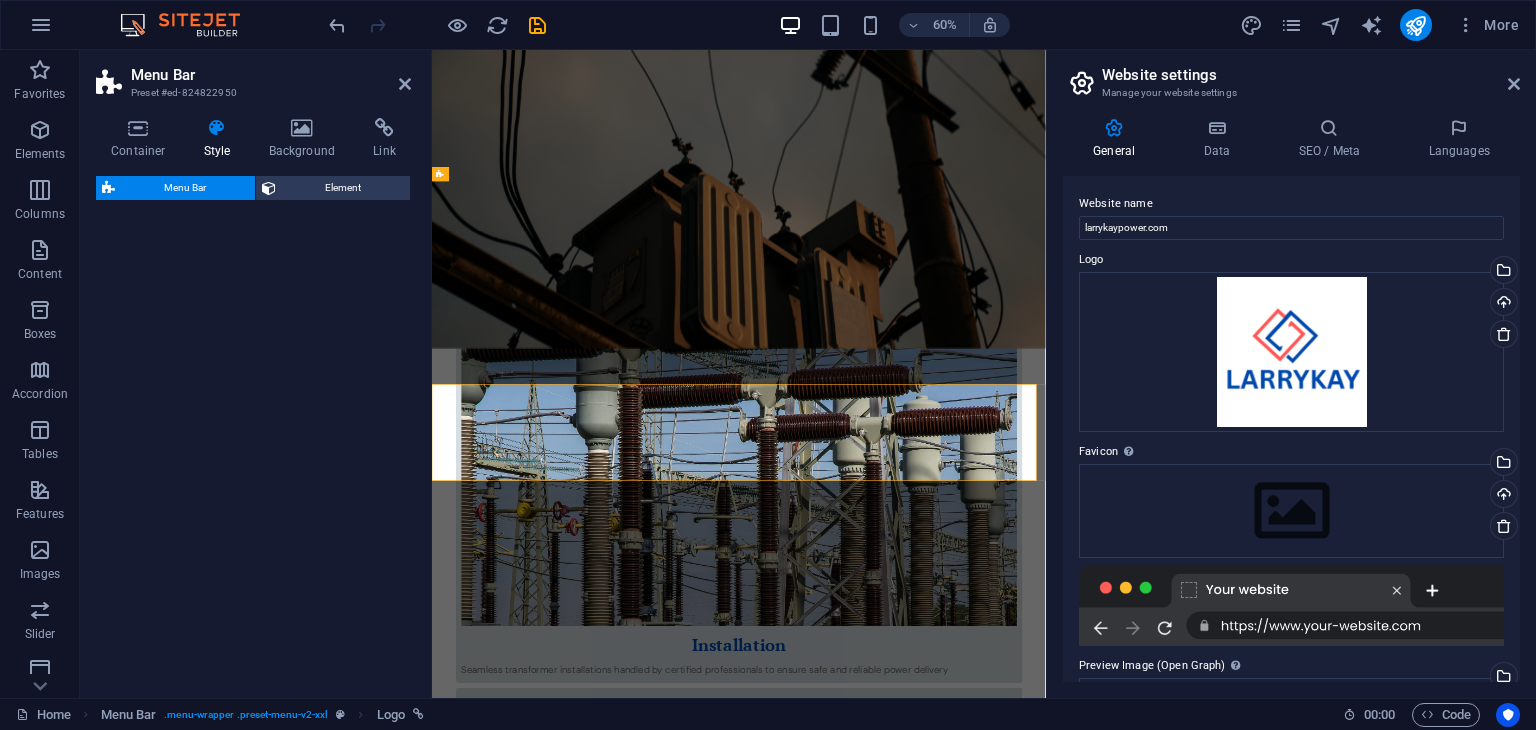 select on "rem" 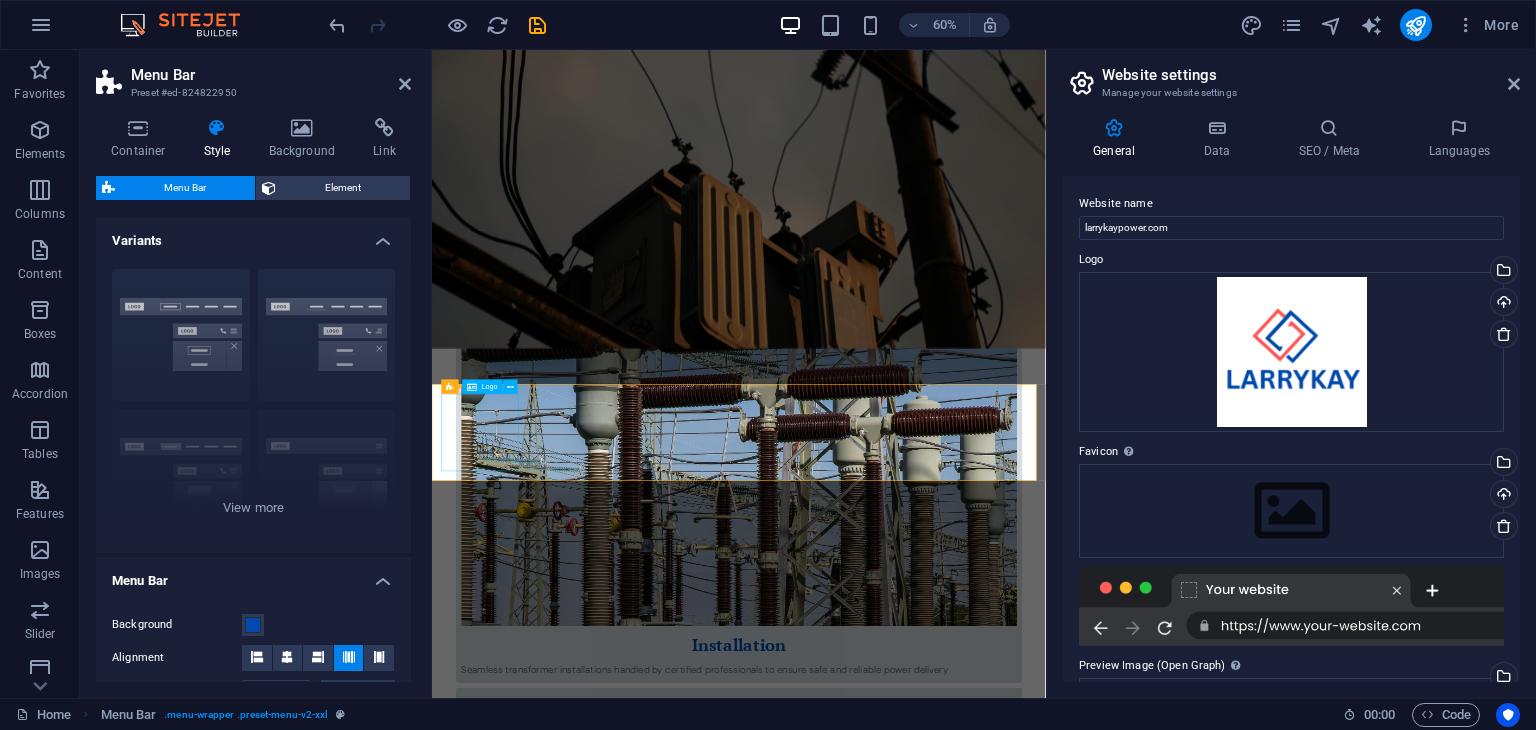 click at bounding box center (943, 2526) 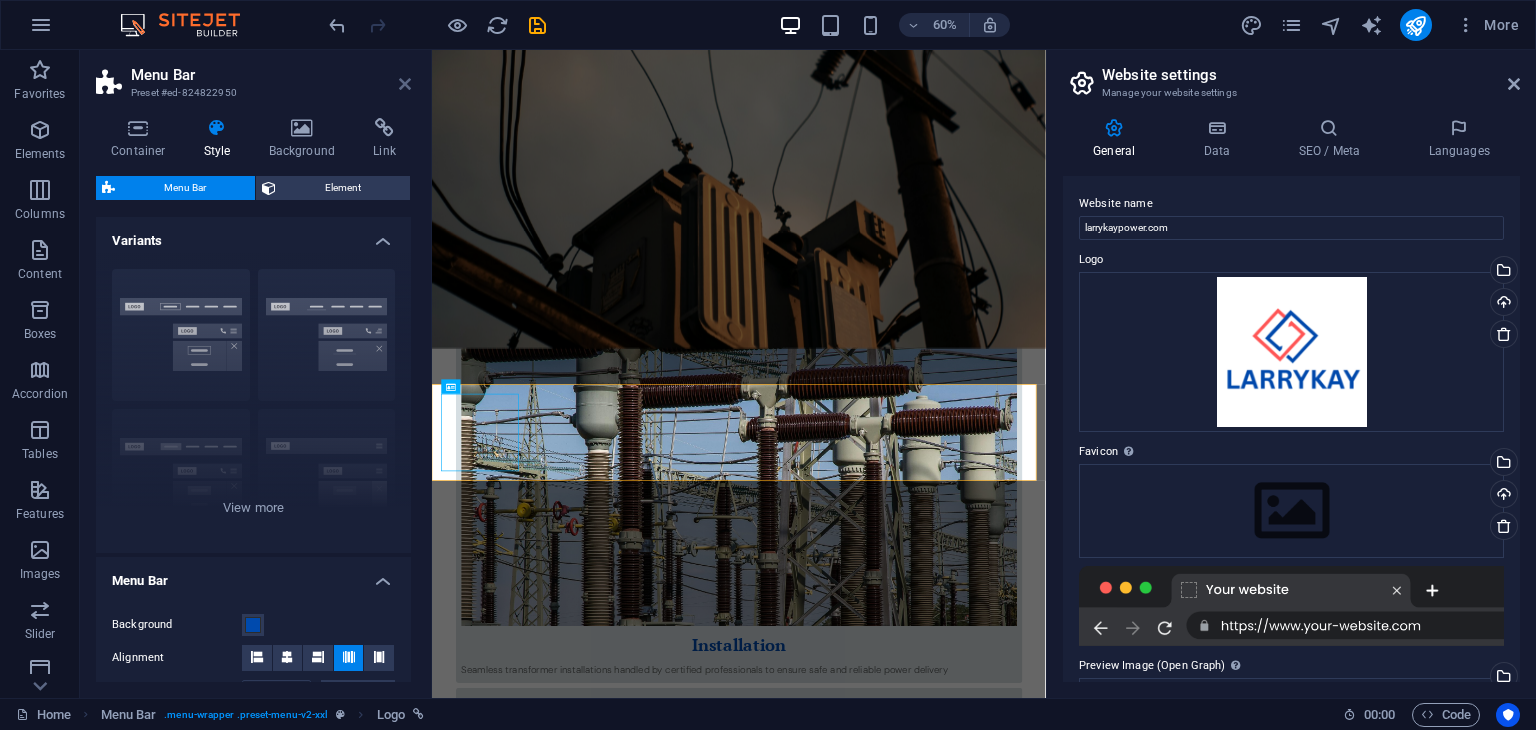 click at bounding box center [405, 84] 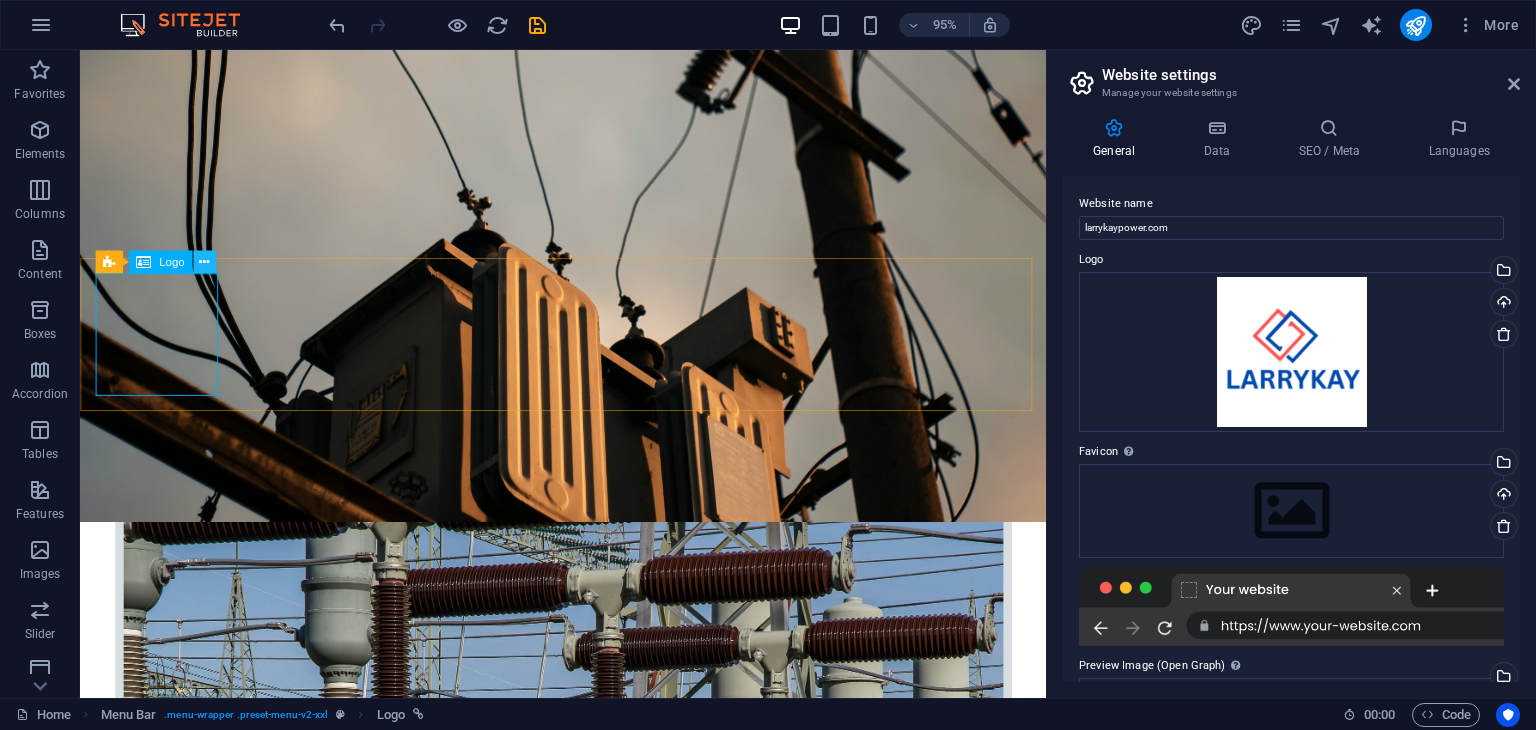 click at bounding box center (204, 262) 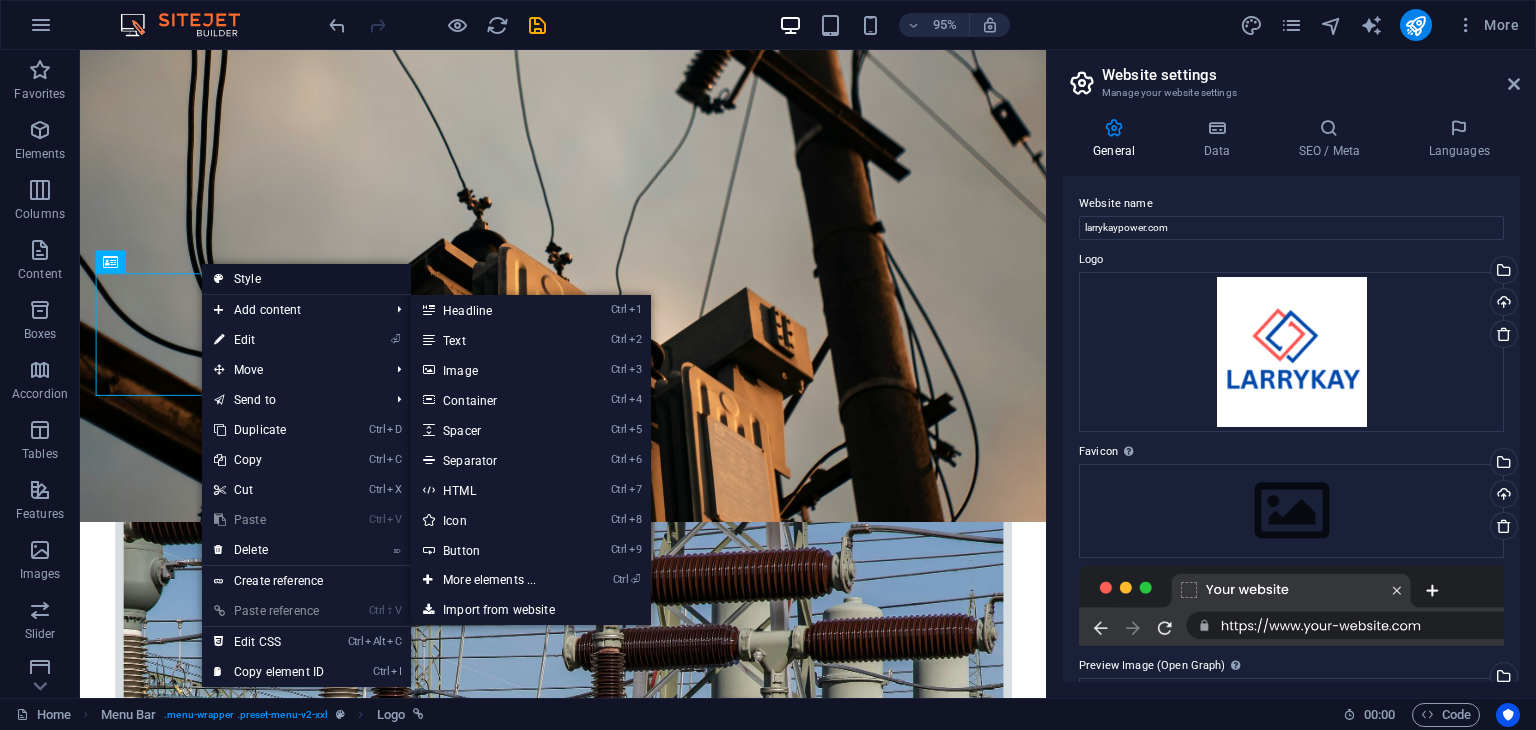 click on "Style" at bounding box center (306, 279) 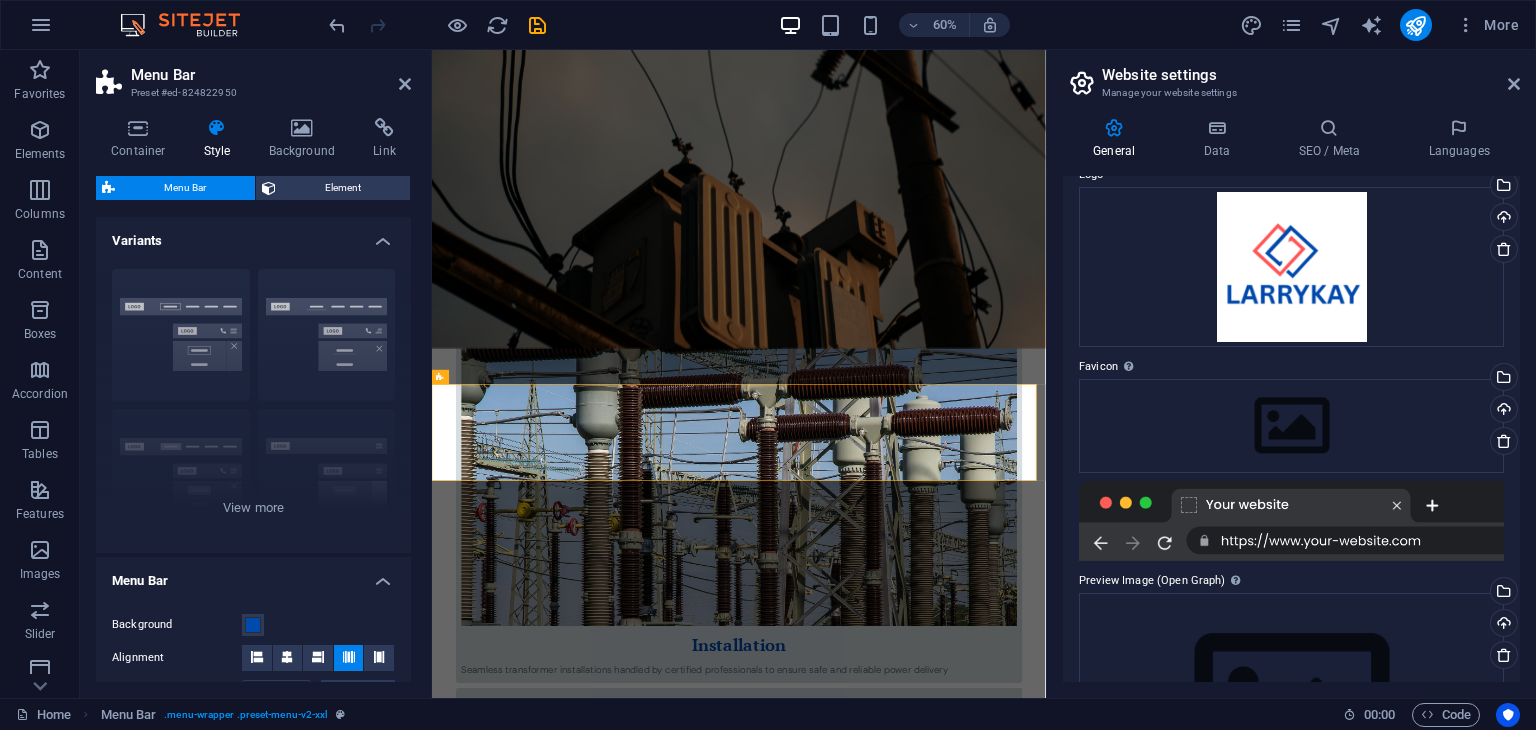 scroll, scrollTop: 0, scrollLeft: 0, axis: both 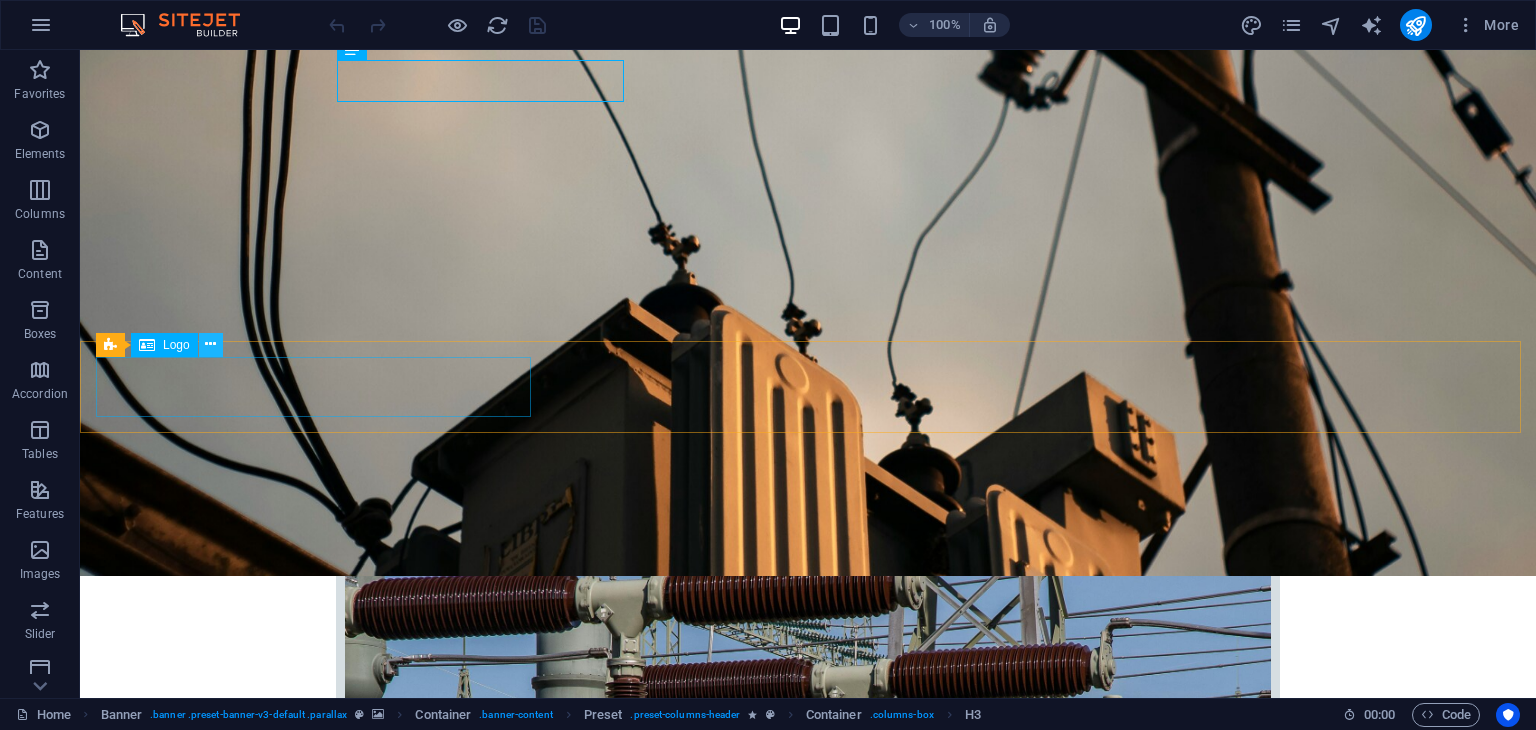 click at bounding box center [210, 344] 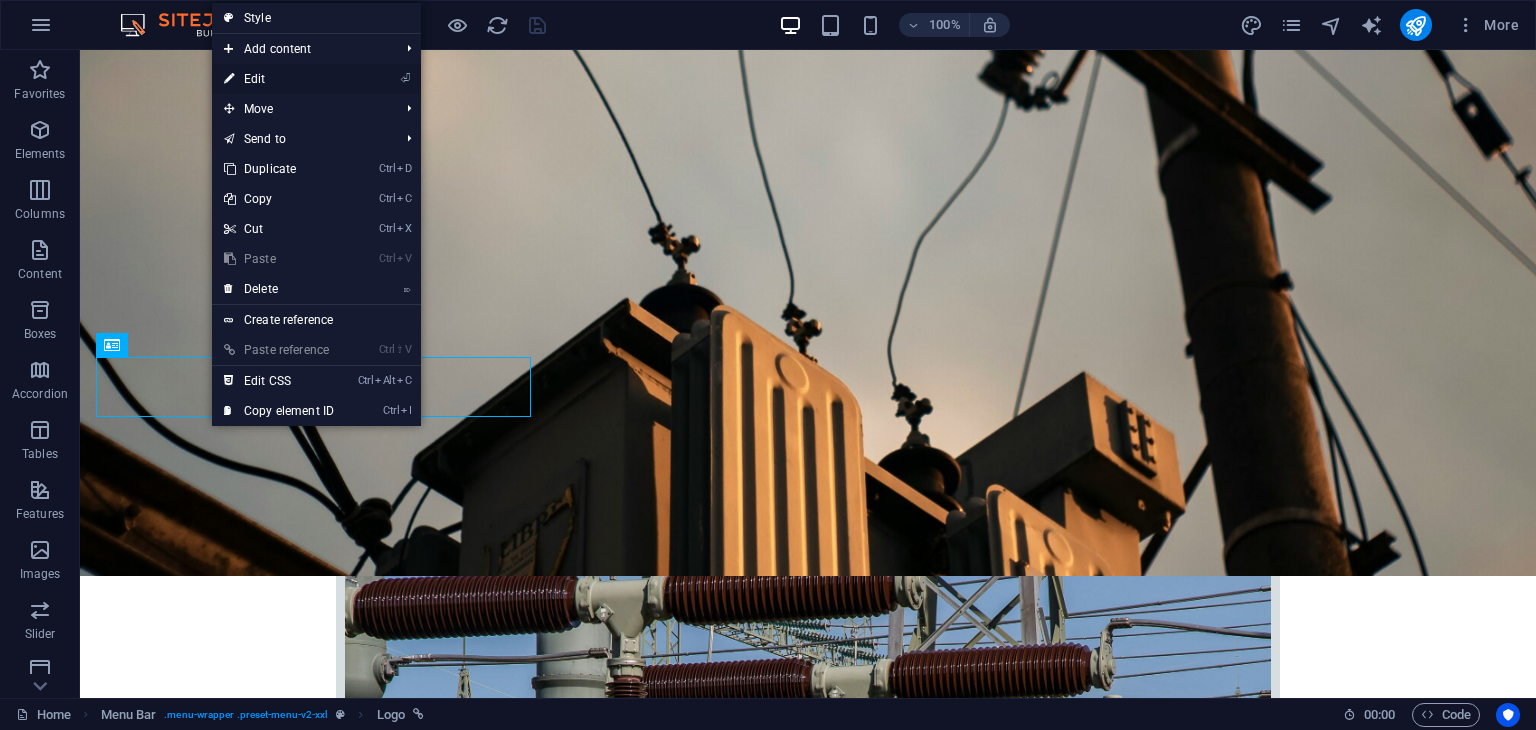 click on "⏎  Edit" at bounding box center [279, 79] 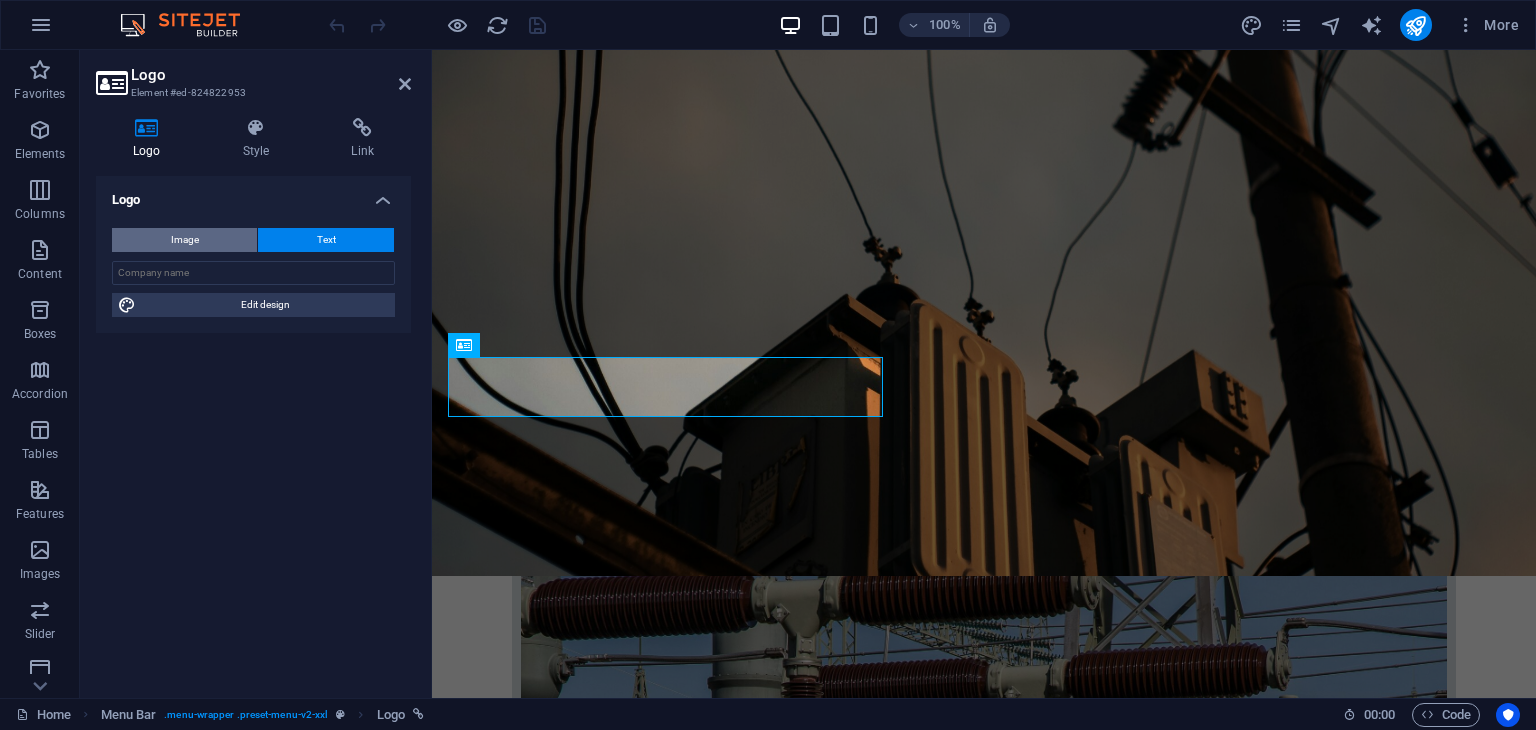 click on "Image" at bounding box center (184, 240) 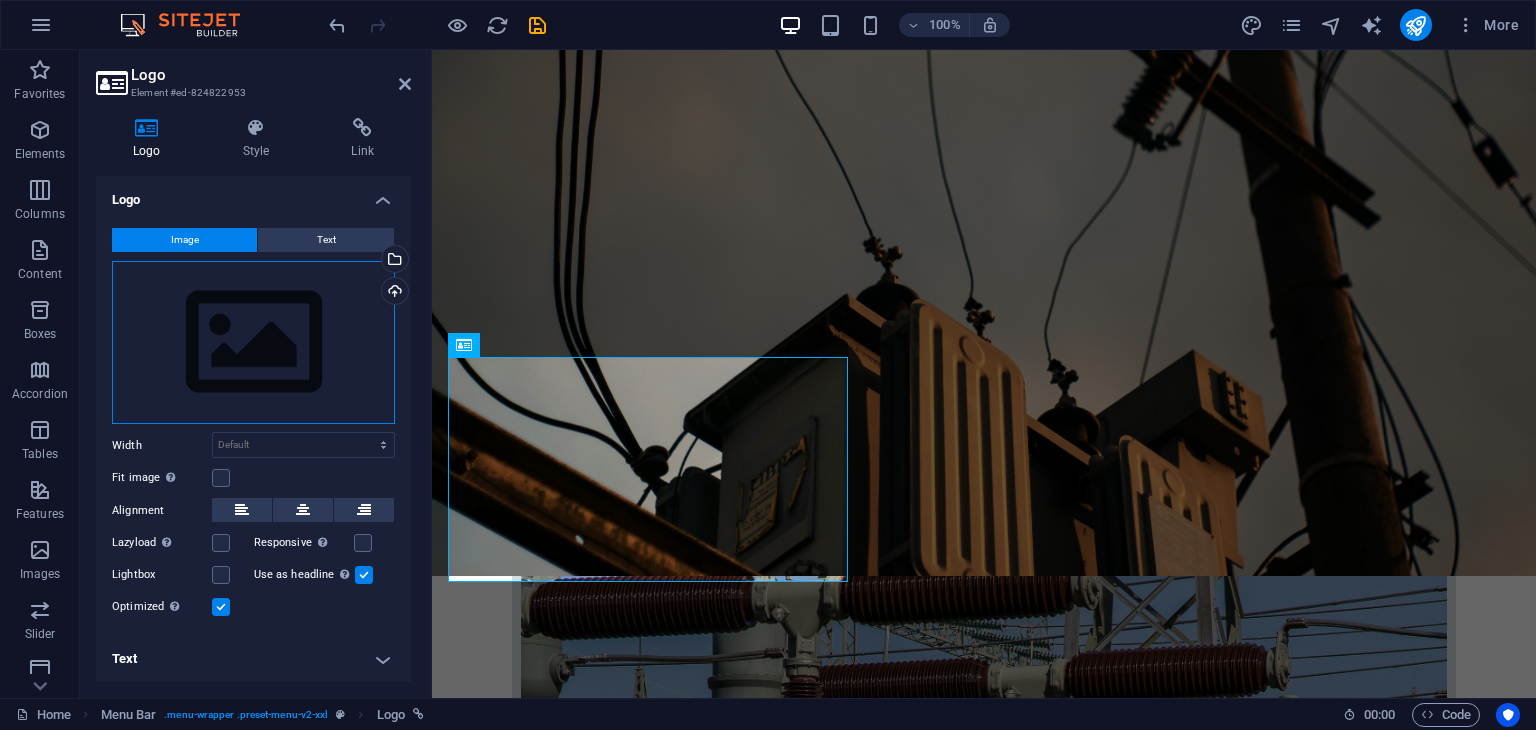 click on "Drag files here, click to choose files or select files from Files or our free stock photos & videos" at bounding box center [253, 343] 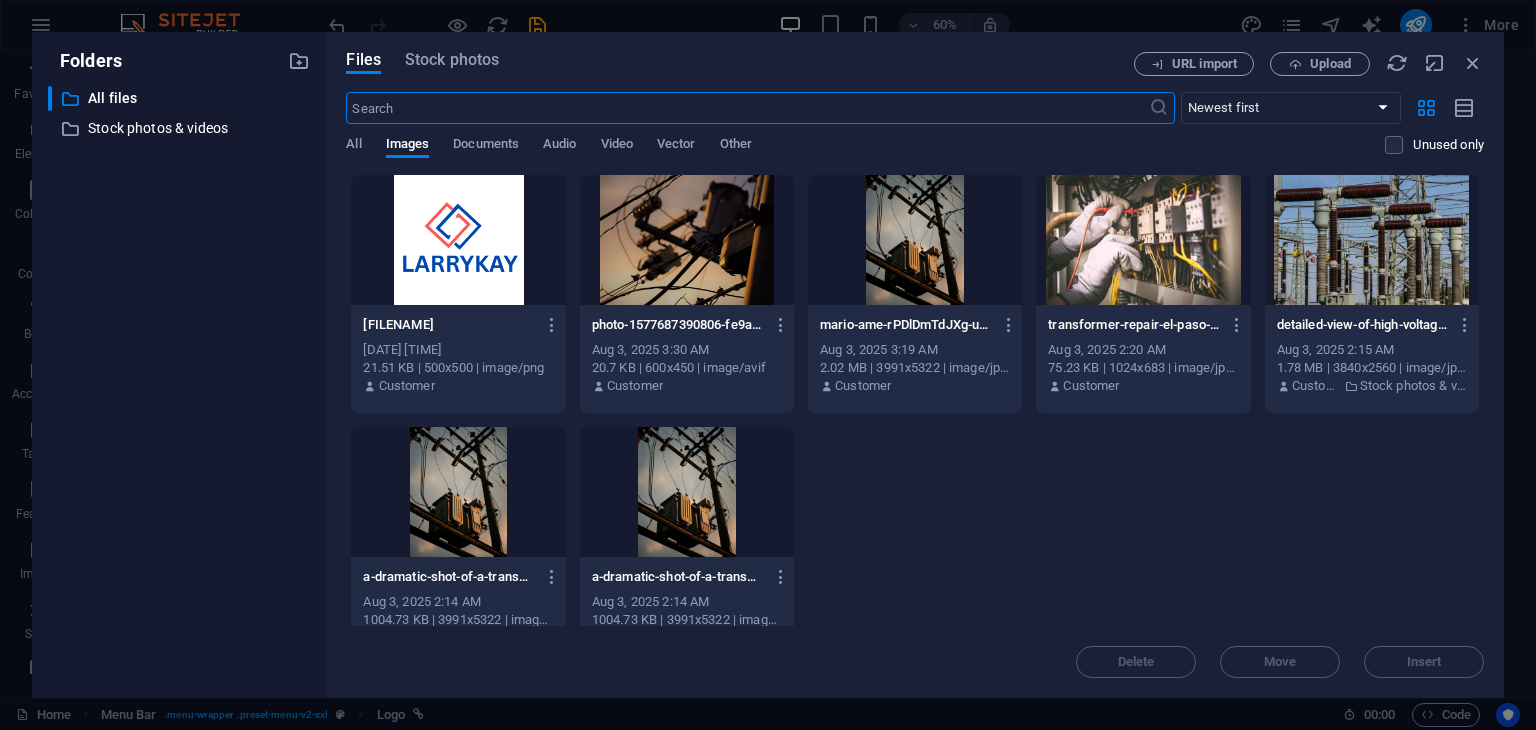 click at bounding box center (458, 240) 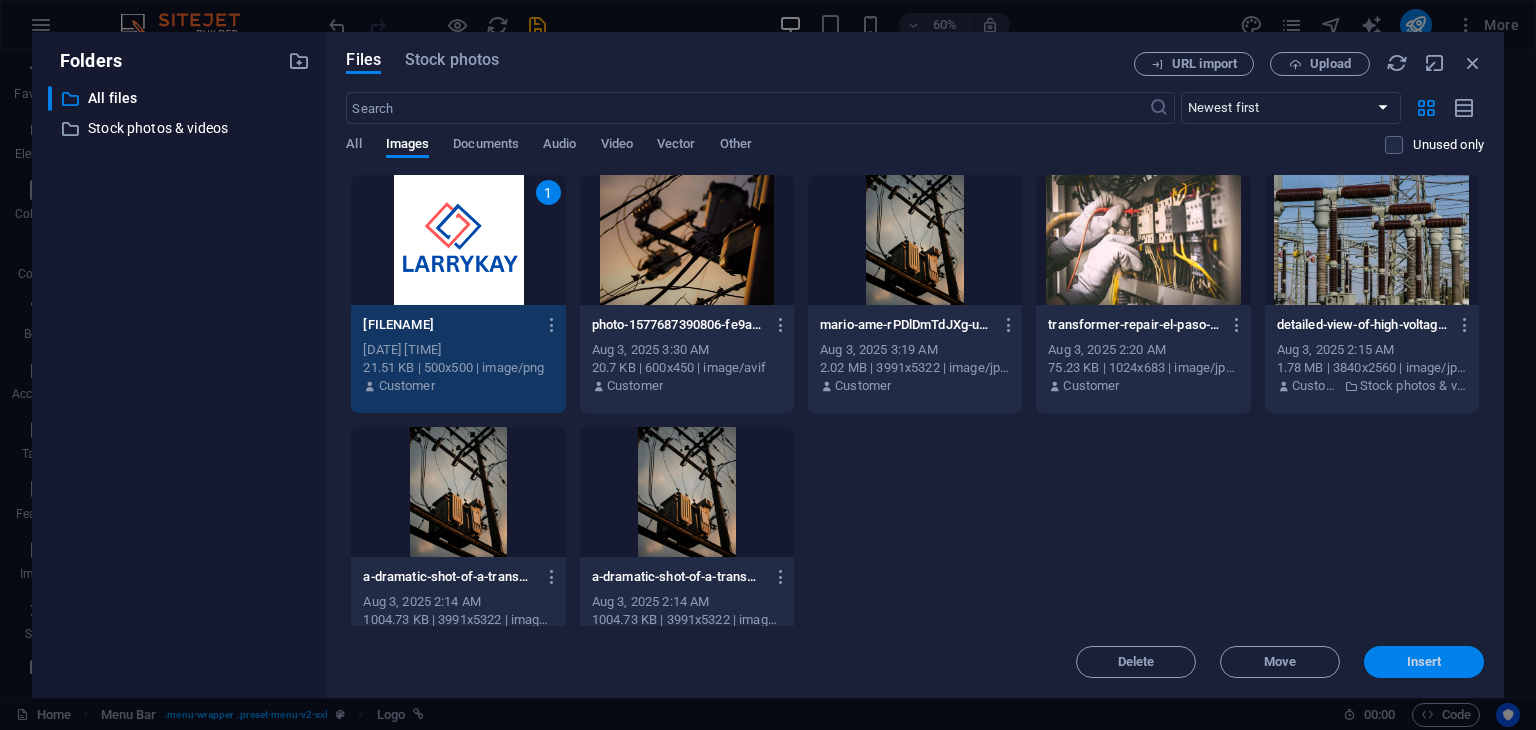 click on "Insert" at bounding box center (1424, 662) 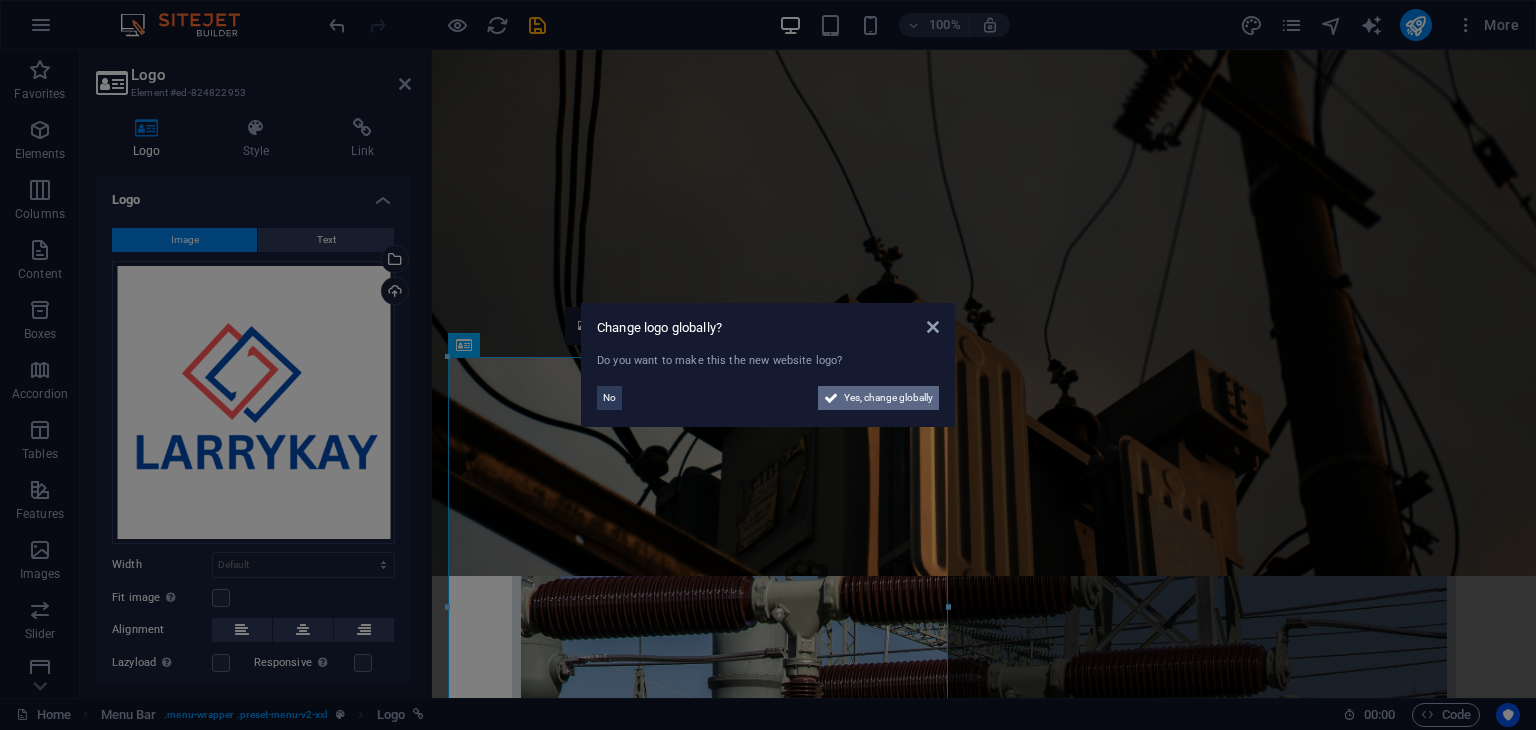 click on "Yes, change globally" at bounding box center [888, 398] 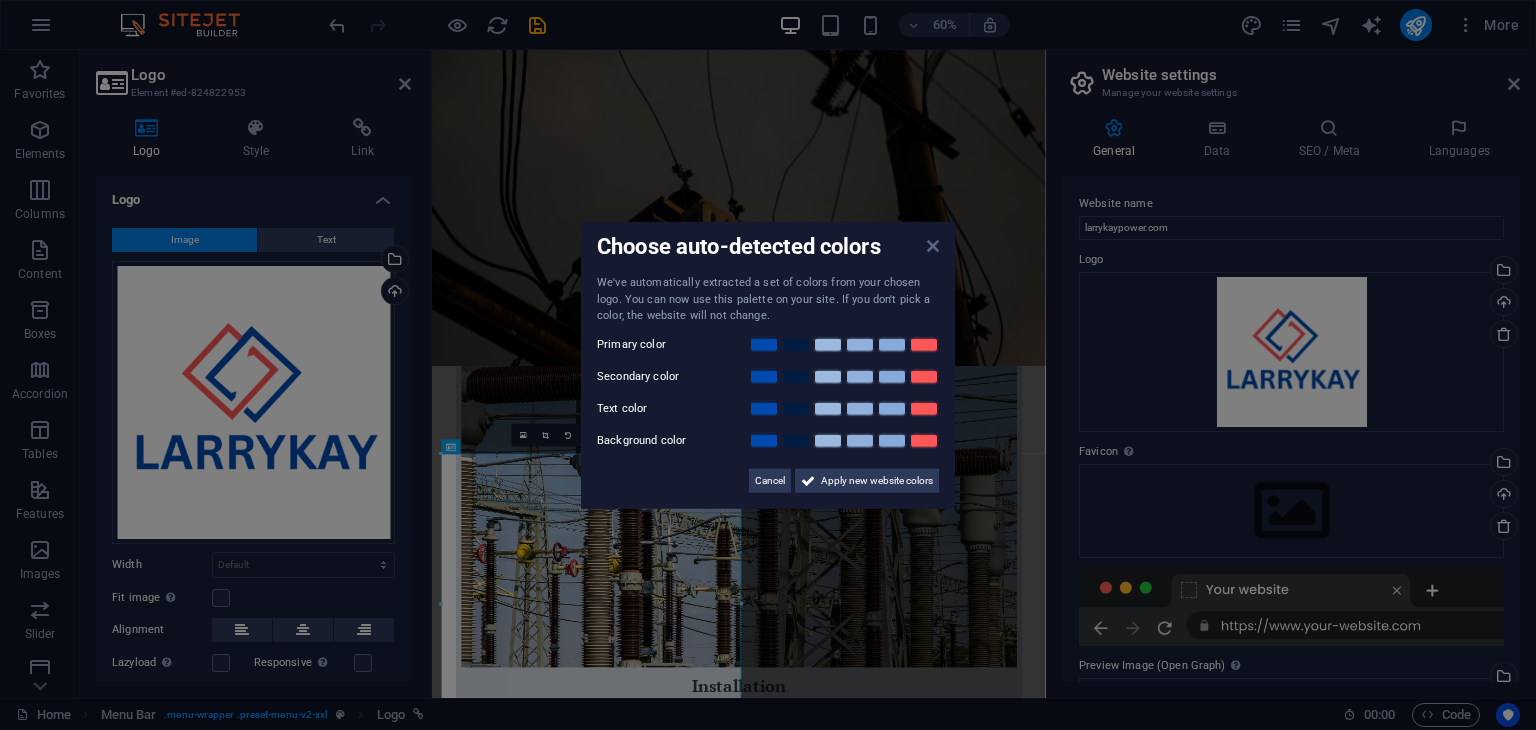 click at bounding box center [933, 246] 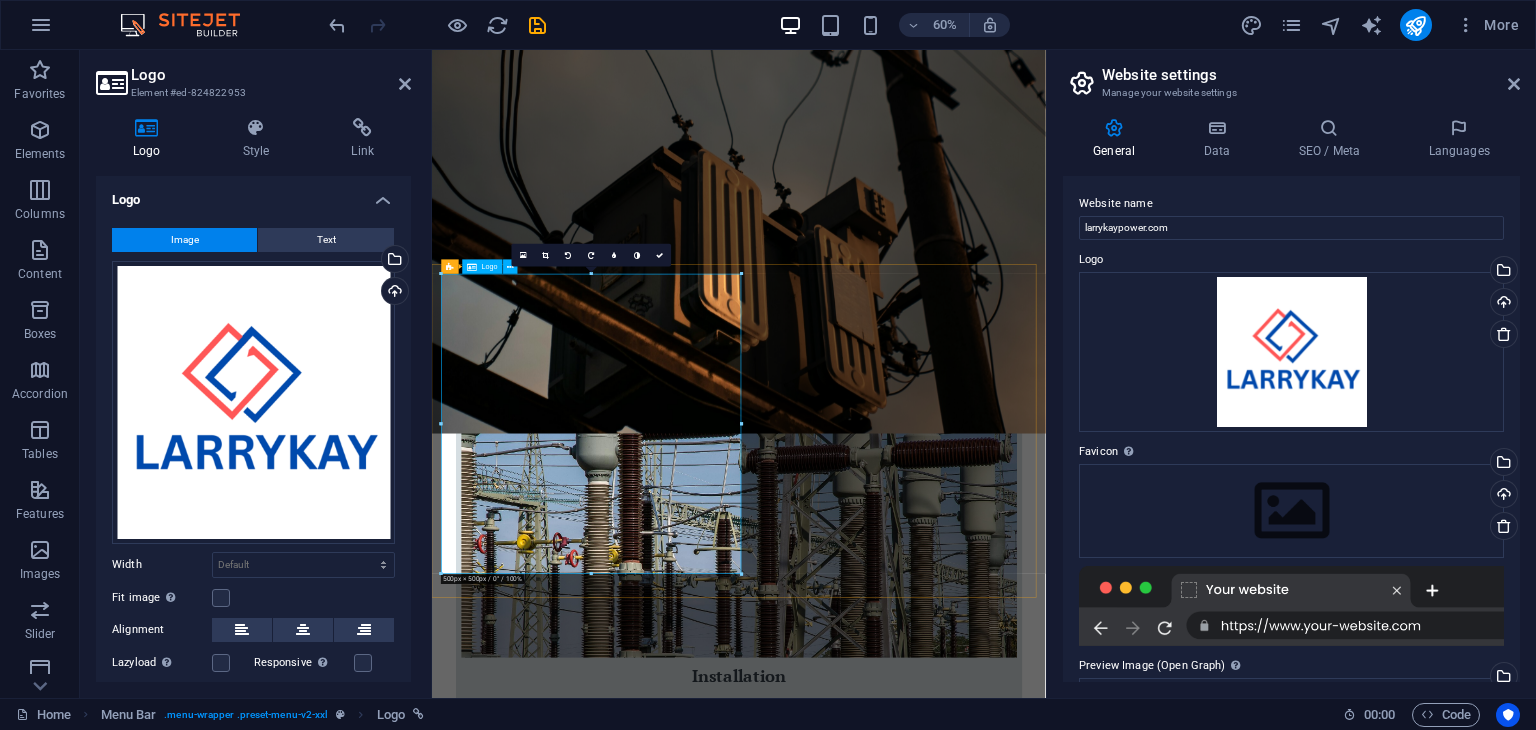 scroll, scrollTop: 800, scrollLeft: 0, axis: vertical 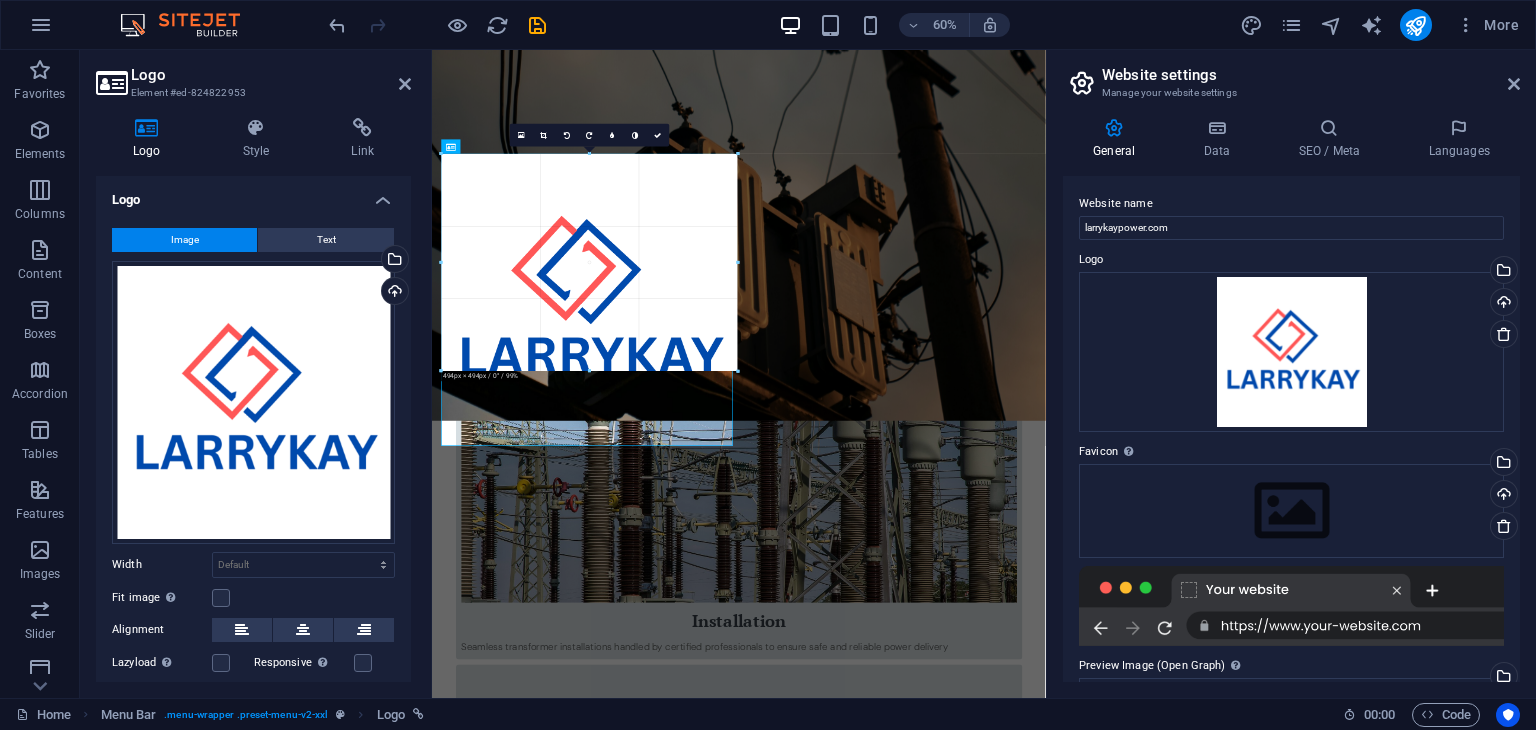 drag, startPoint x: 740, startPoint y: 152, endPoint x: 601, endPoint y: 331, distance: 226.63187 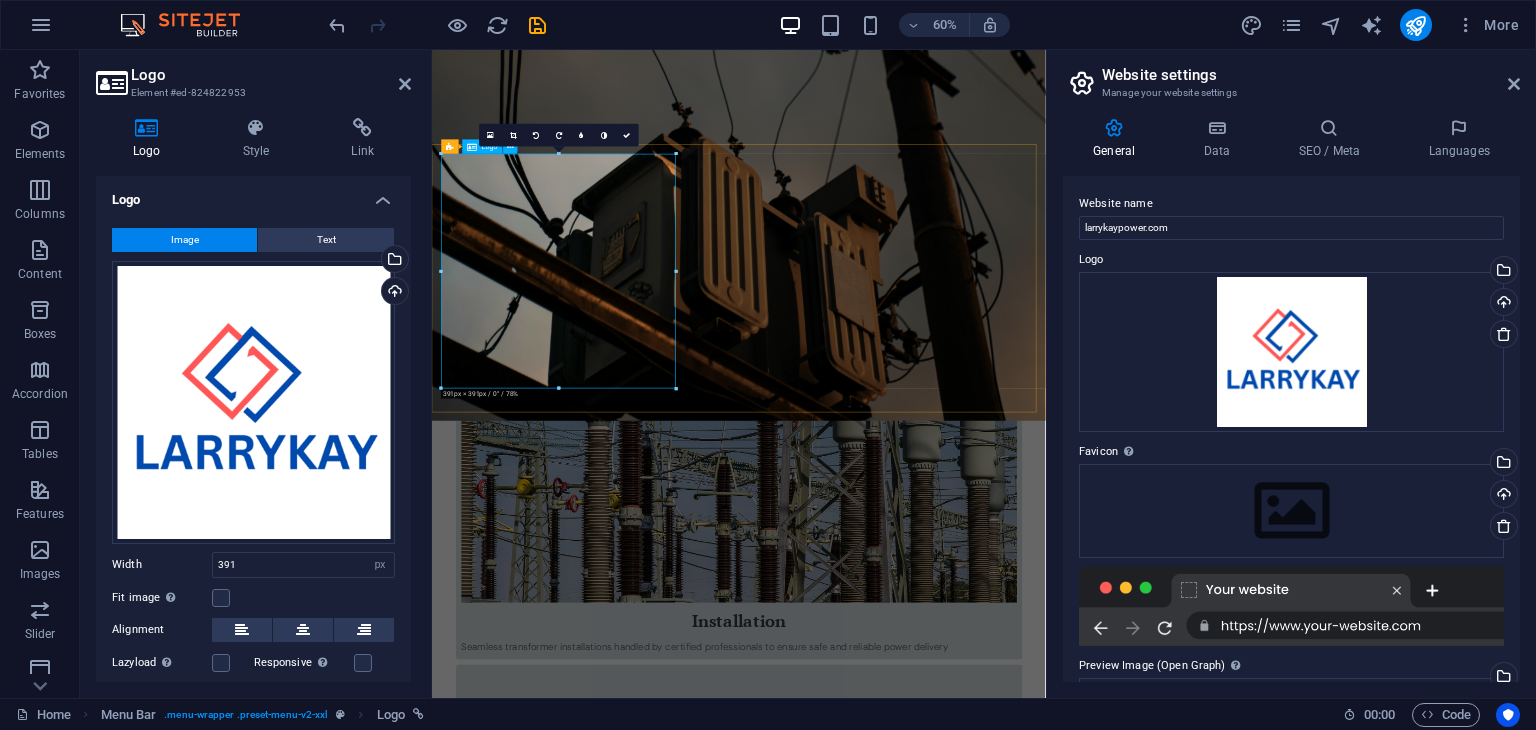 click at bounding box center [943, 2618] 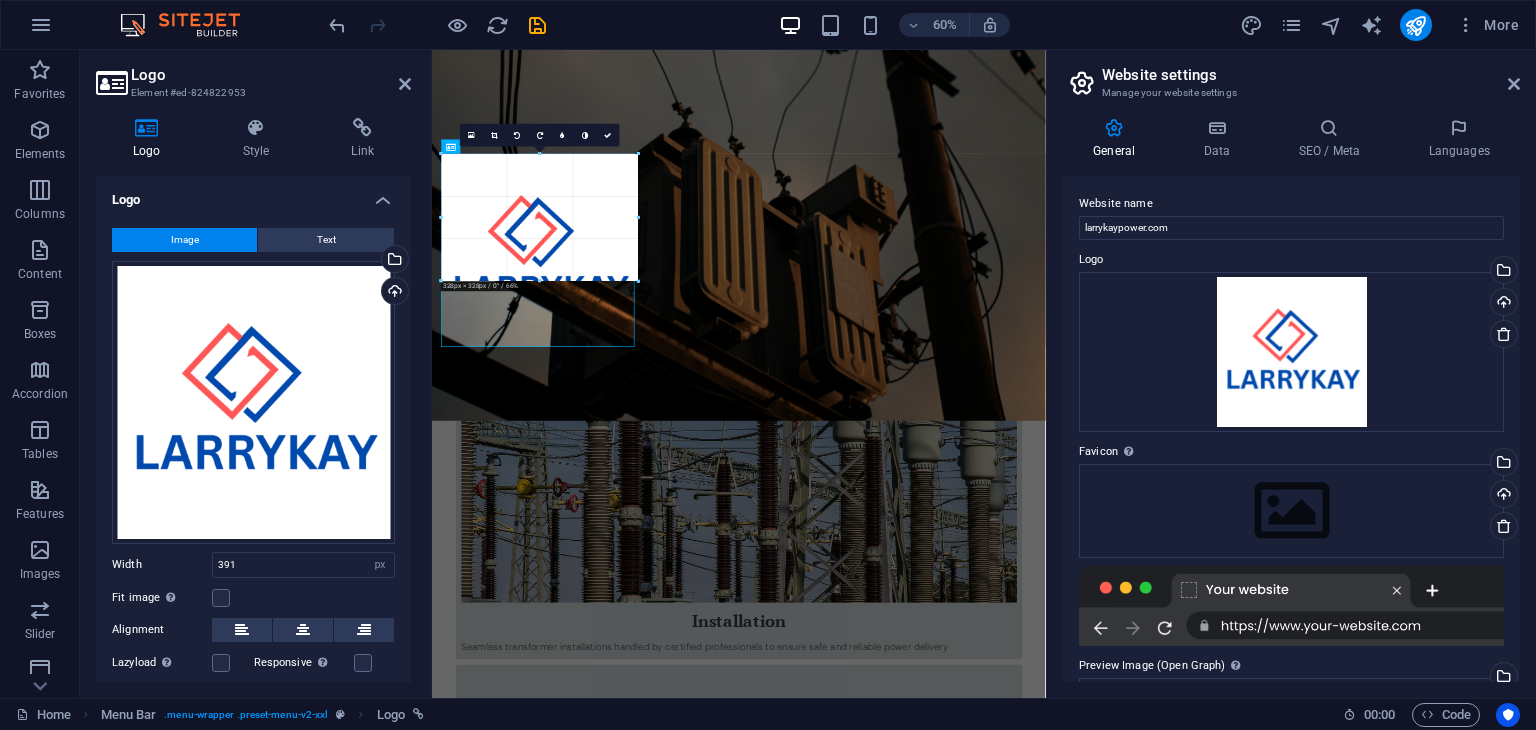drag, startPoint x: 676, startPoint y: 265, endPoint x: 496, endPoint y: 280, distance: 180.62392 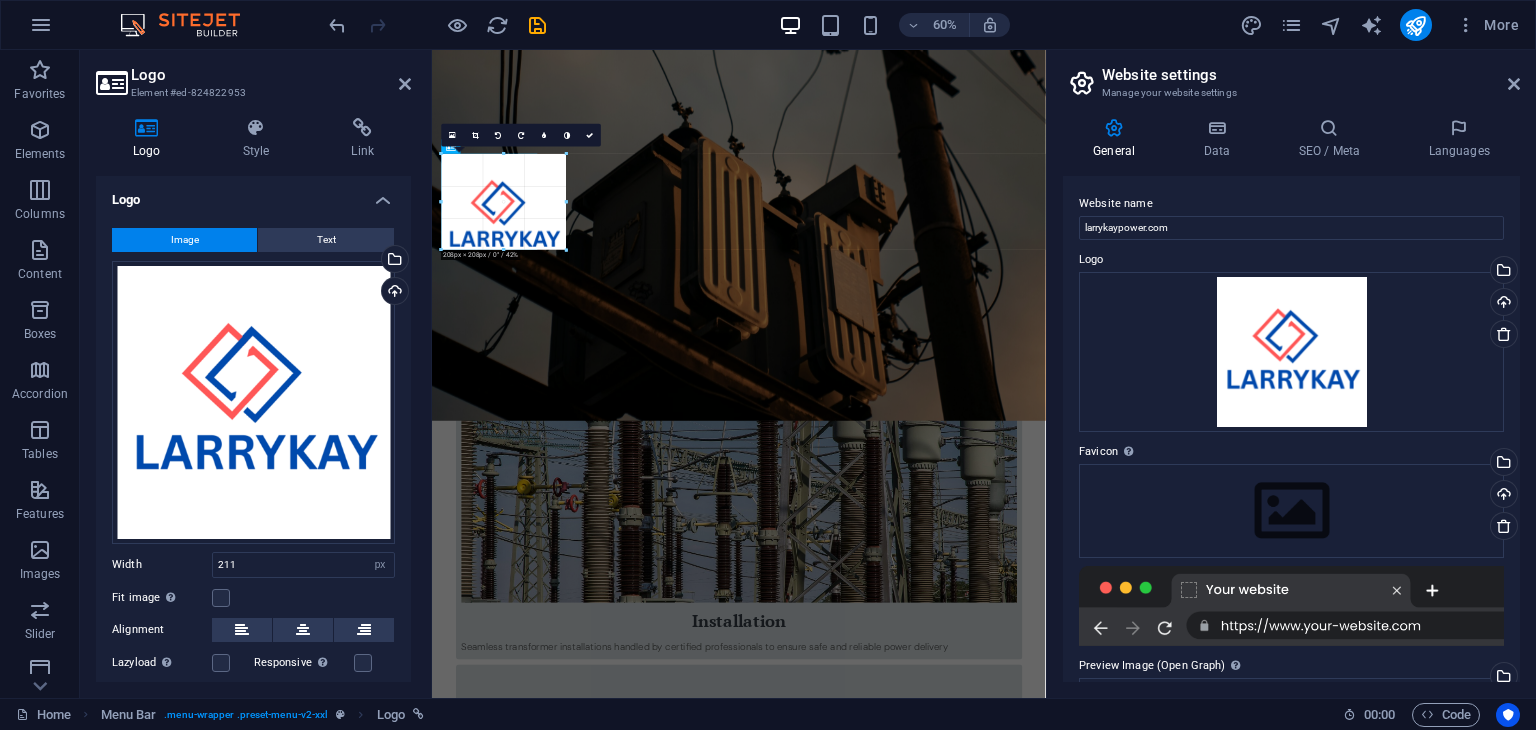 drag, startPoint x: 566, startPoint y: 224, endPoint x: 138, endPoint y: 287, distance: 432.61185 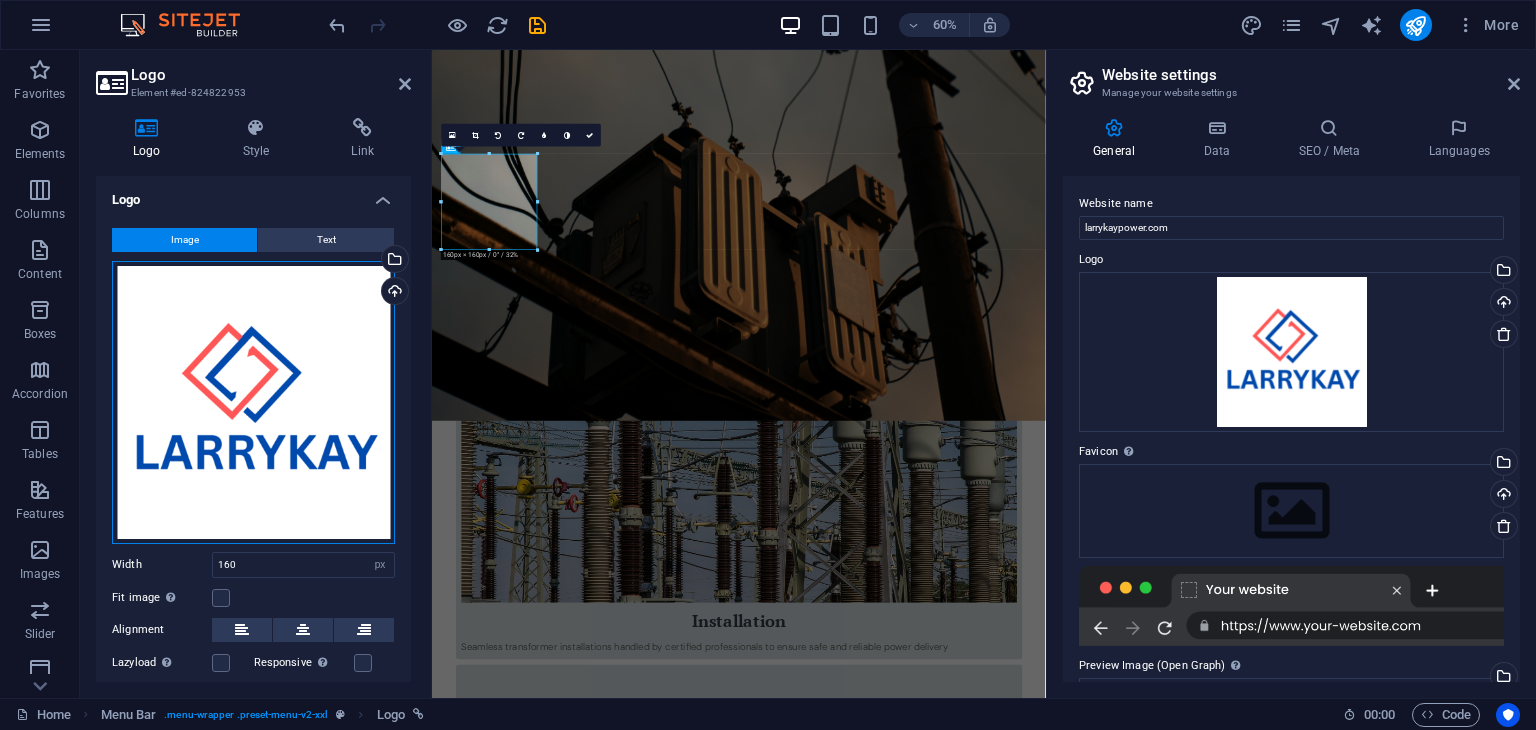 click on "Drag files here, click to choose files or select files from Files or our free stock photos & videos" at bounding box center (253, 402) 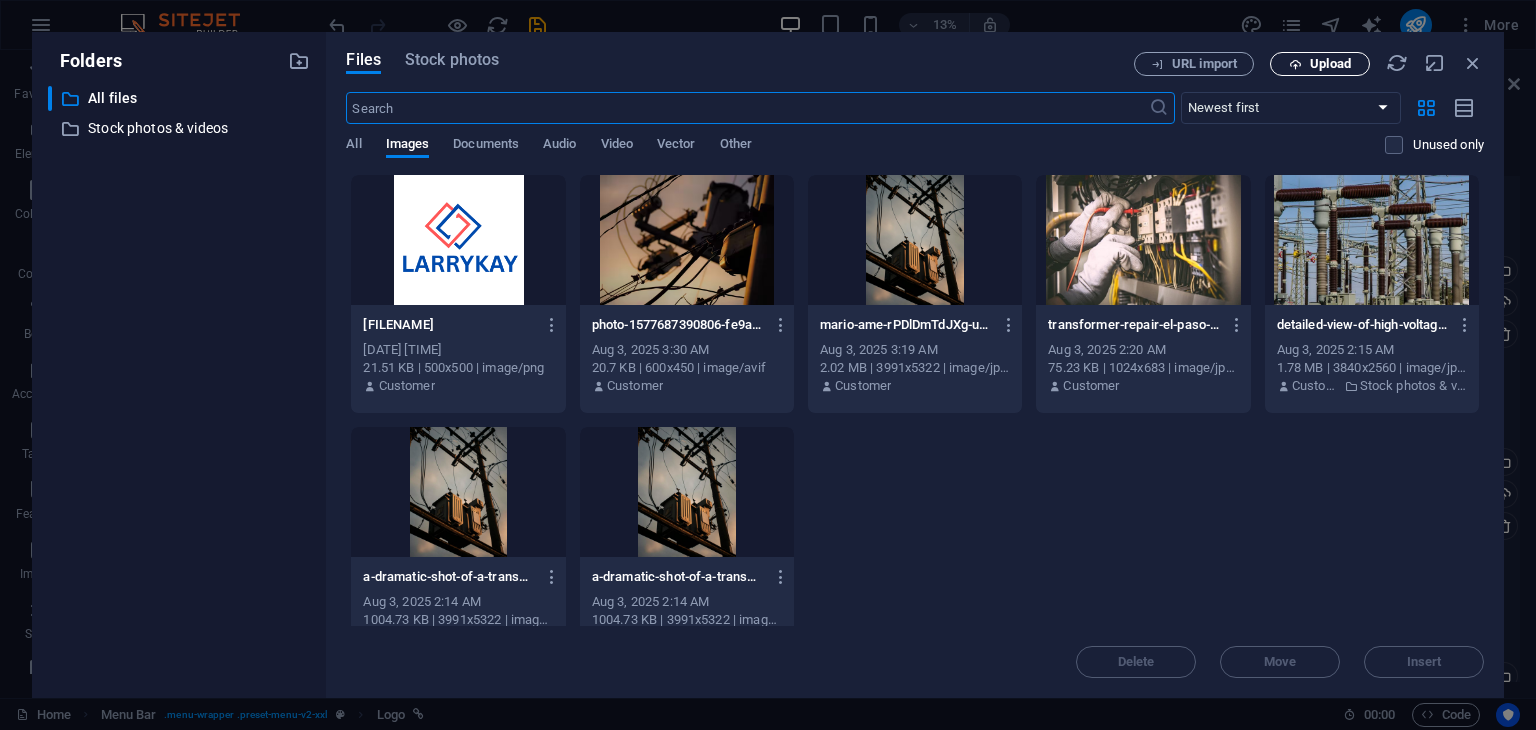 click on "Upload" at bounding box center (1330, 64) 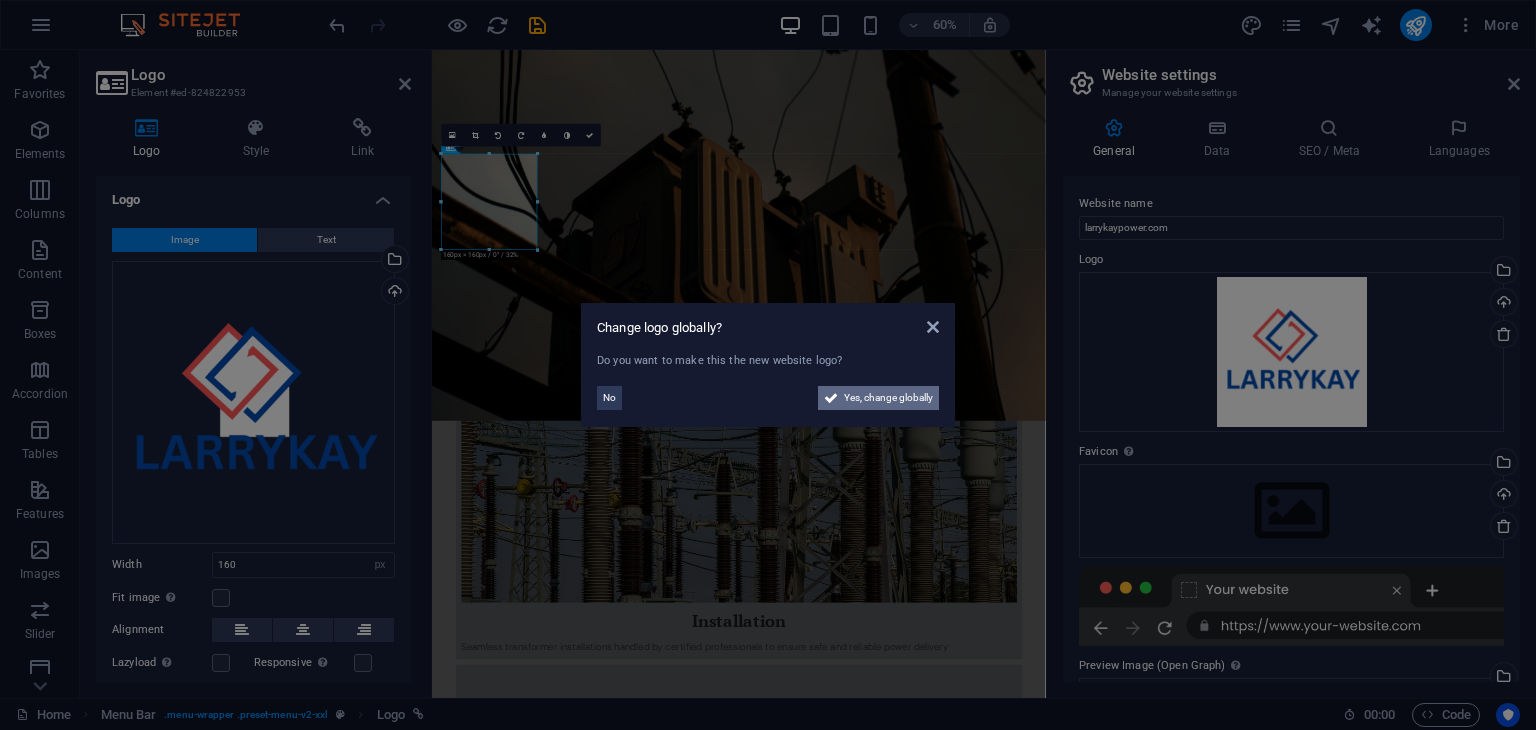 click on "Yes, change globally" at bounding box center [888, 398] 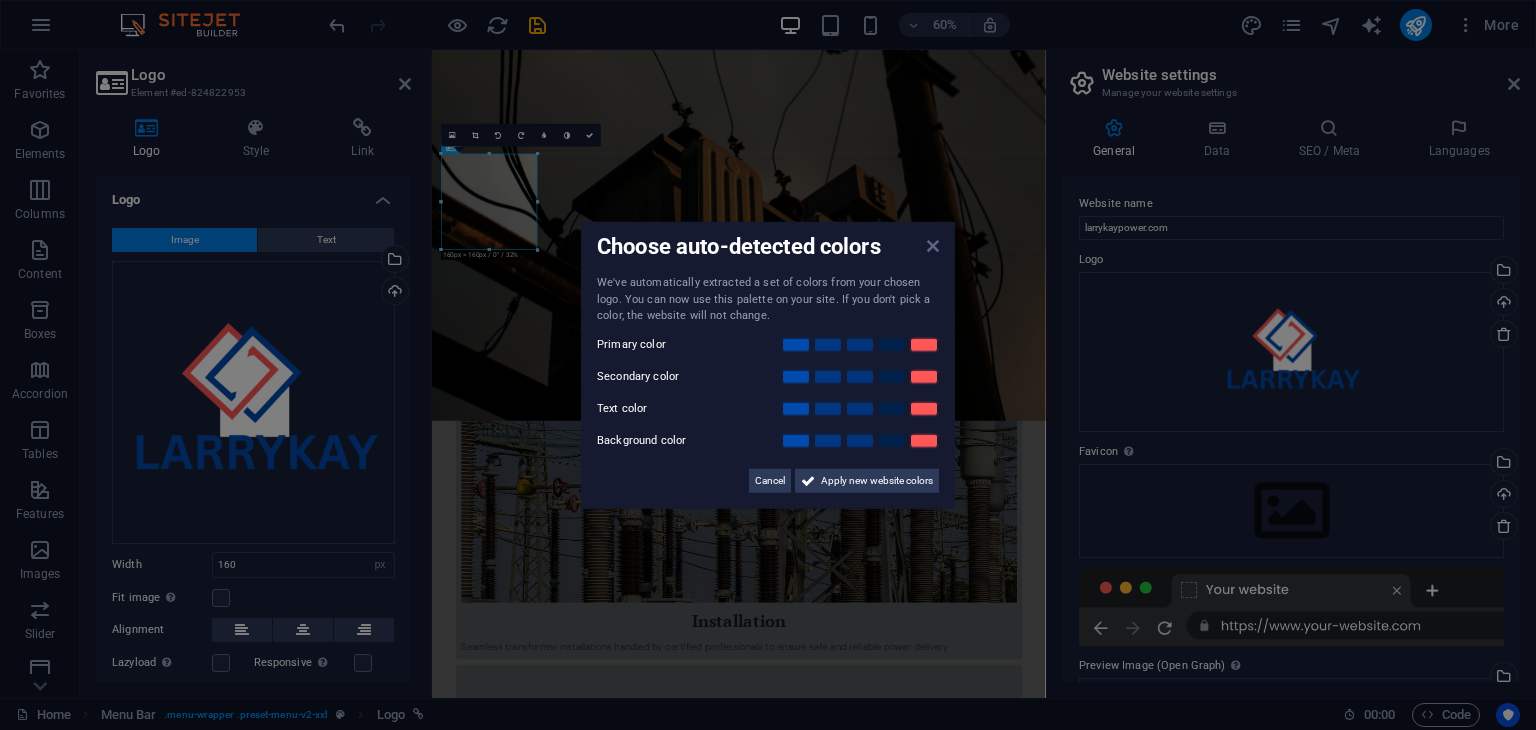 click at bounding box center [933, 246] 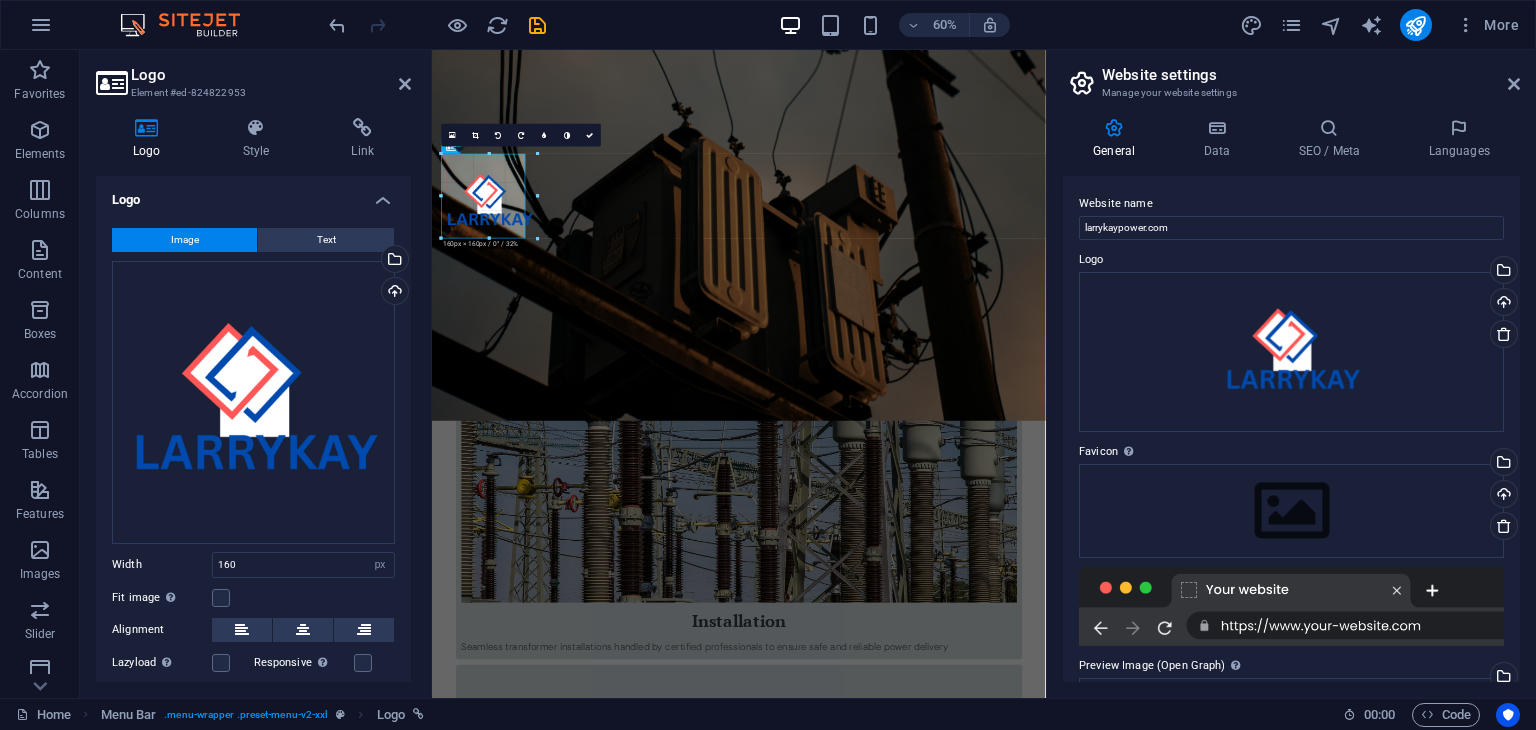 drag, startPoint x: 536, startPoint y: 203, endPoint x: 516, endPoint y: 200, distance: 20.22375 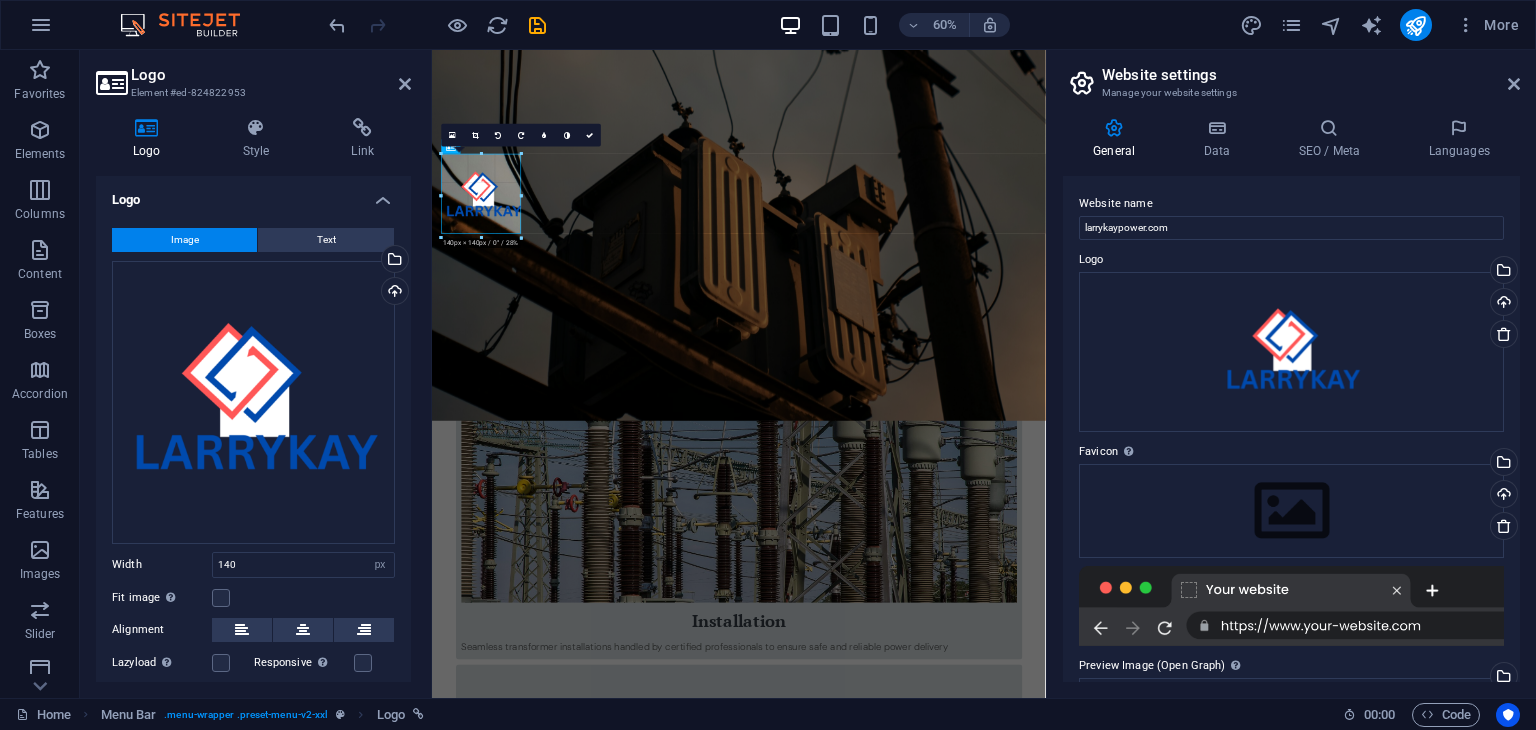 drag, startPoint x: 485, startPoint y: 236, endPoint x: 83, endPoint y: 298, distance: 406.753 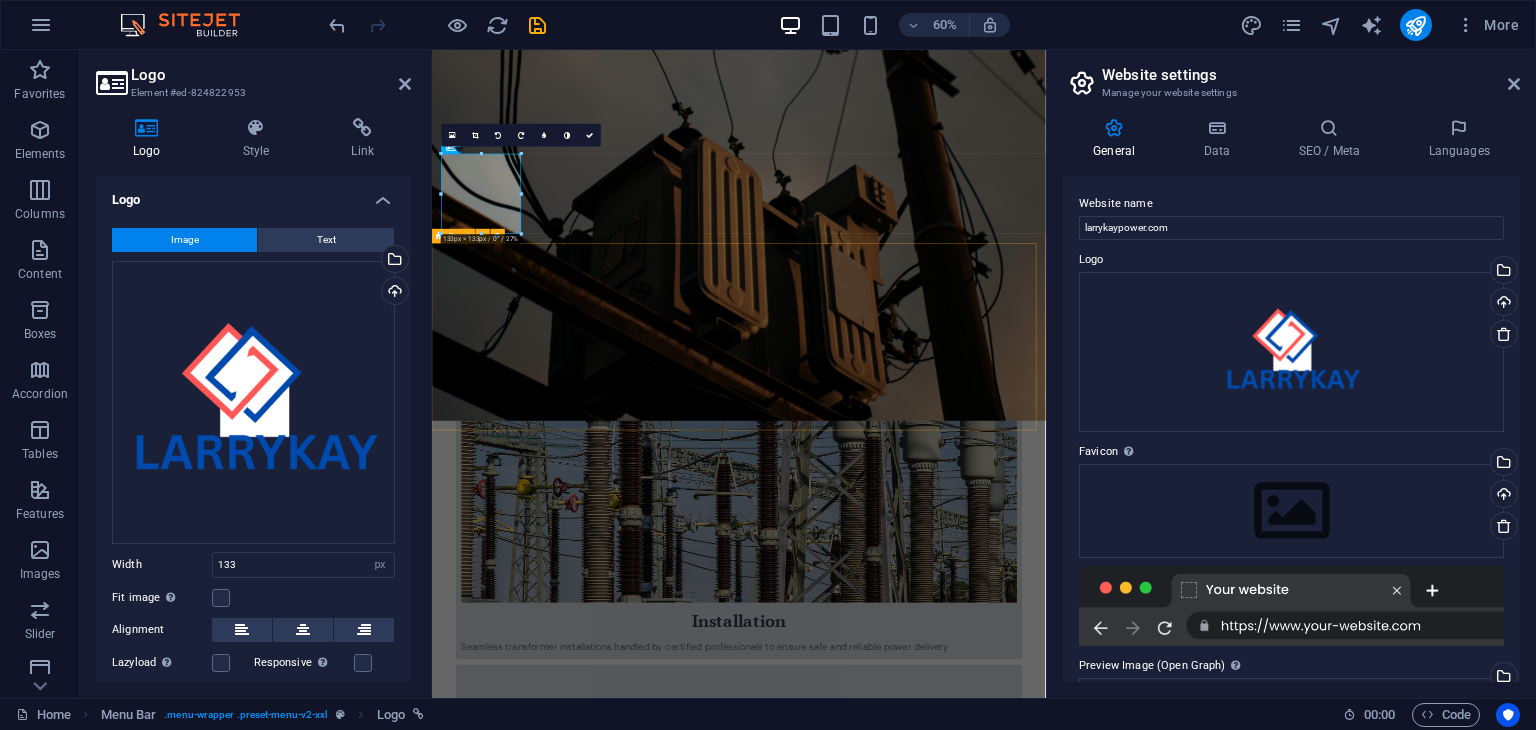 click on "[FIRST] [LAST] We are committed to delivering reliable, efficient, and cutting-edge power solutions to meet the growing energy needs of homes, businesses, and industrial clients. Specializing in transformer sales, installations, and maintenance , we bring deep industry knowledge, hands-on experience, and a passion for excellence to every project we undertake" at bounding box center (943, 2752) 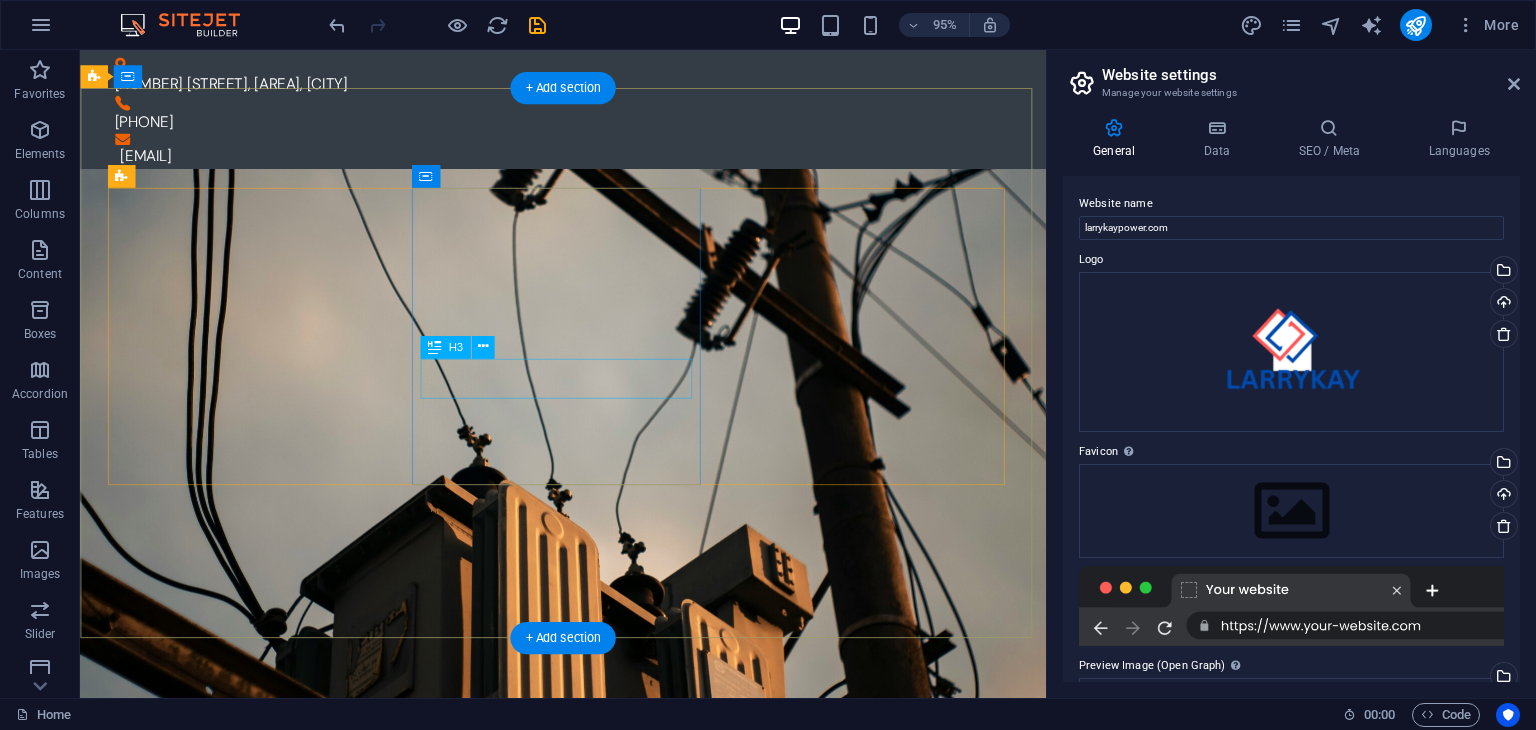 scroll, scrollTop: 300, scrollLeft: 0, axis: vertical 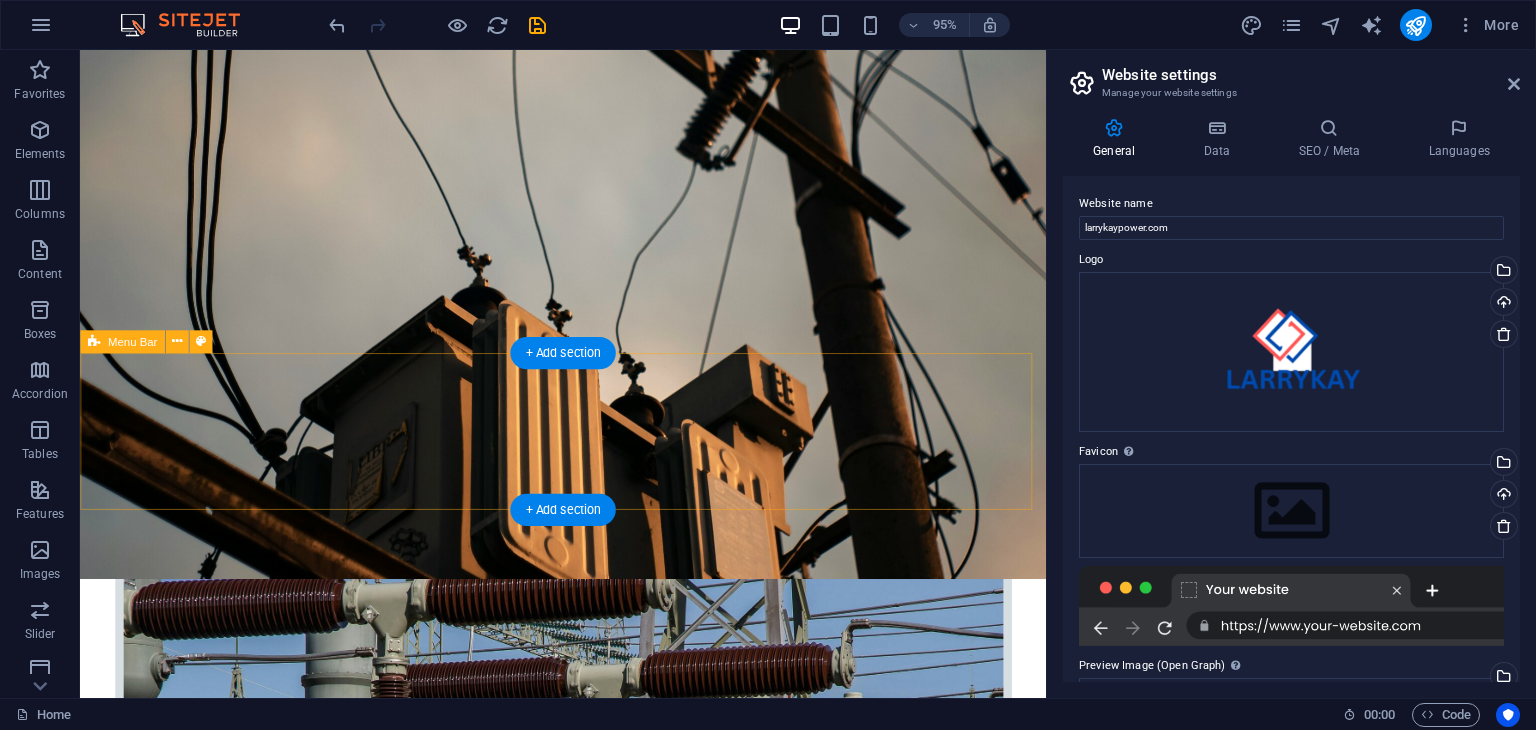 click on "Home About Our Services Products Contact" at bounding box center [588, 2640] 